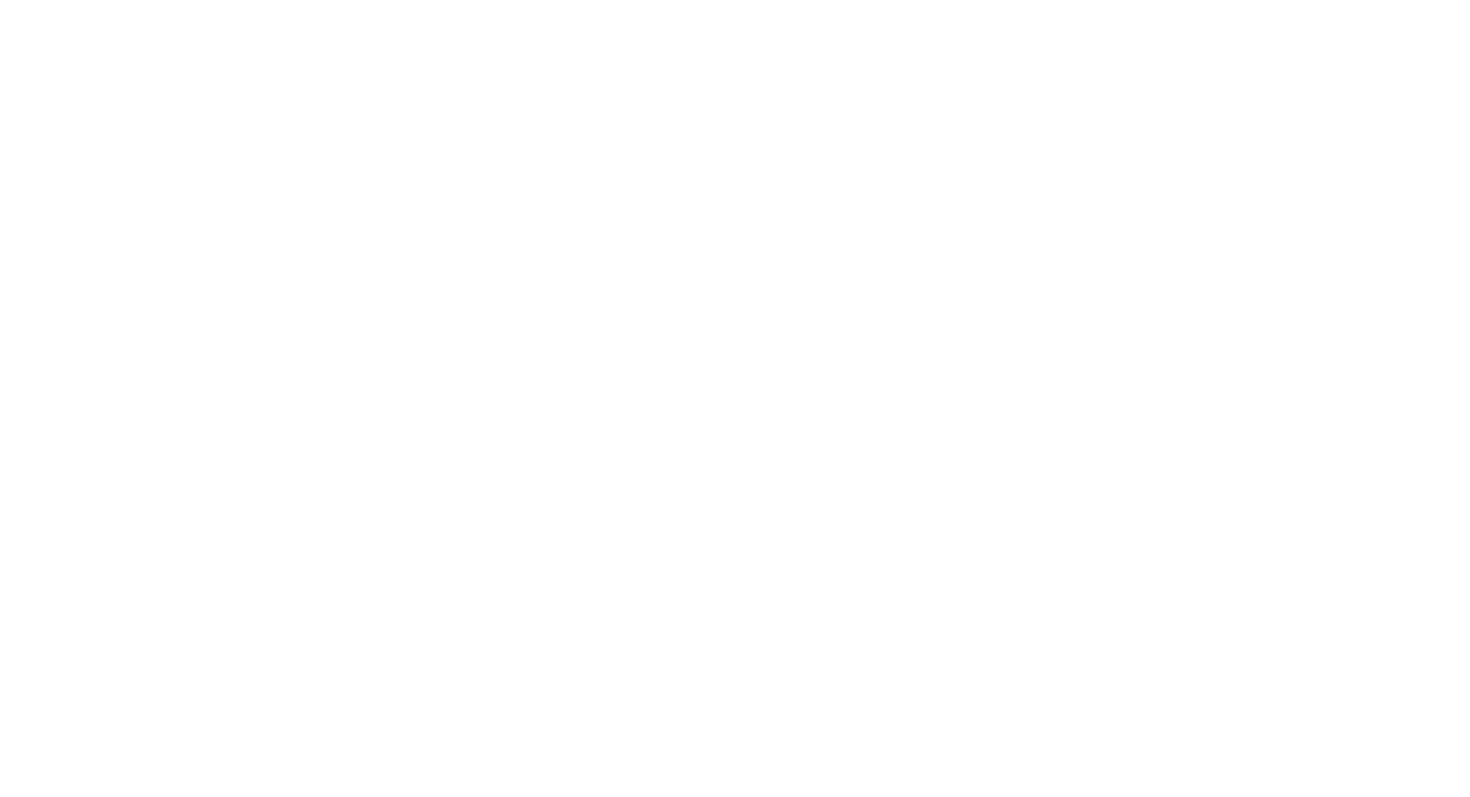 scroll, scrollTop: 0, scrollLeft: 0, axis: both 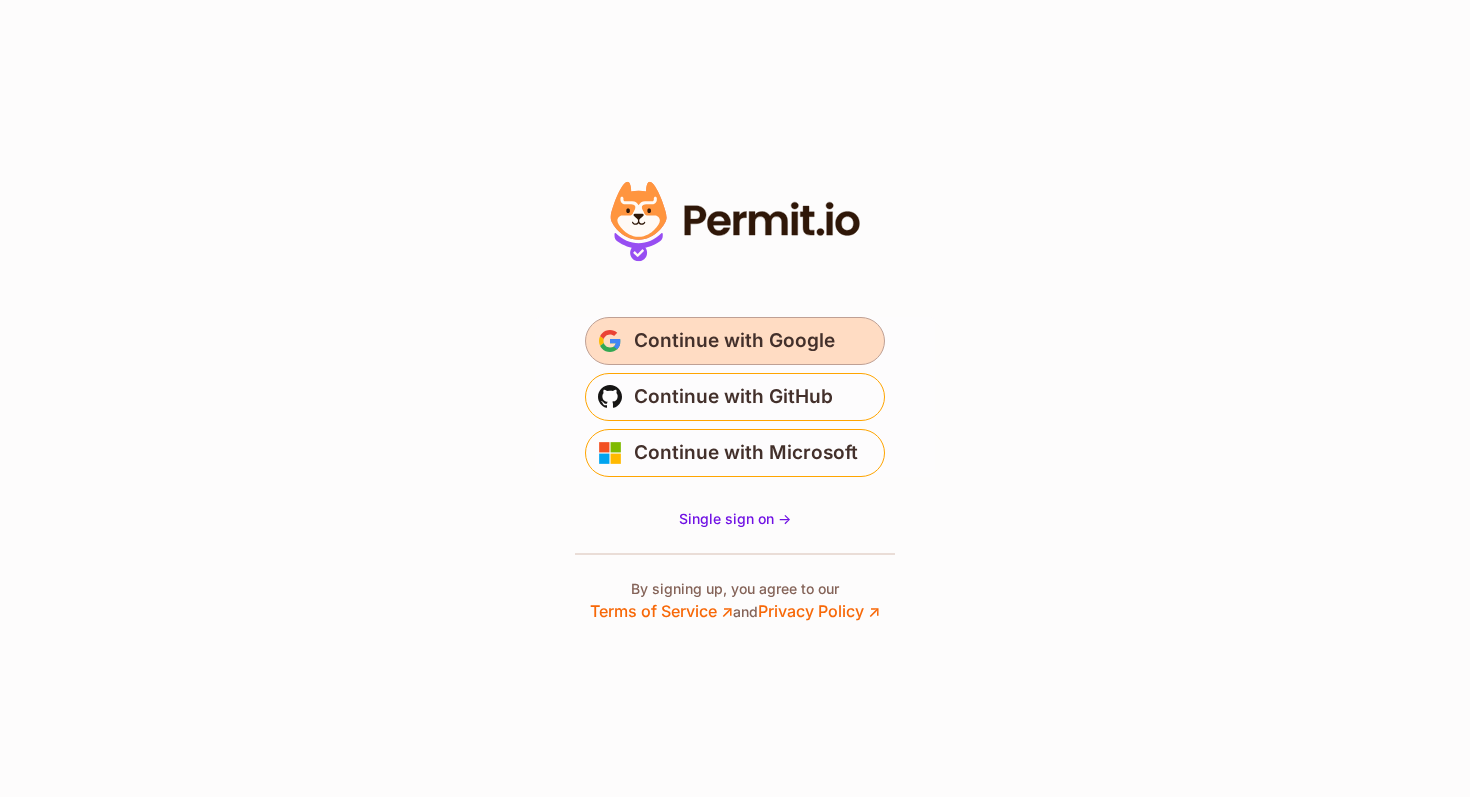 click on "Continue with Google" at bounding box center (735, 341) 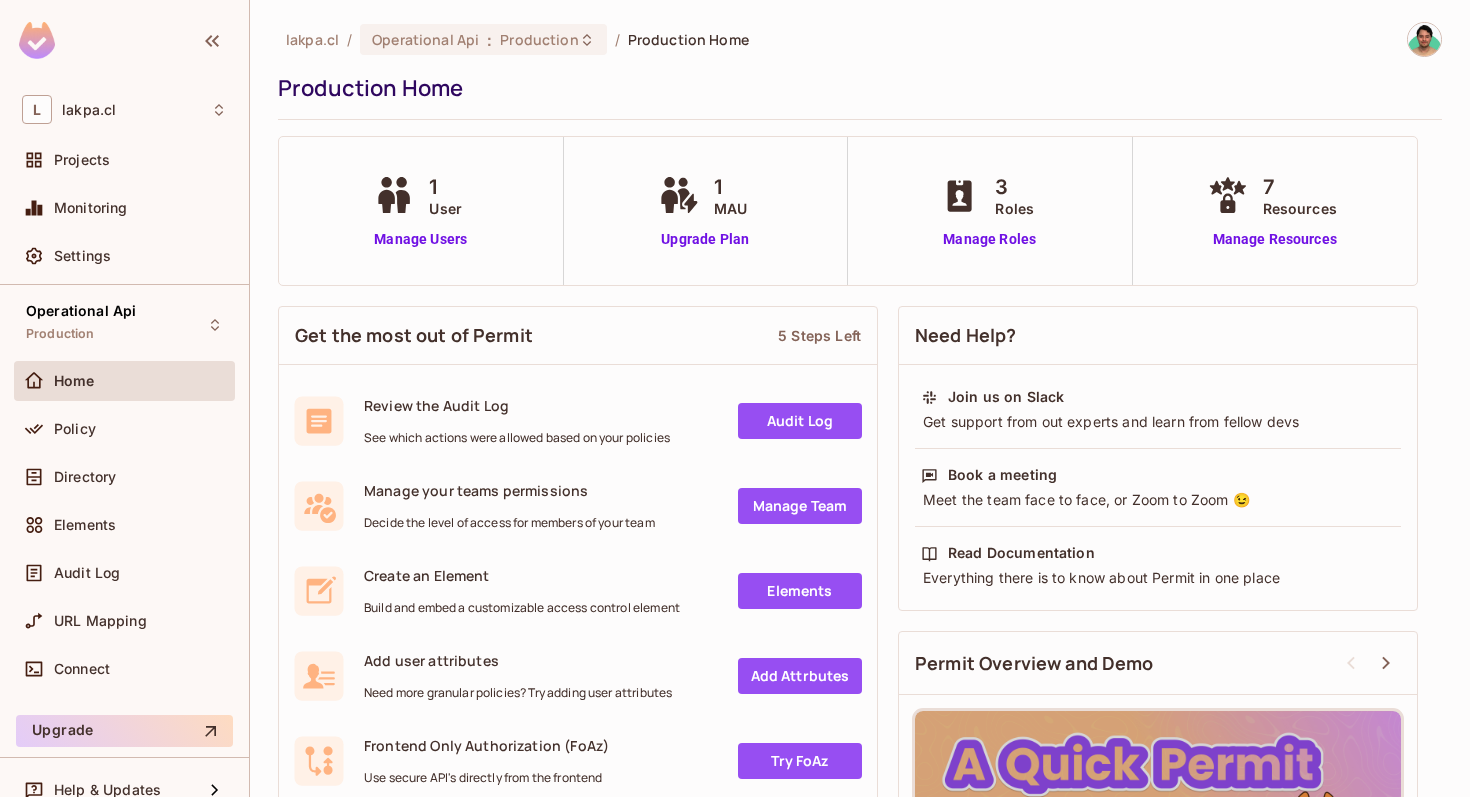 scroll, scrollTop: 0, scrollLeft: 0, axis: both 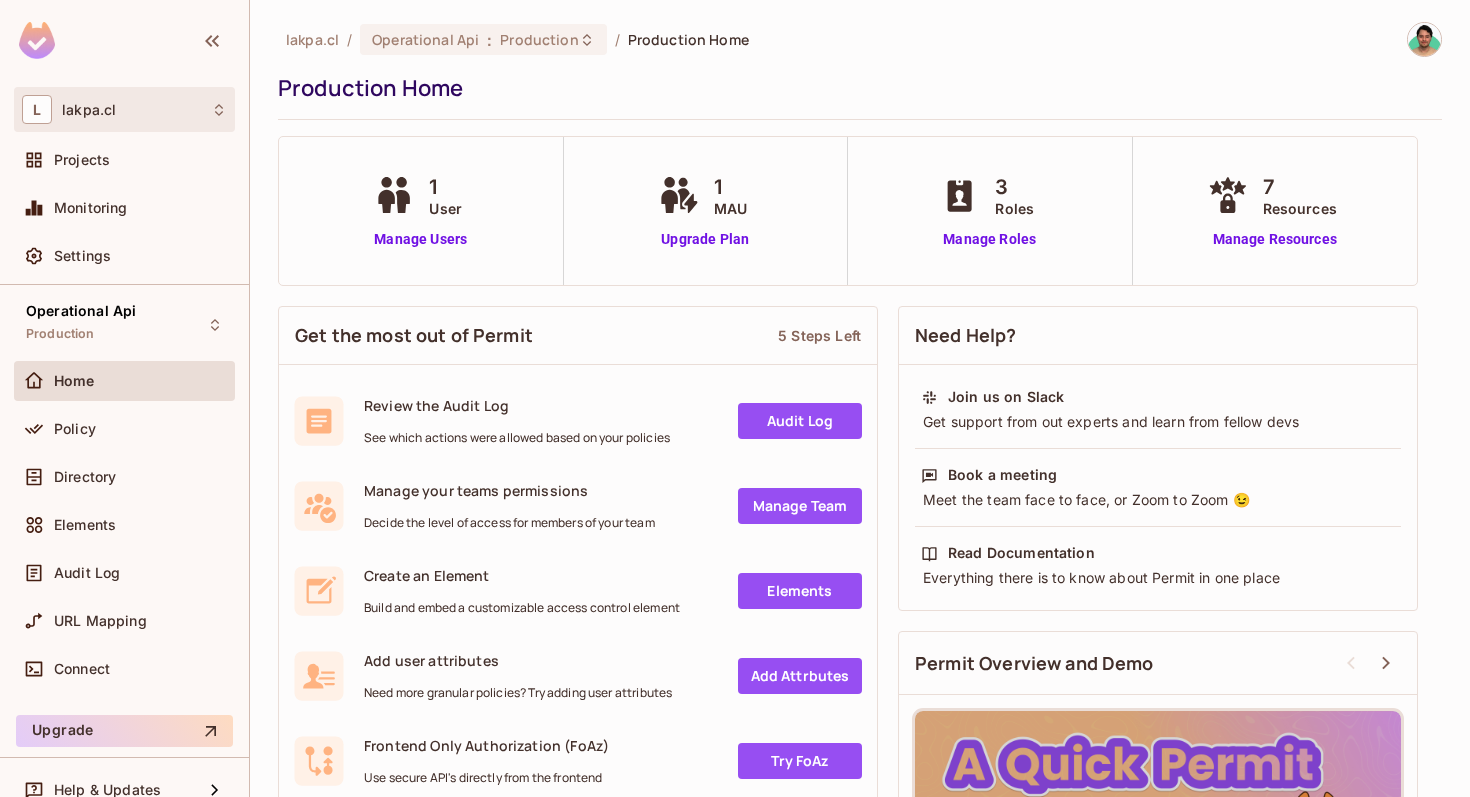 click on "L [DOMAIN]" at bounding box center [124, 109] 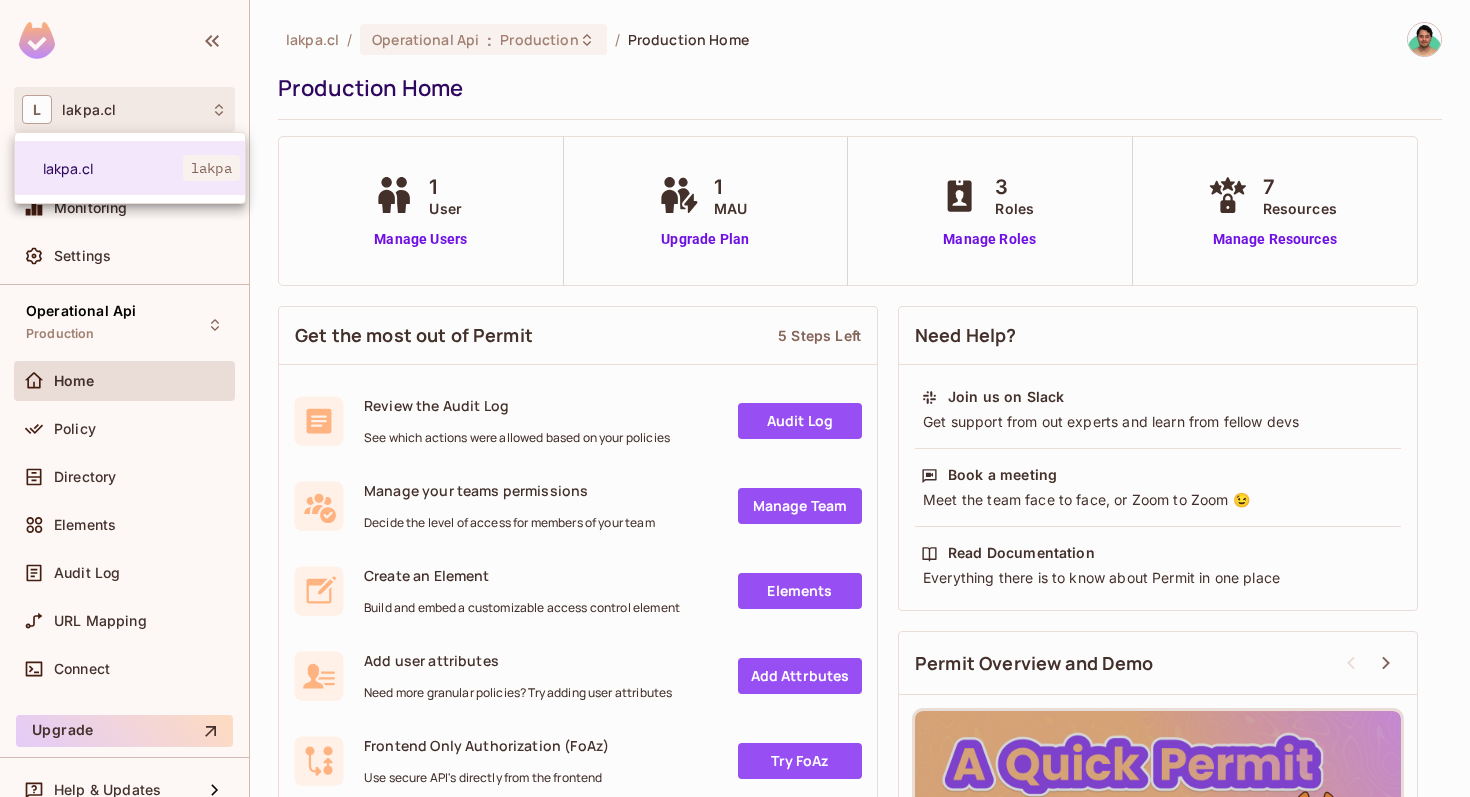 click at bounding box center [735, 398] 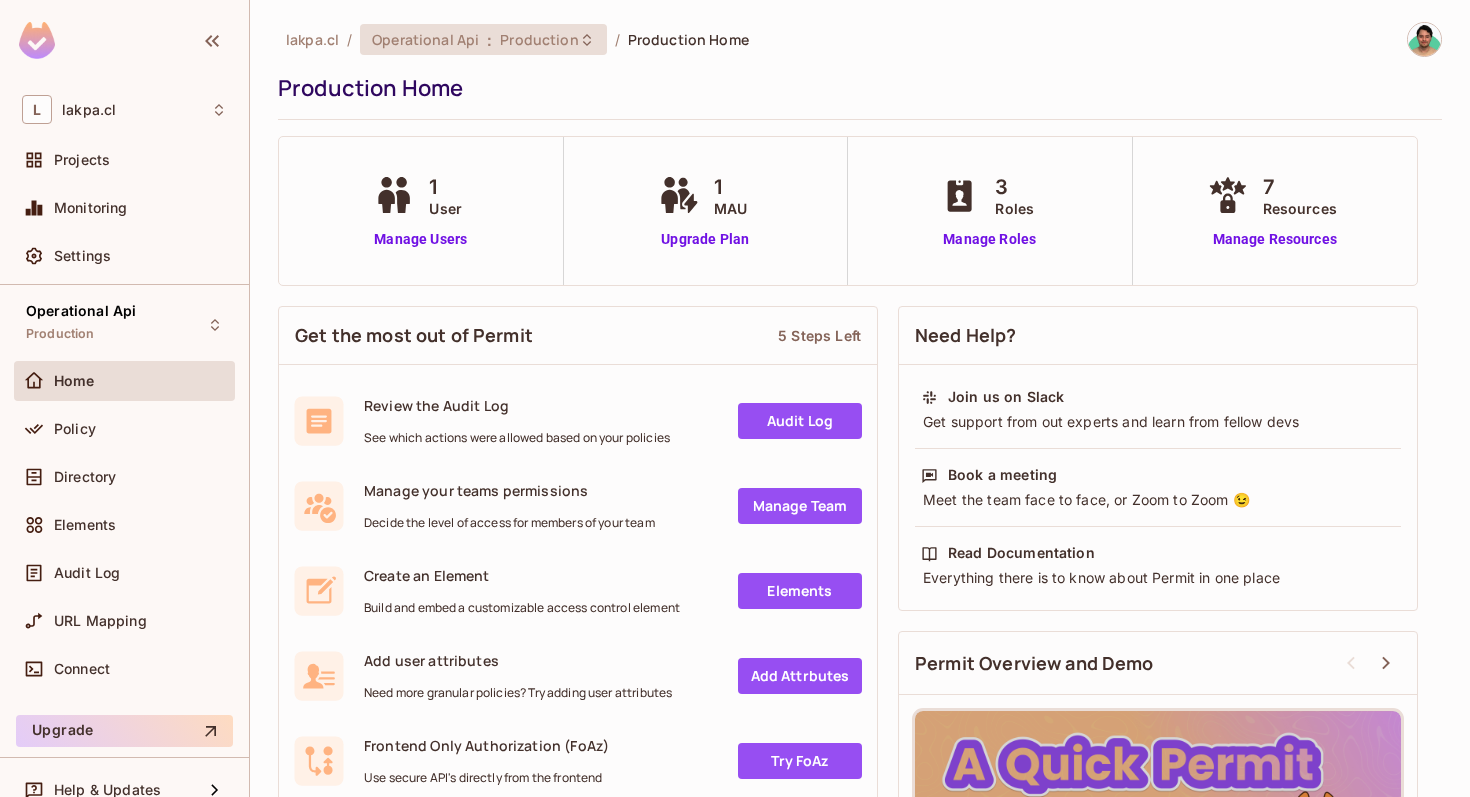 click on "Operational Api : Production" at bounding box center (483, 39) 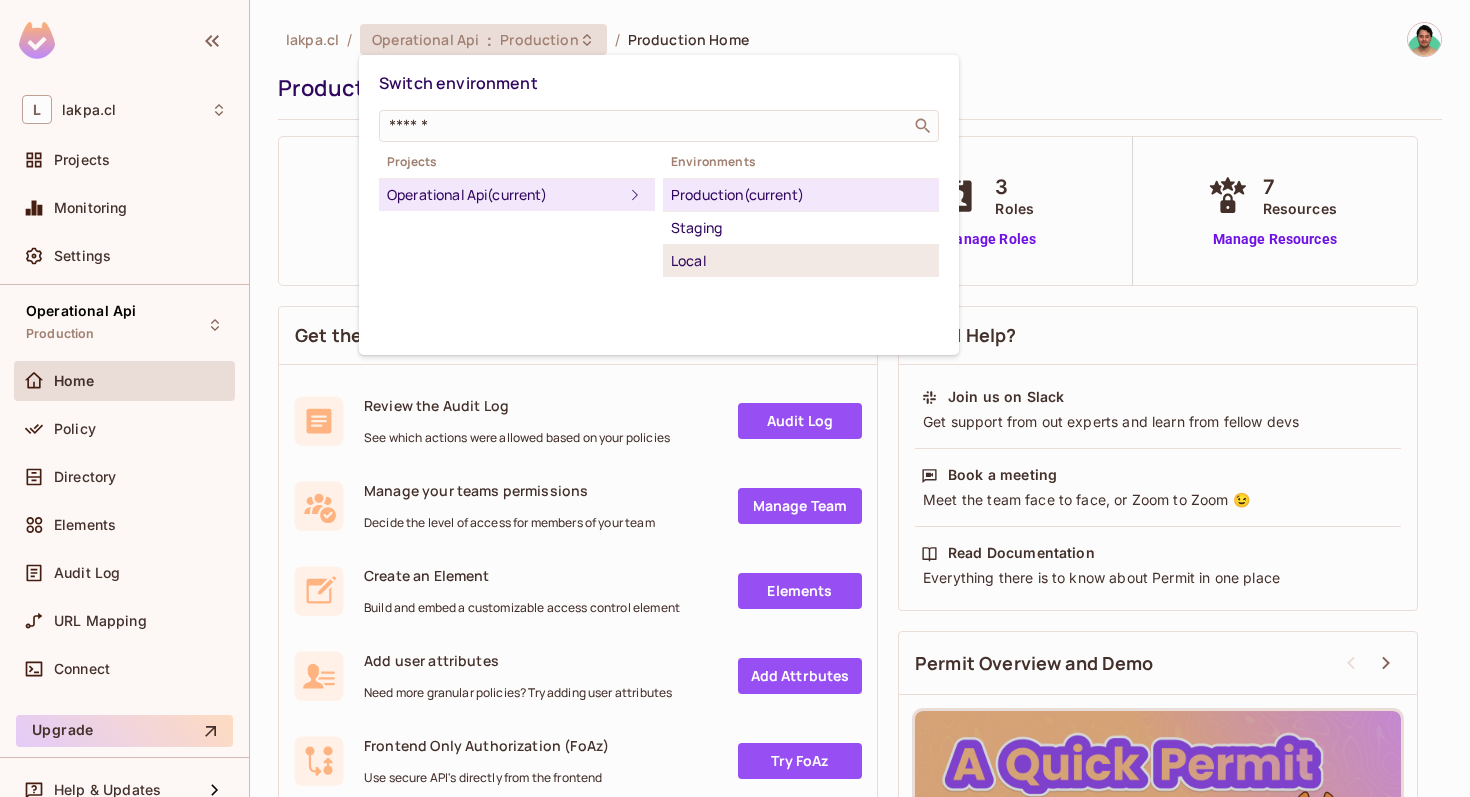 click on "Local" at bounding box center [801, 261] 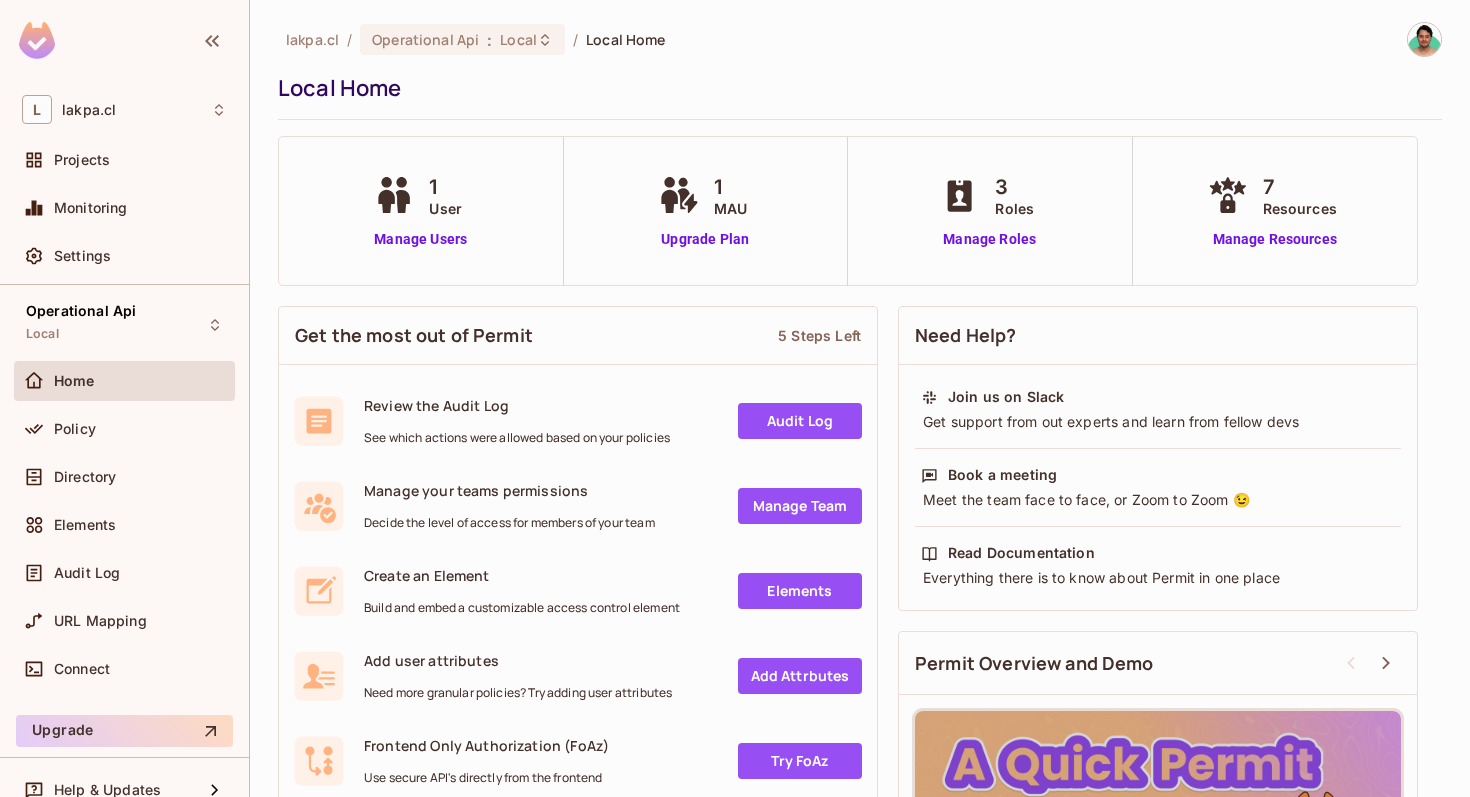 scroll, scrollTop: 6, scrollLeft: 0, axis: vertical 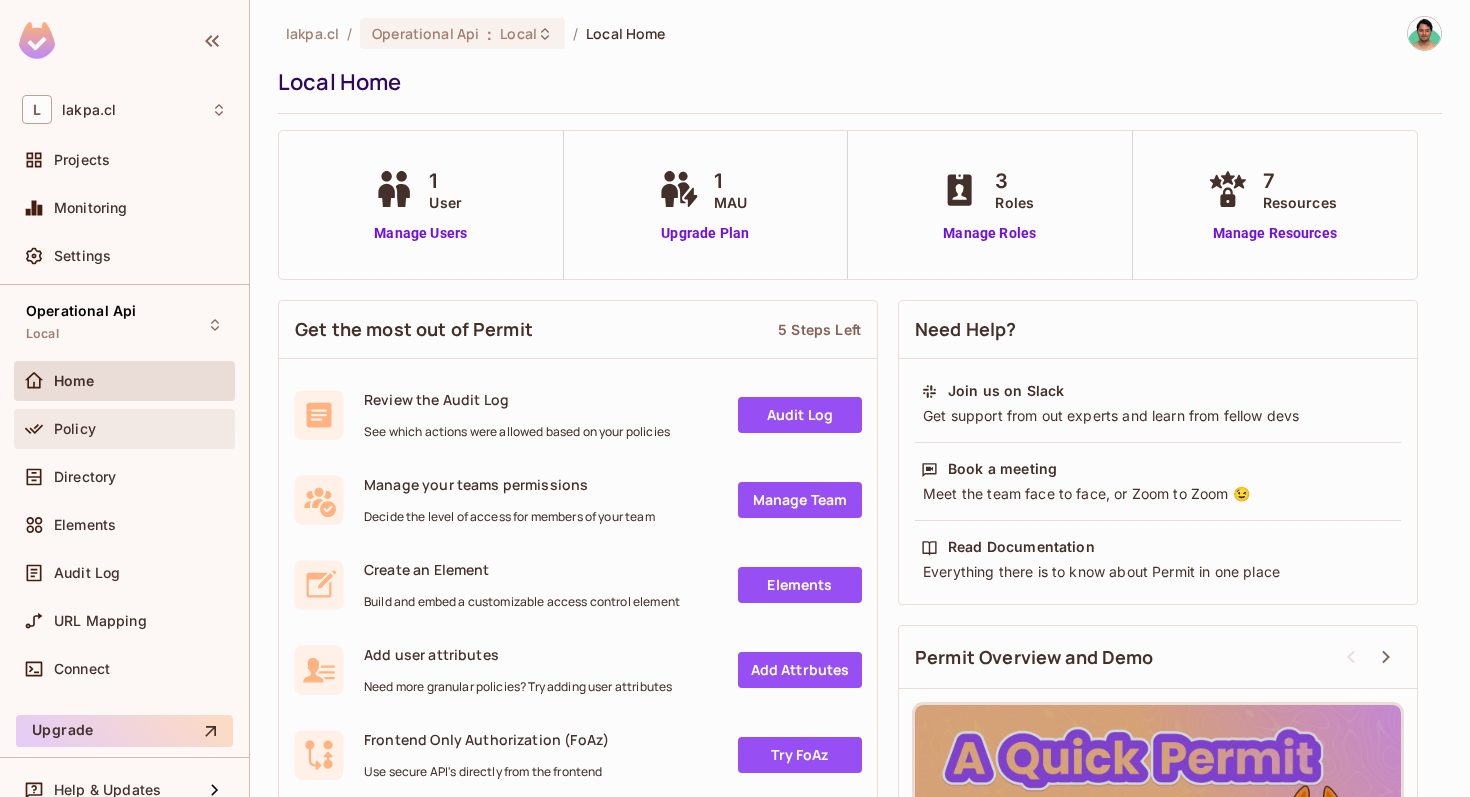 click on "Policy" at bounding box center [124, 429] 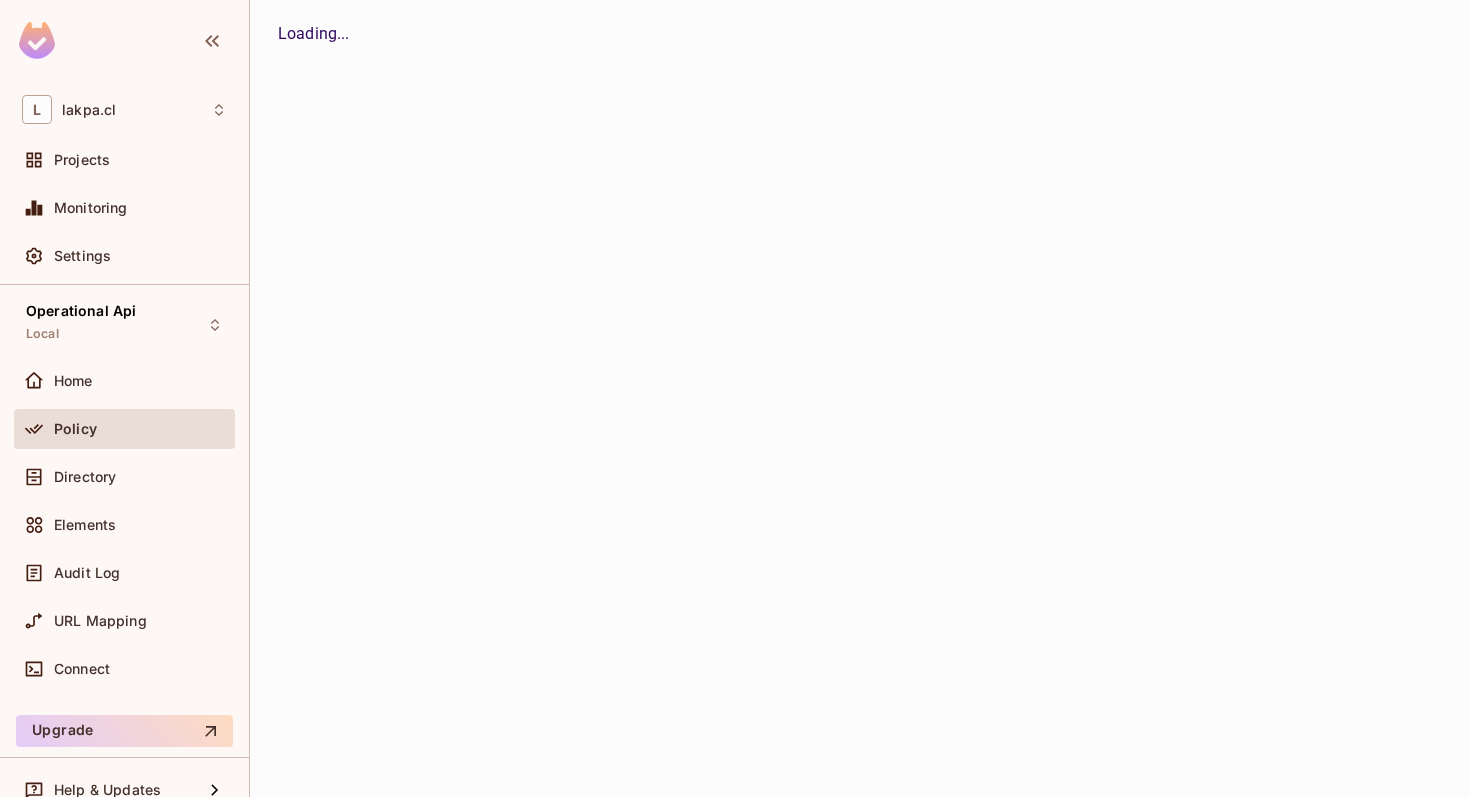 scroll, scrollTop: 0, scrollLeft: 0, axis: both 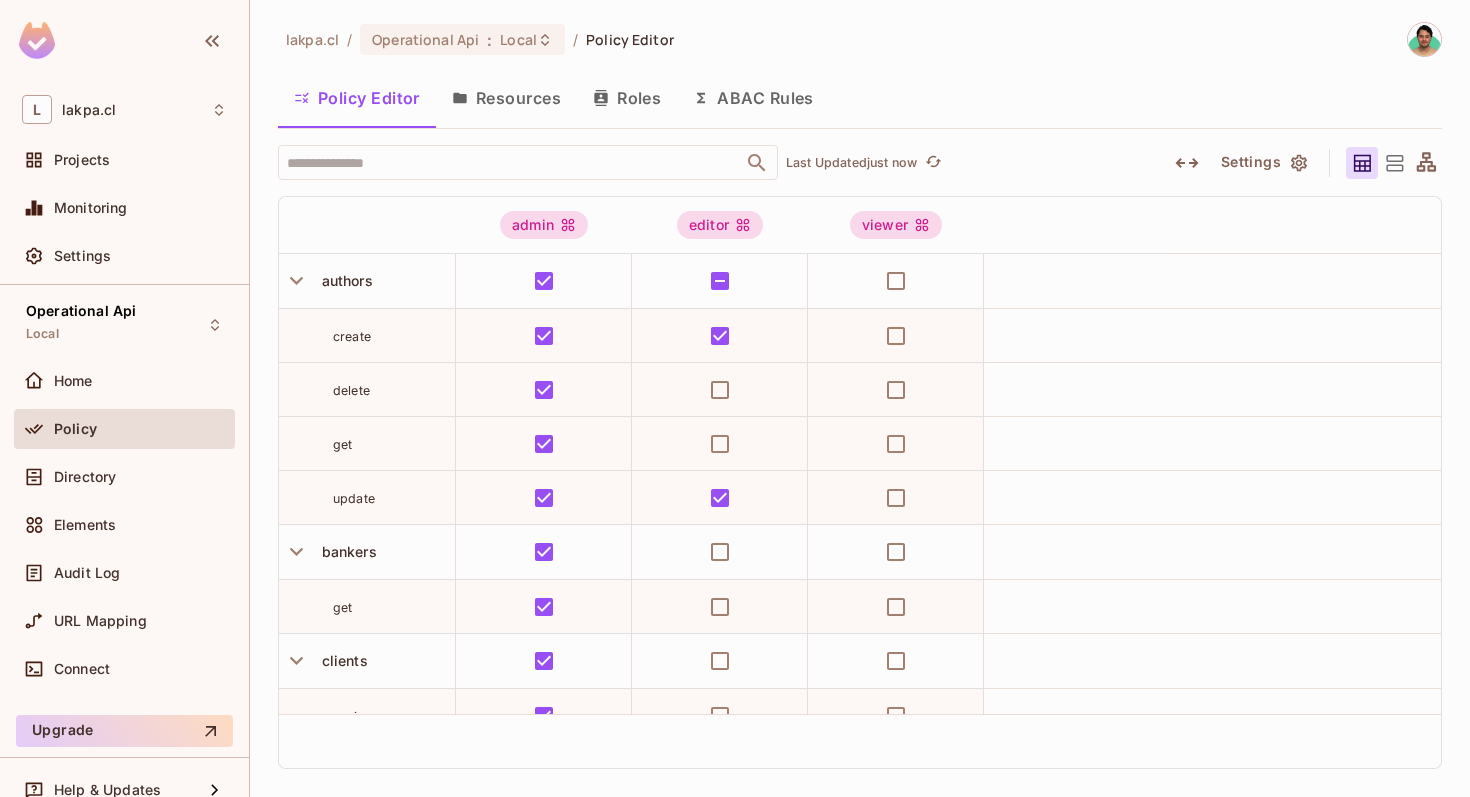 click on "Resources" at bounding box center (506, 98) 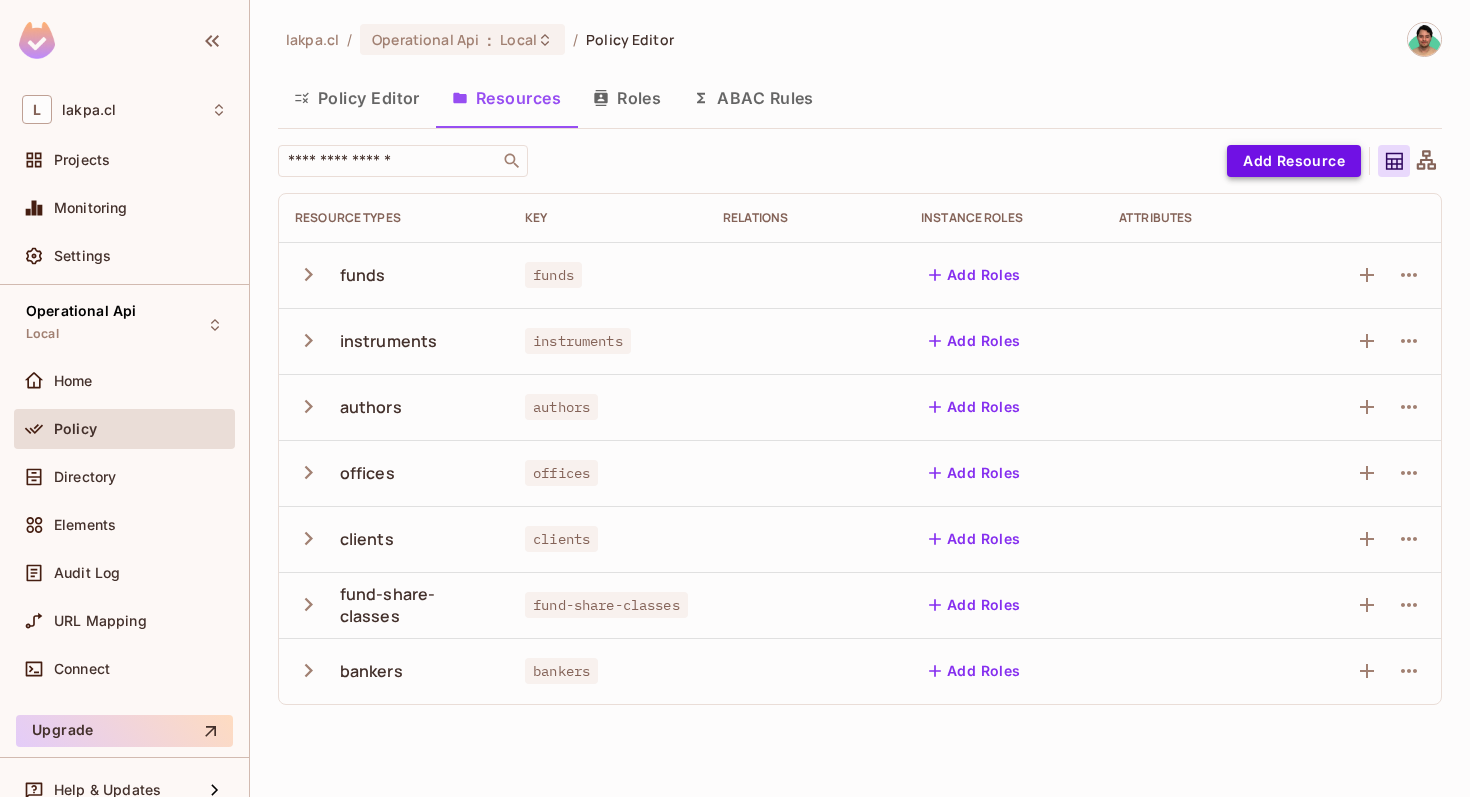 click on "Add Resource" at bounding box center [1294, 161] 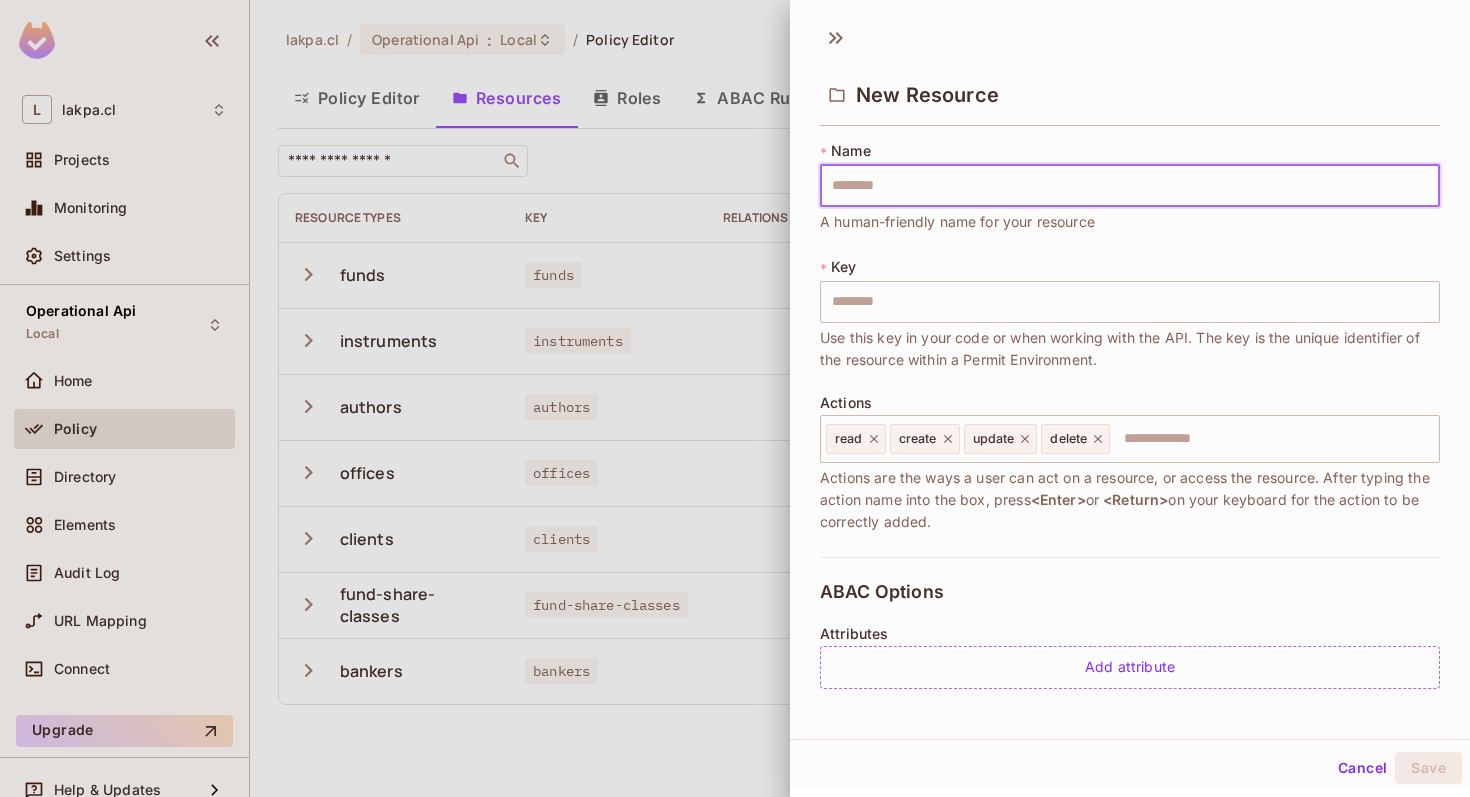 type on "*" 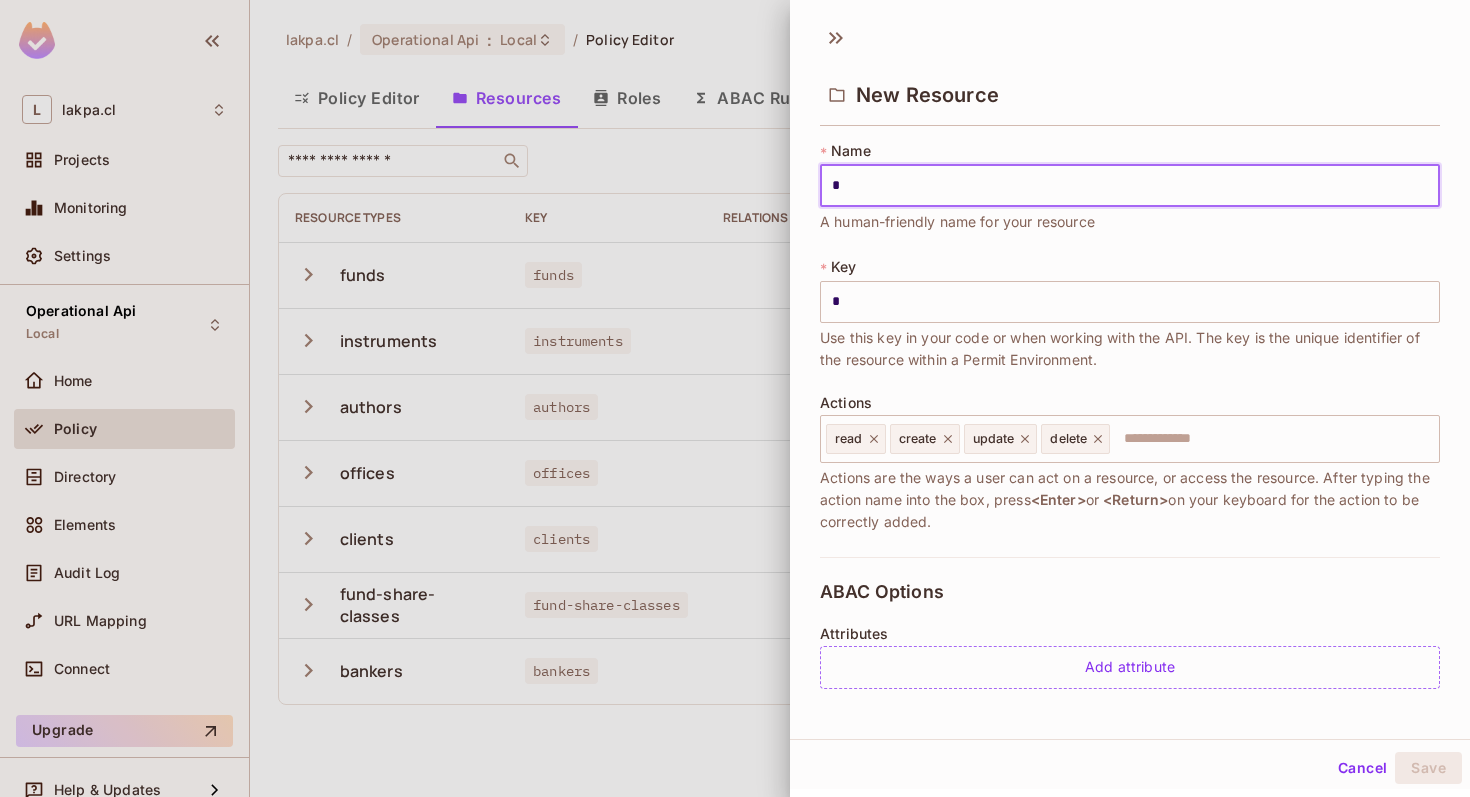 type on "**" 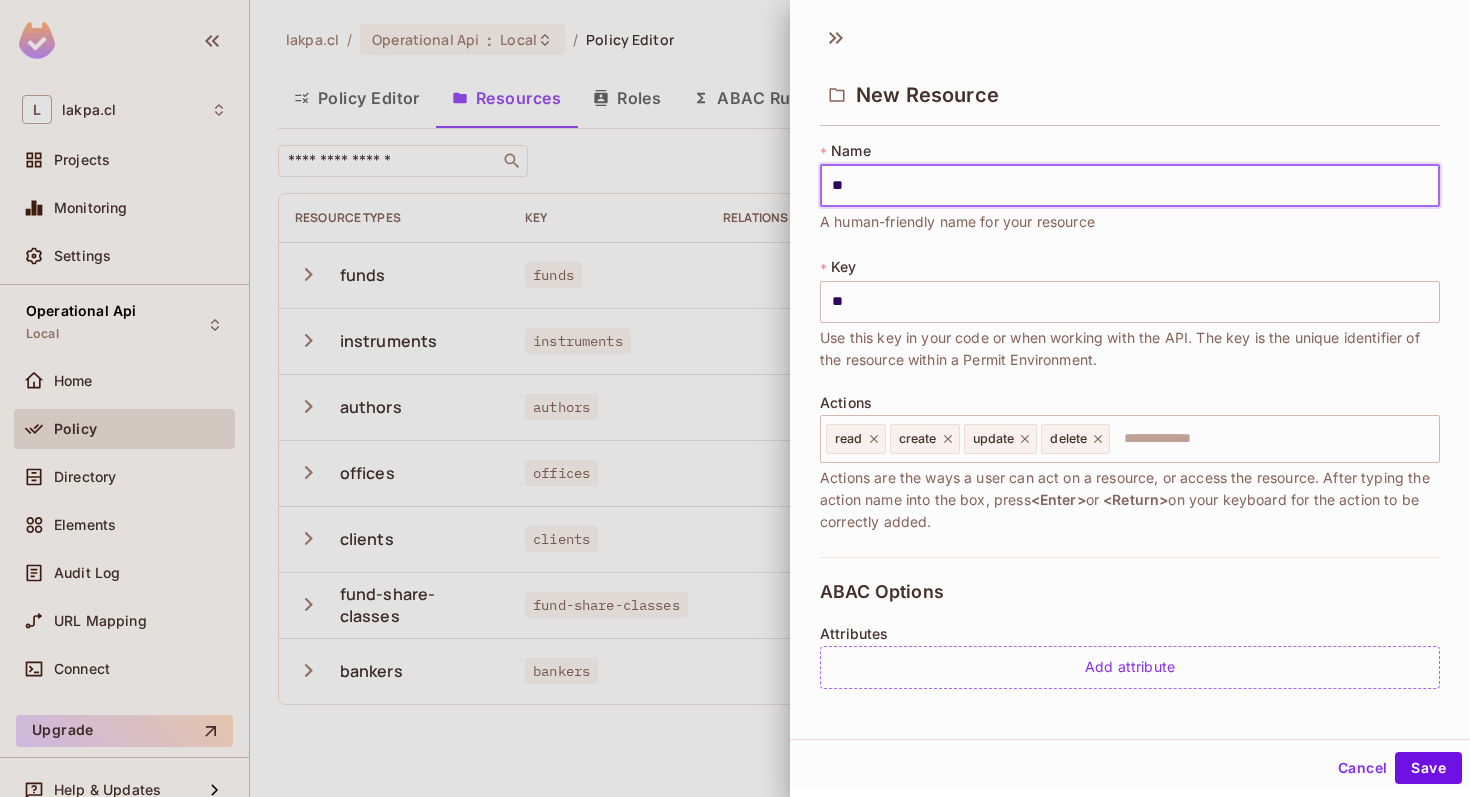 type on "***" 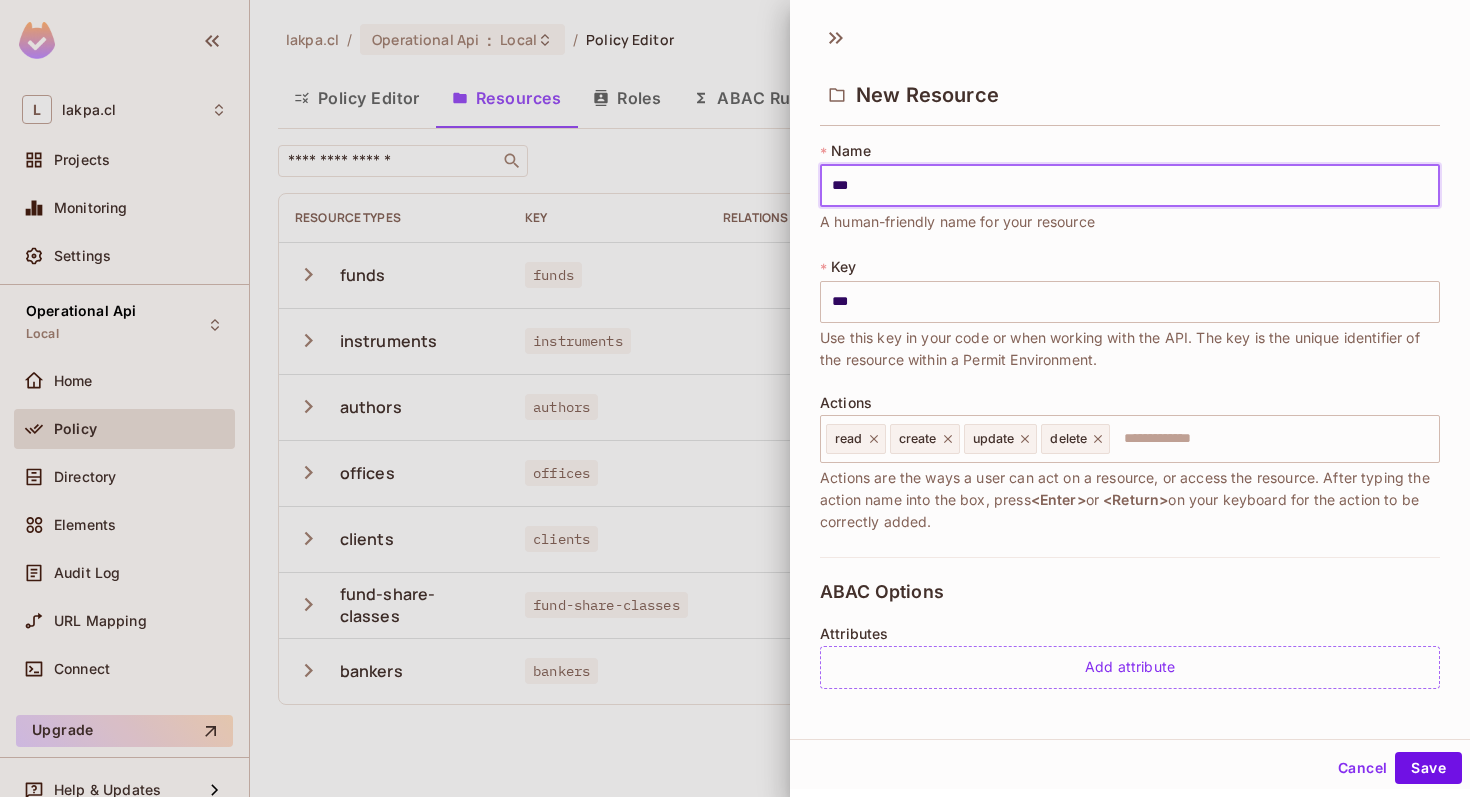type on "****" 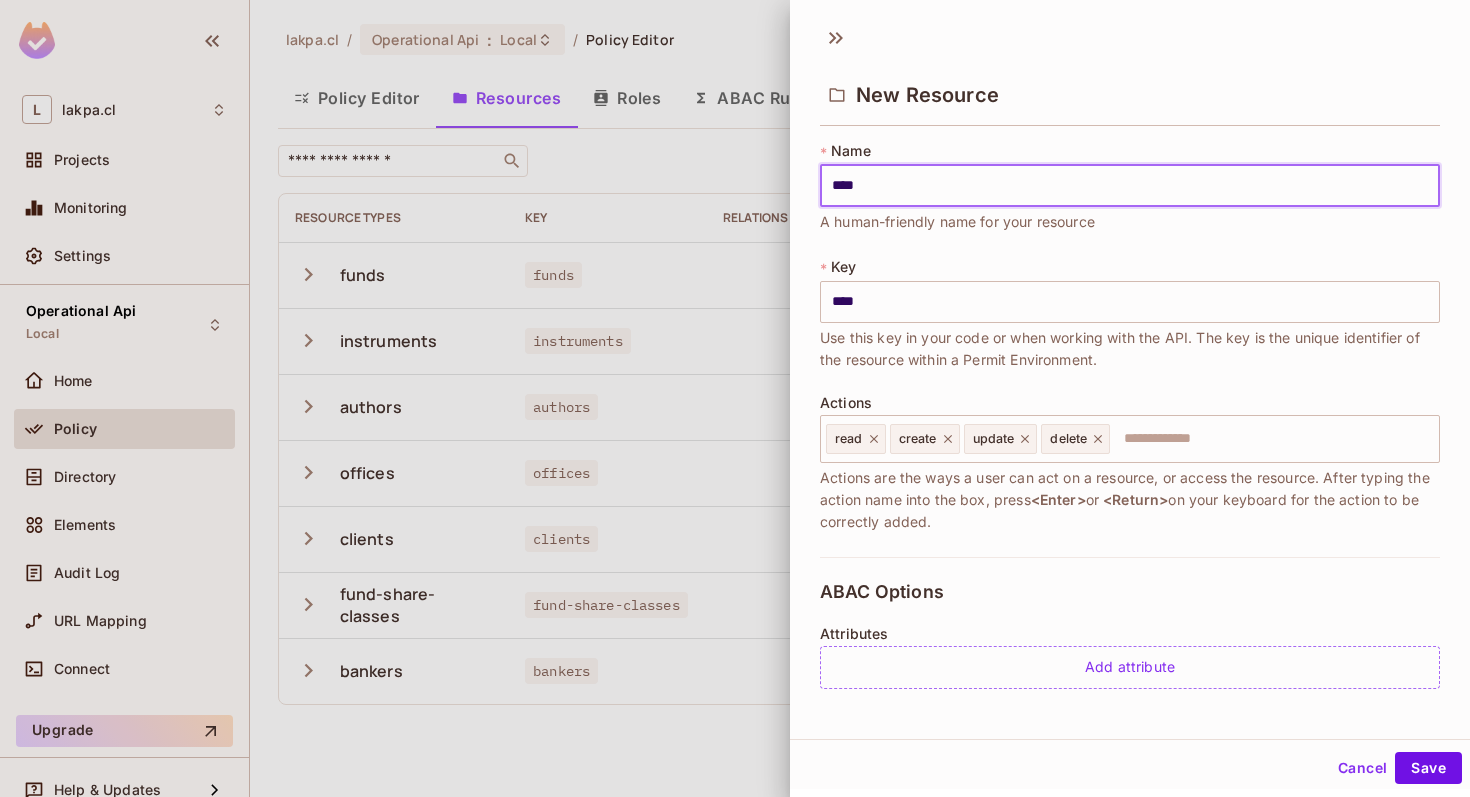 type on "*****" 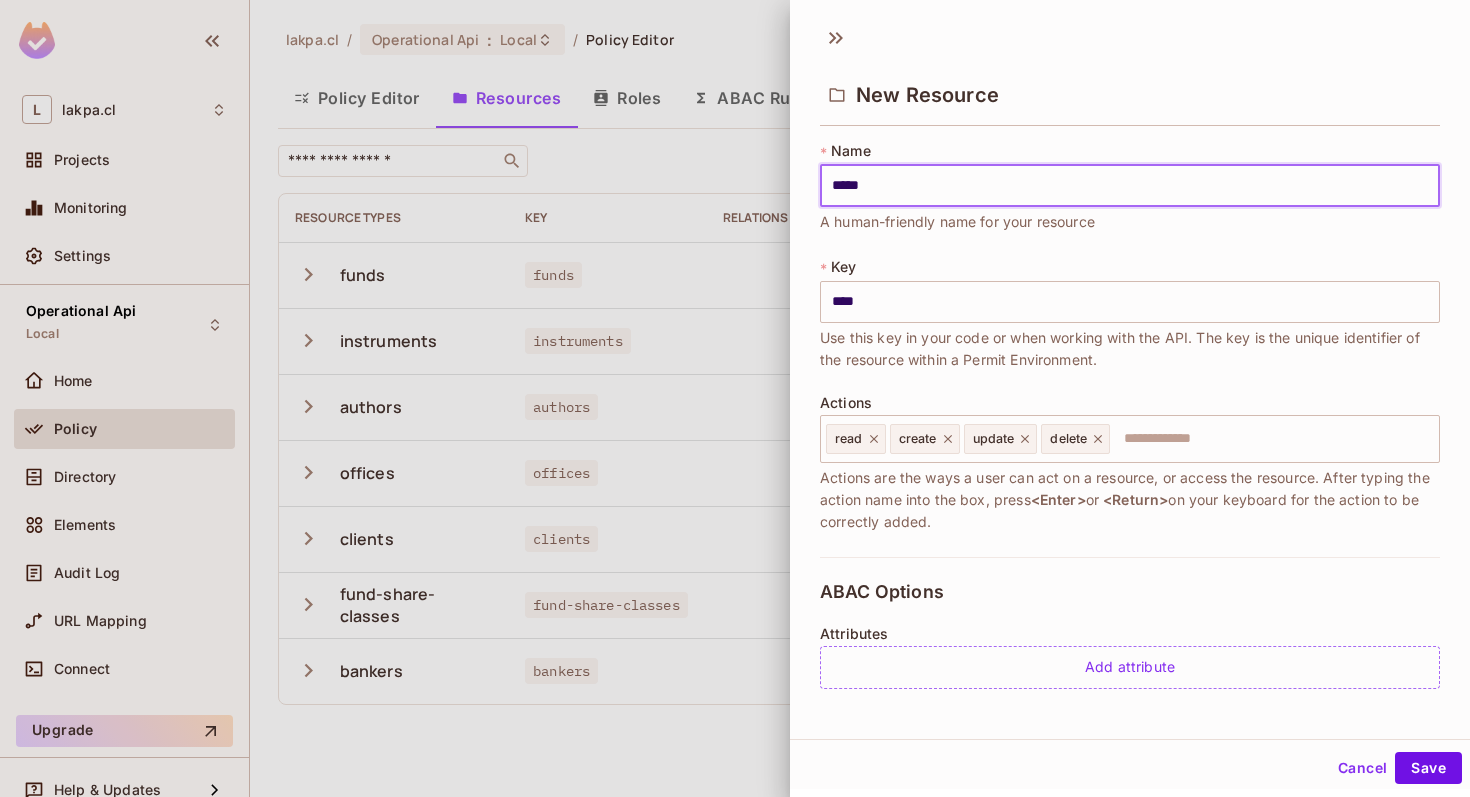 type on "*****" 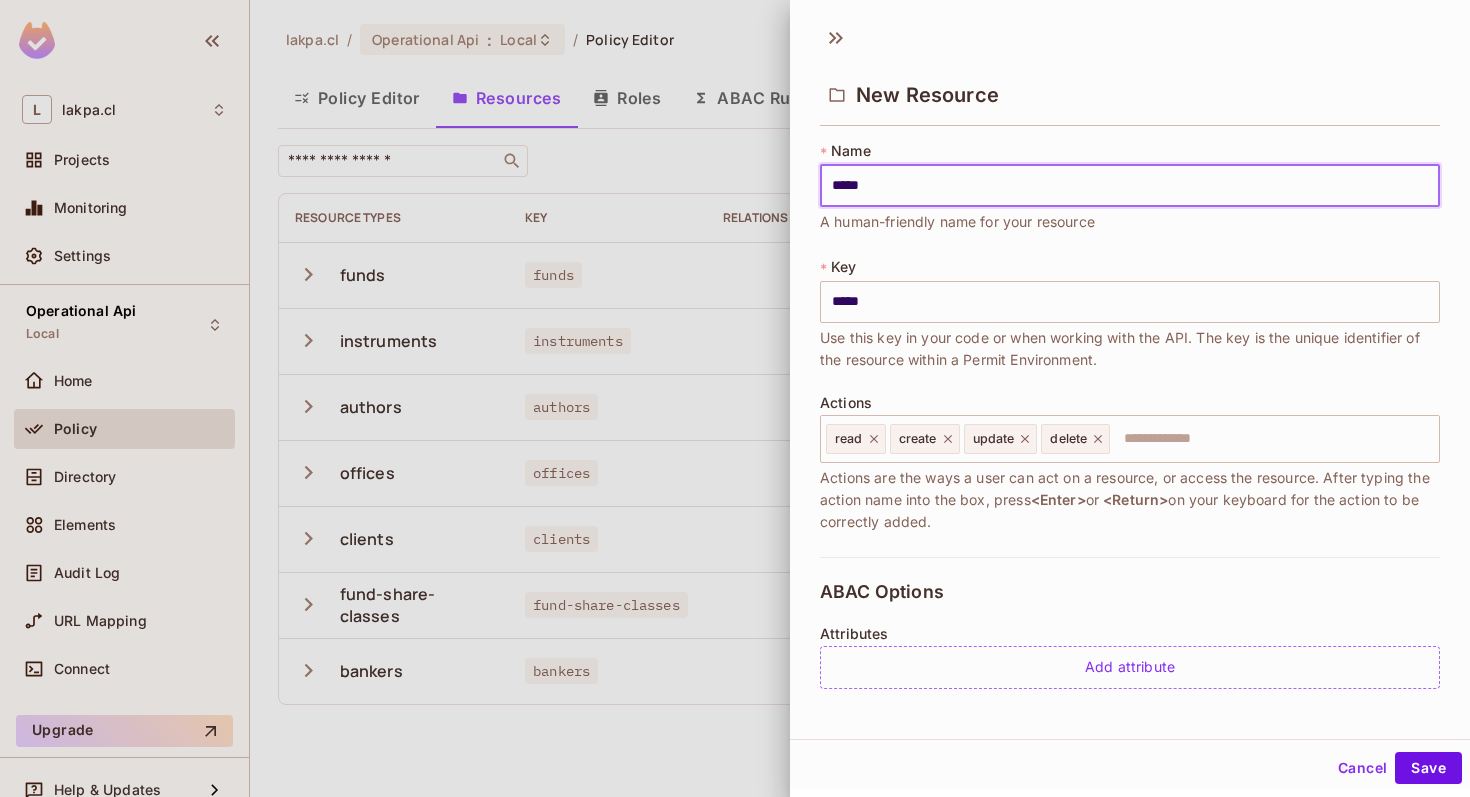 type on "******" 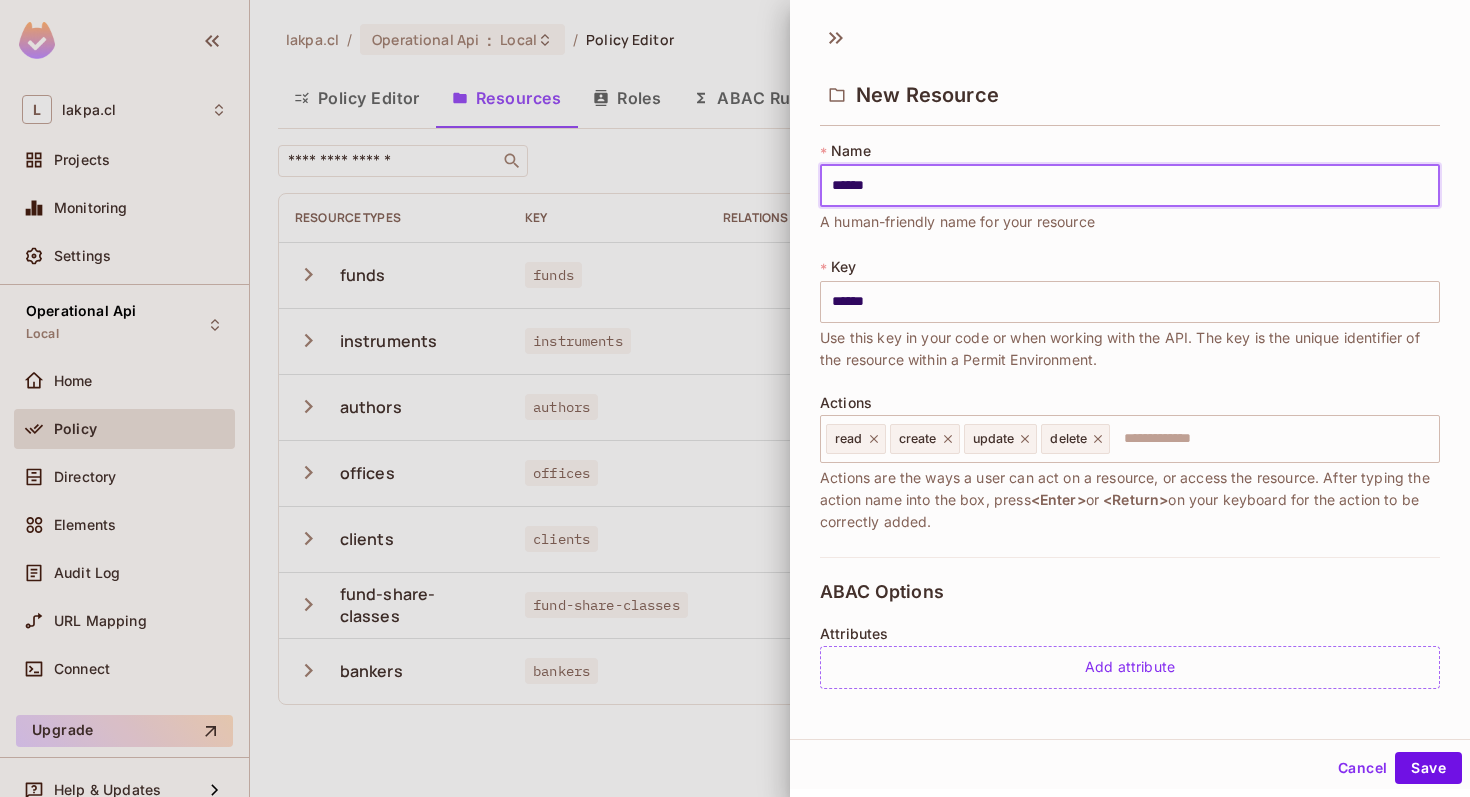 type on "*******" 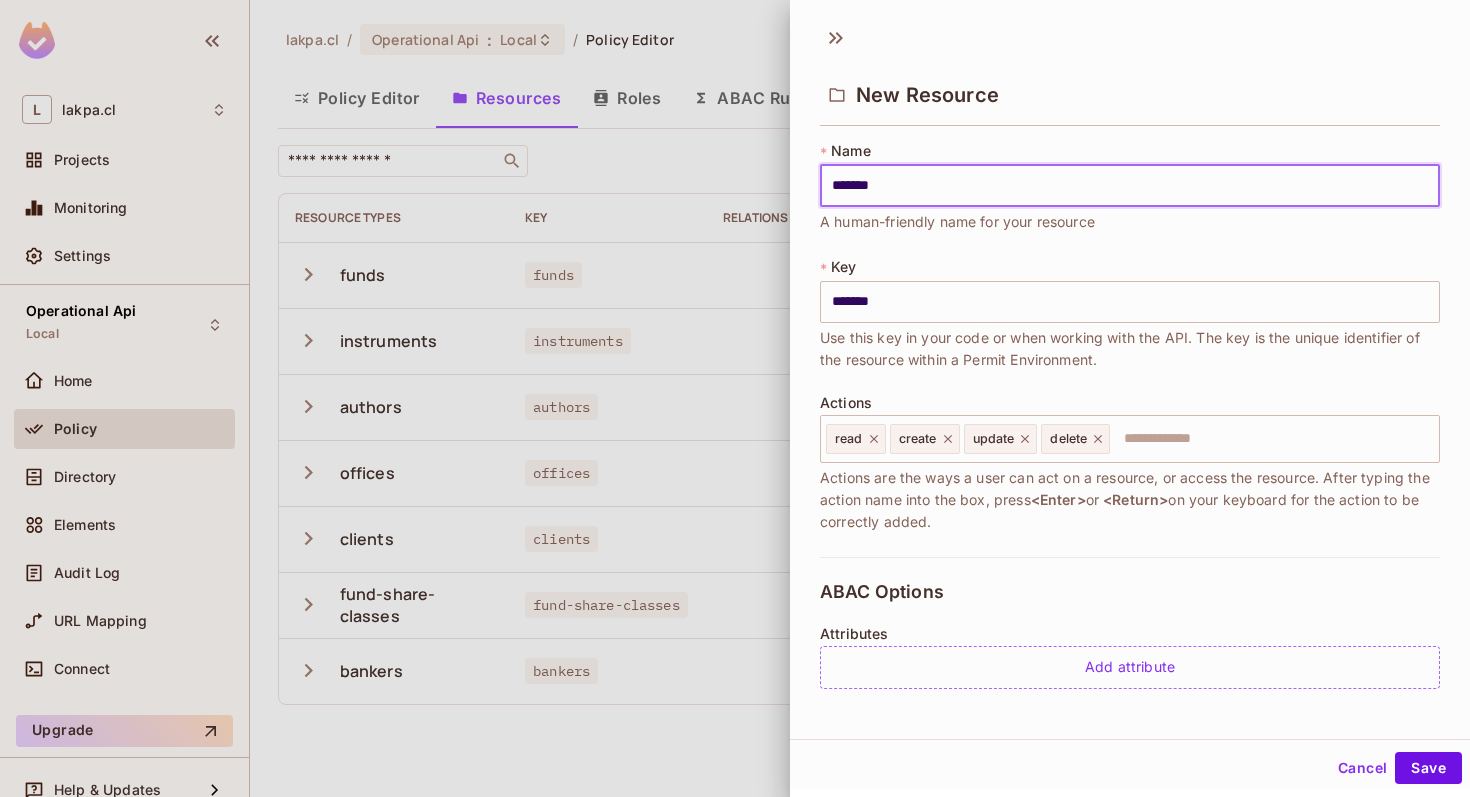 type on "********" 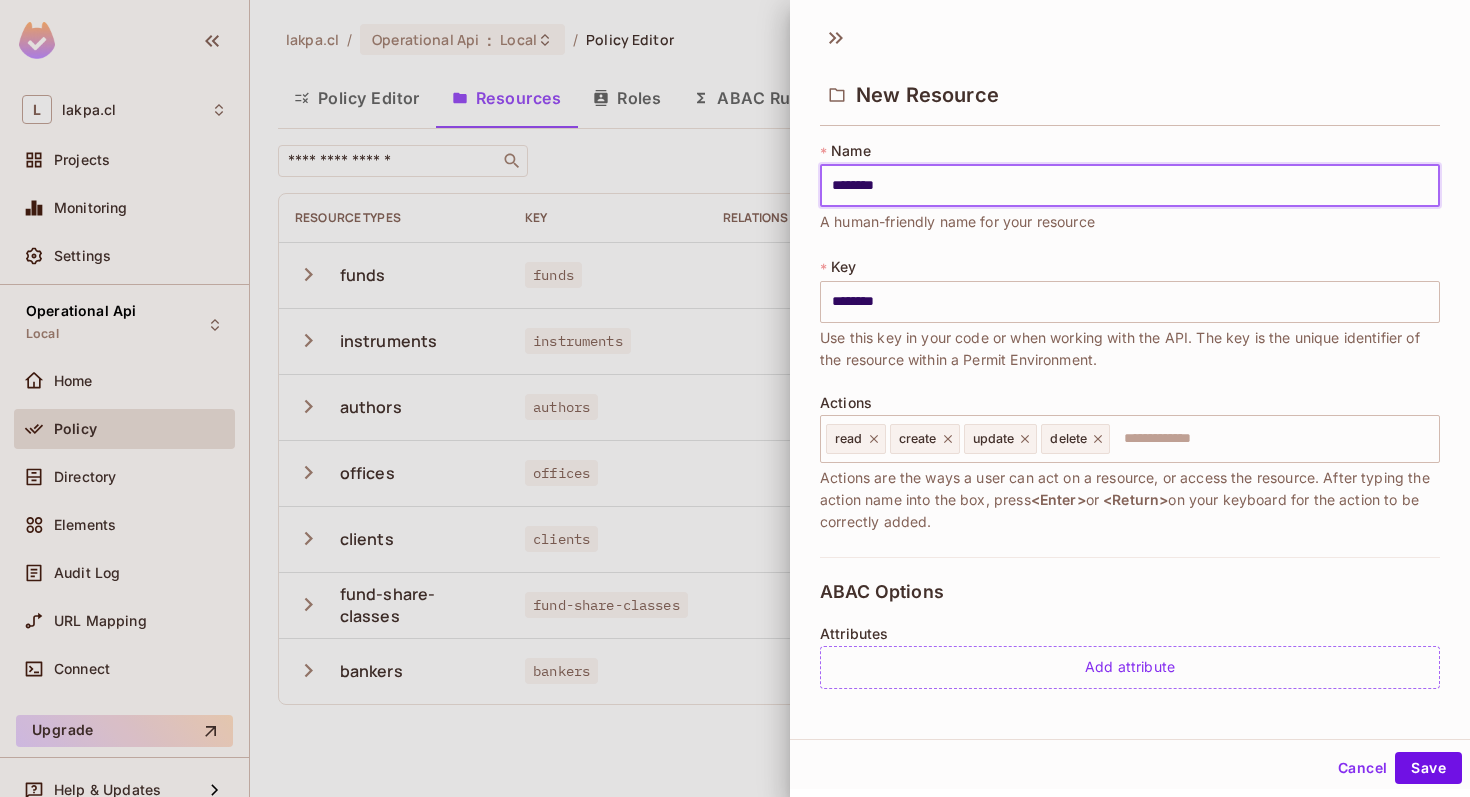 type on "*********" 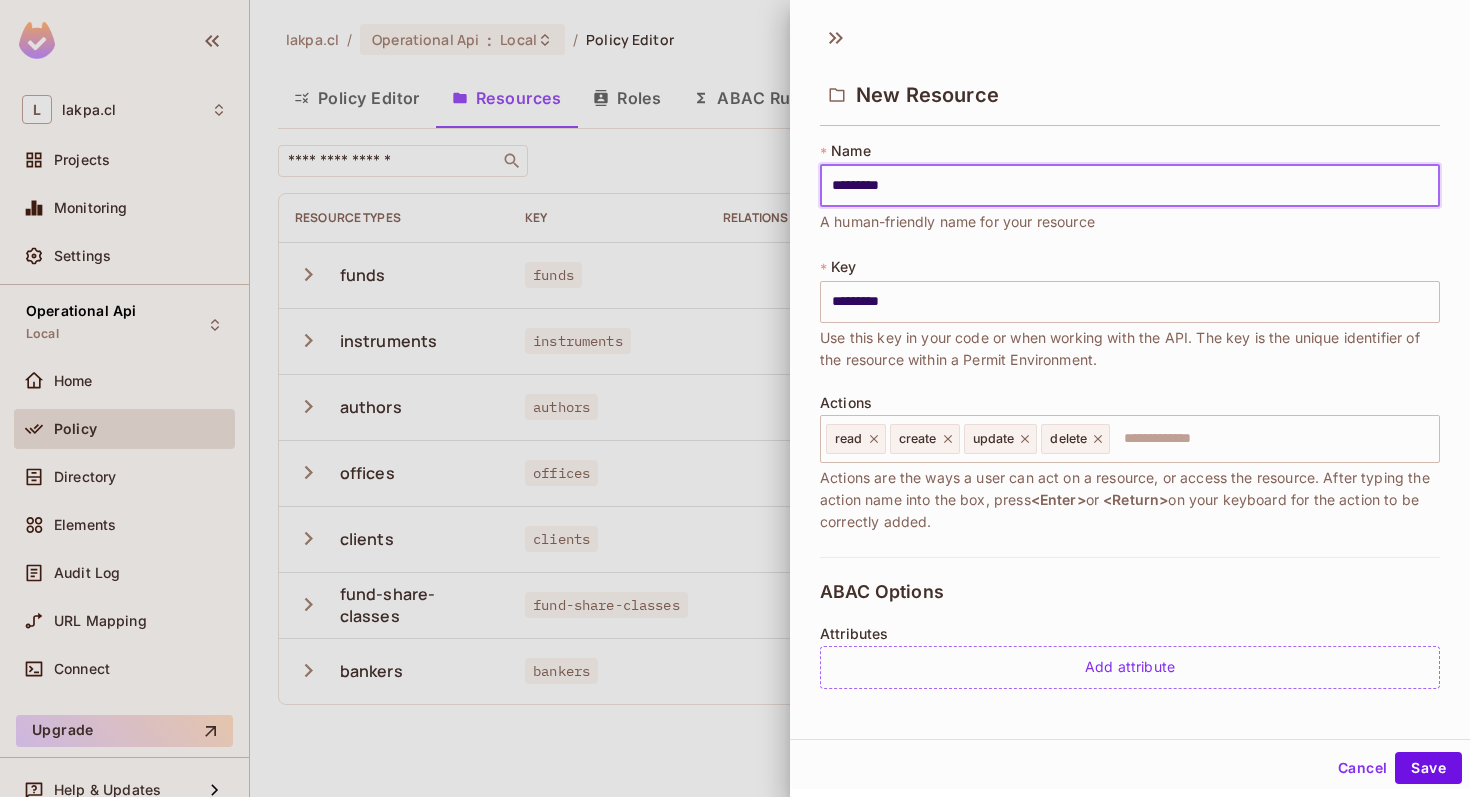 type on "**********" 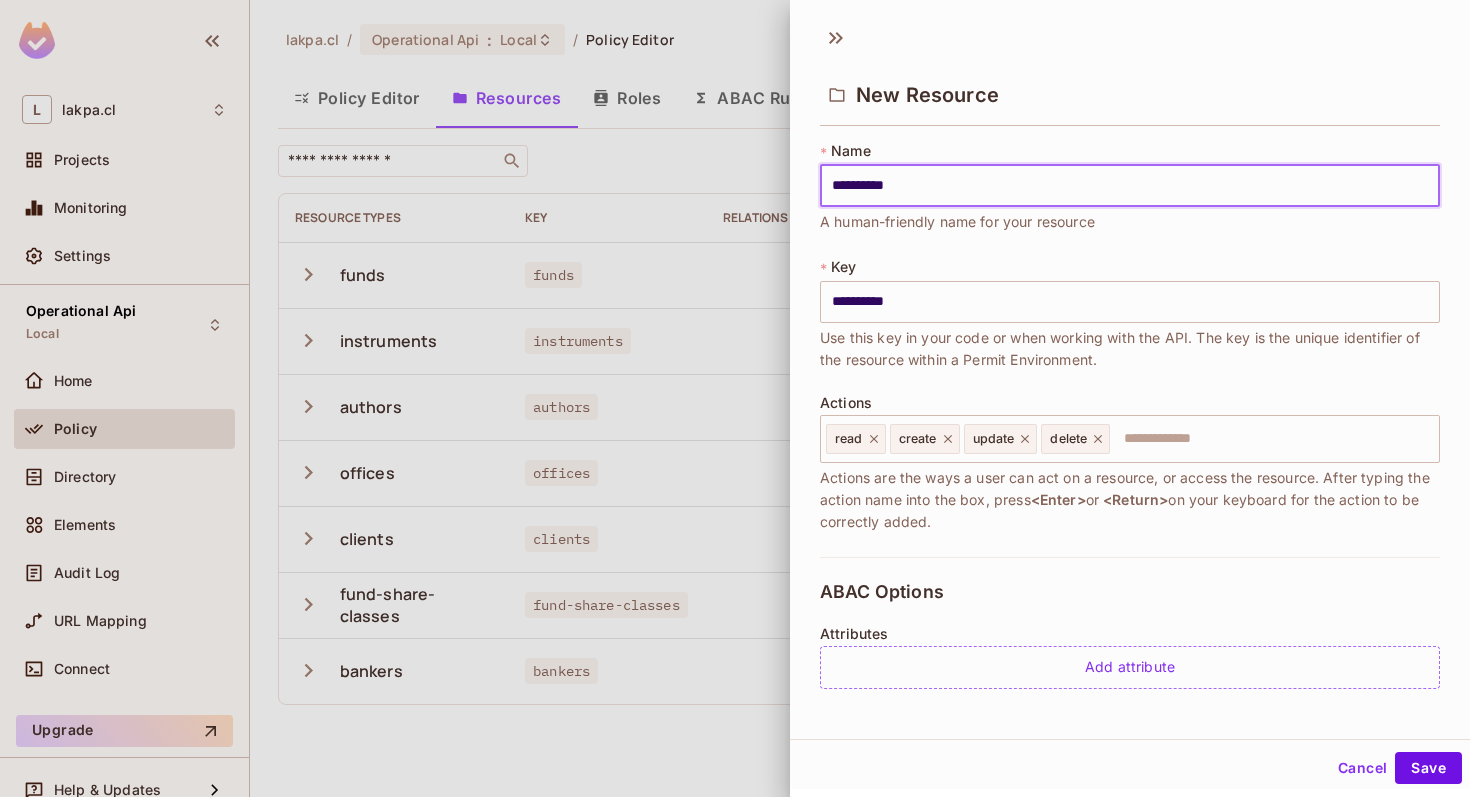 type on "**********" 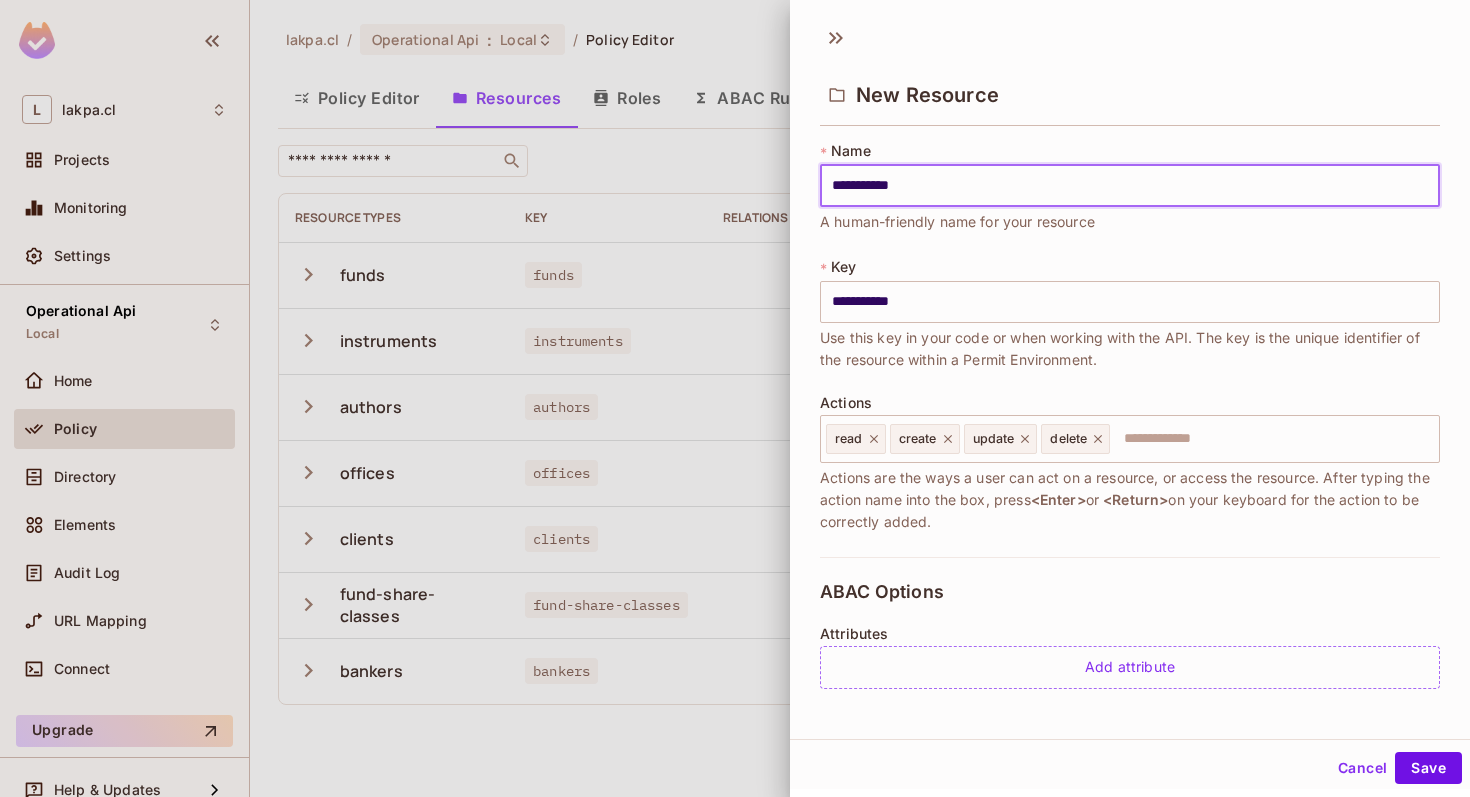type on "**********" 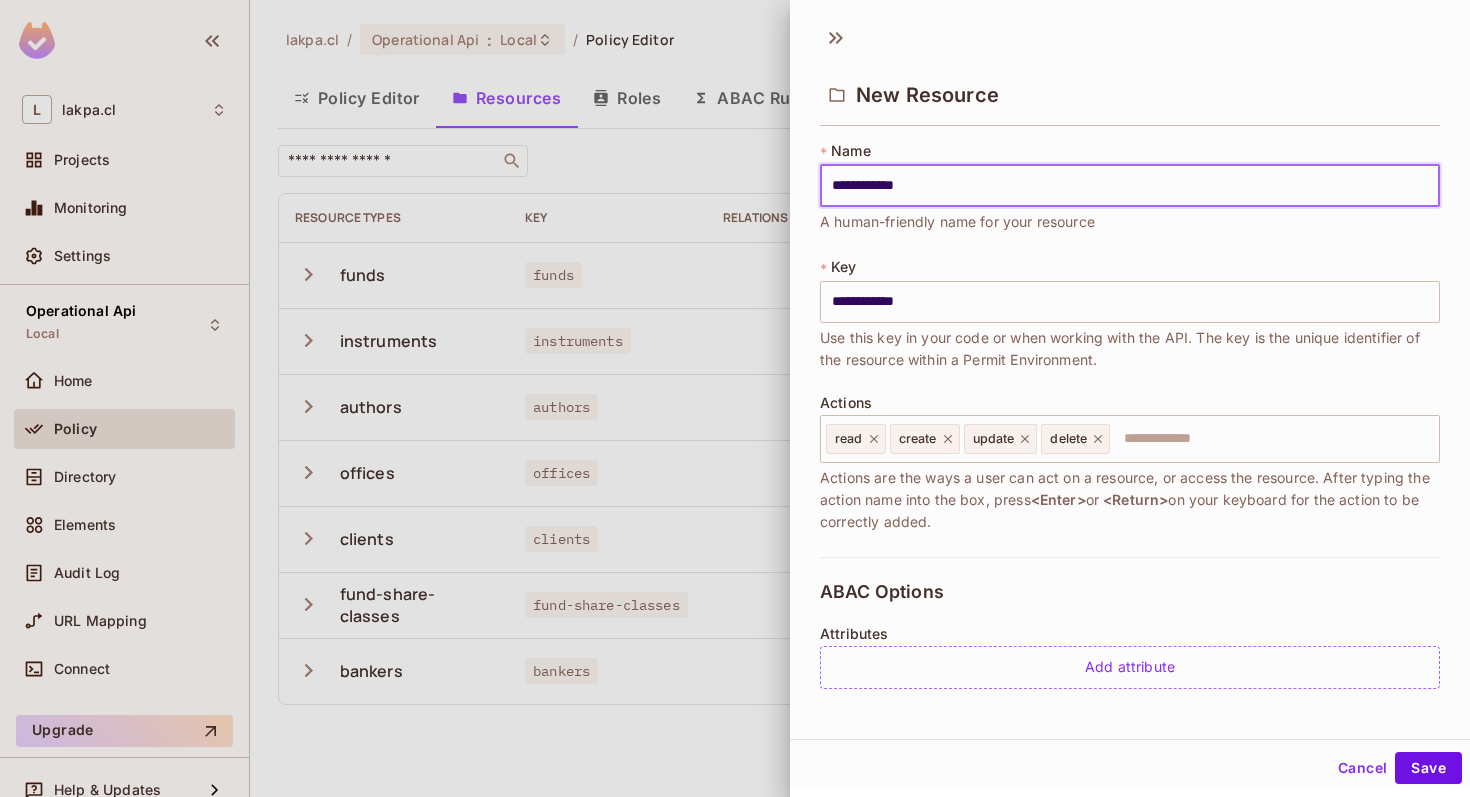 type on "**********" 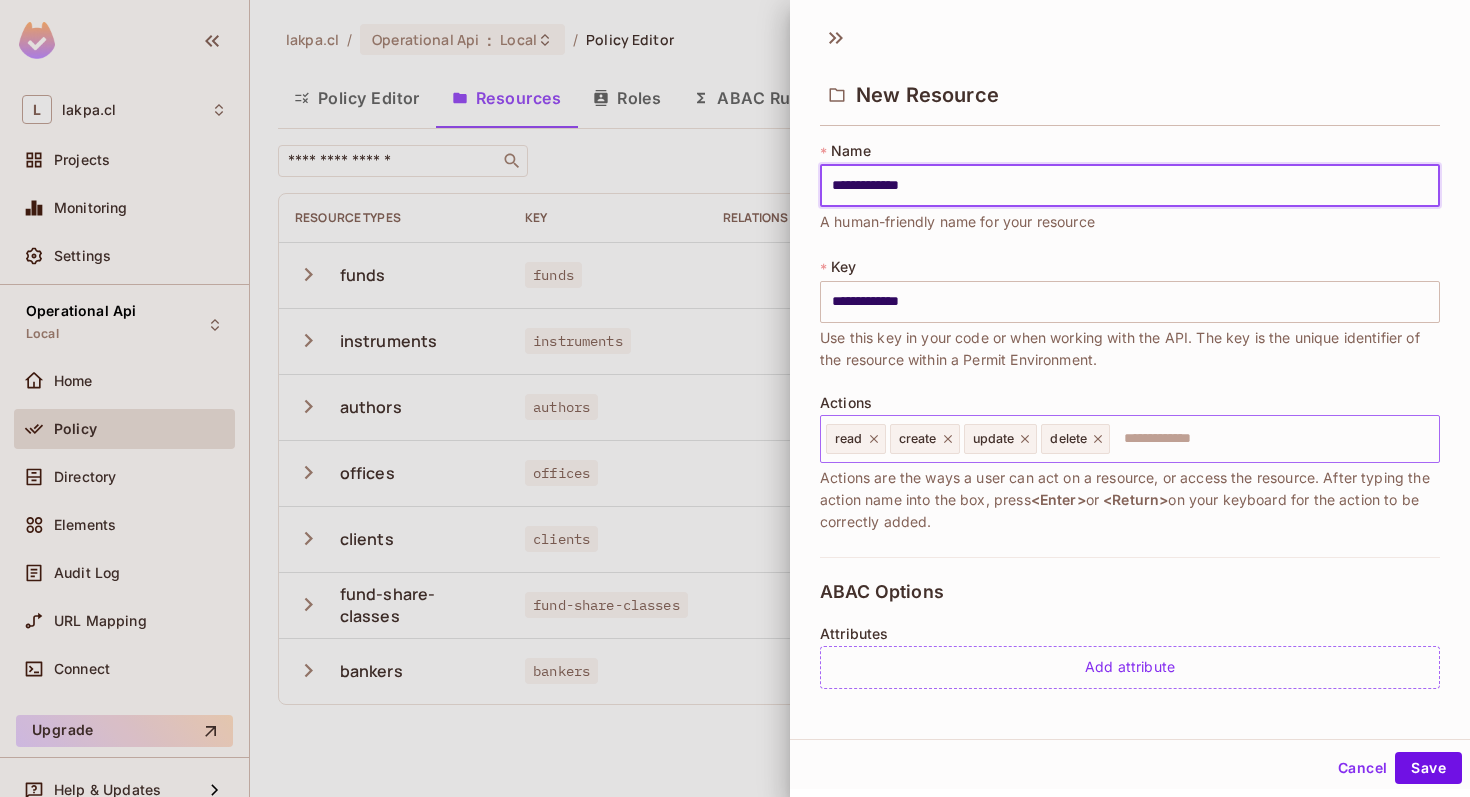 click 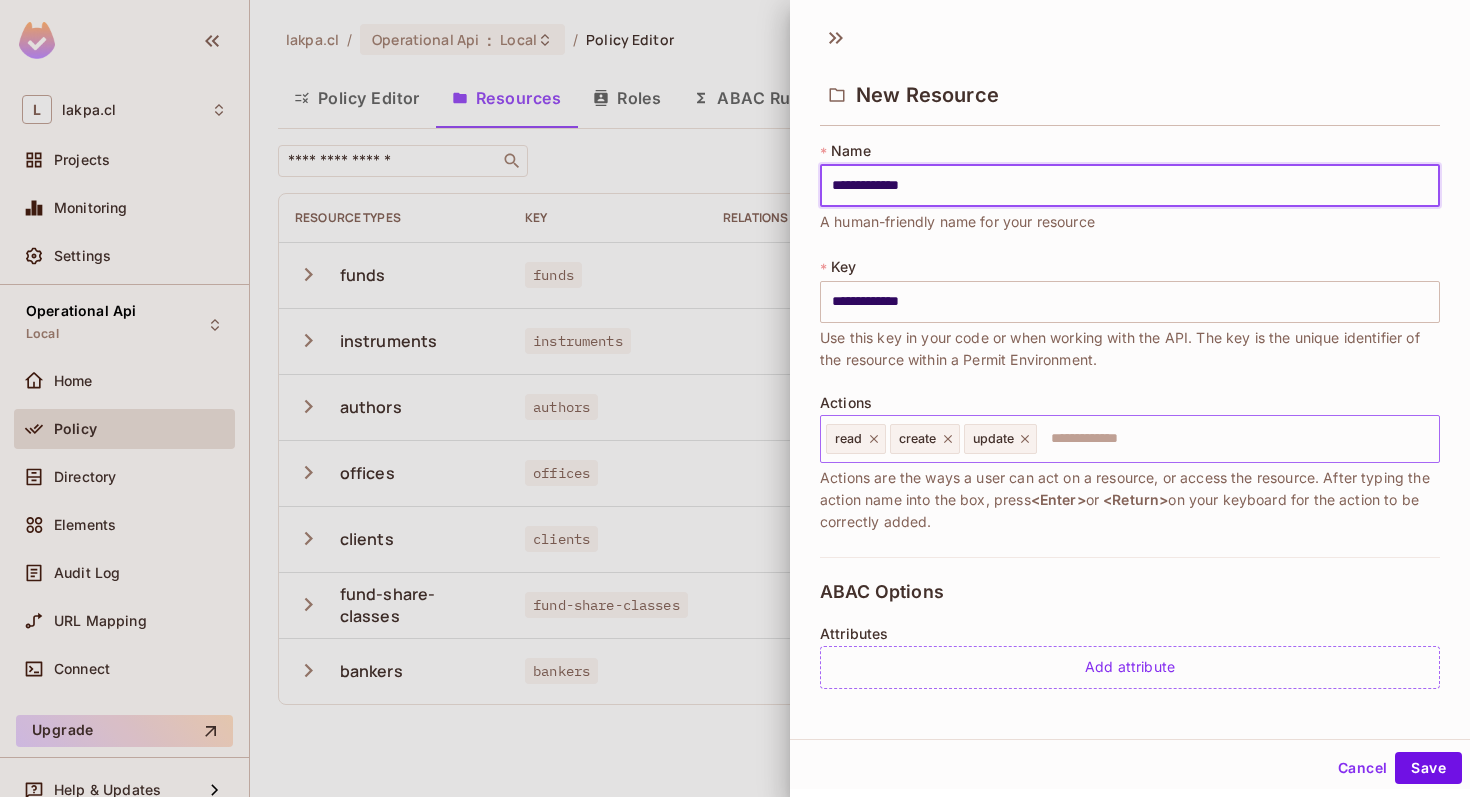 click 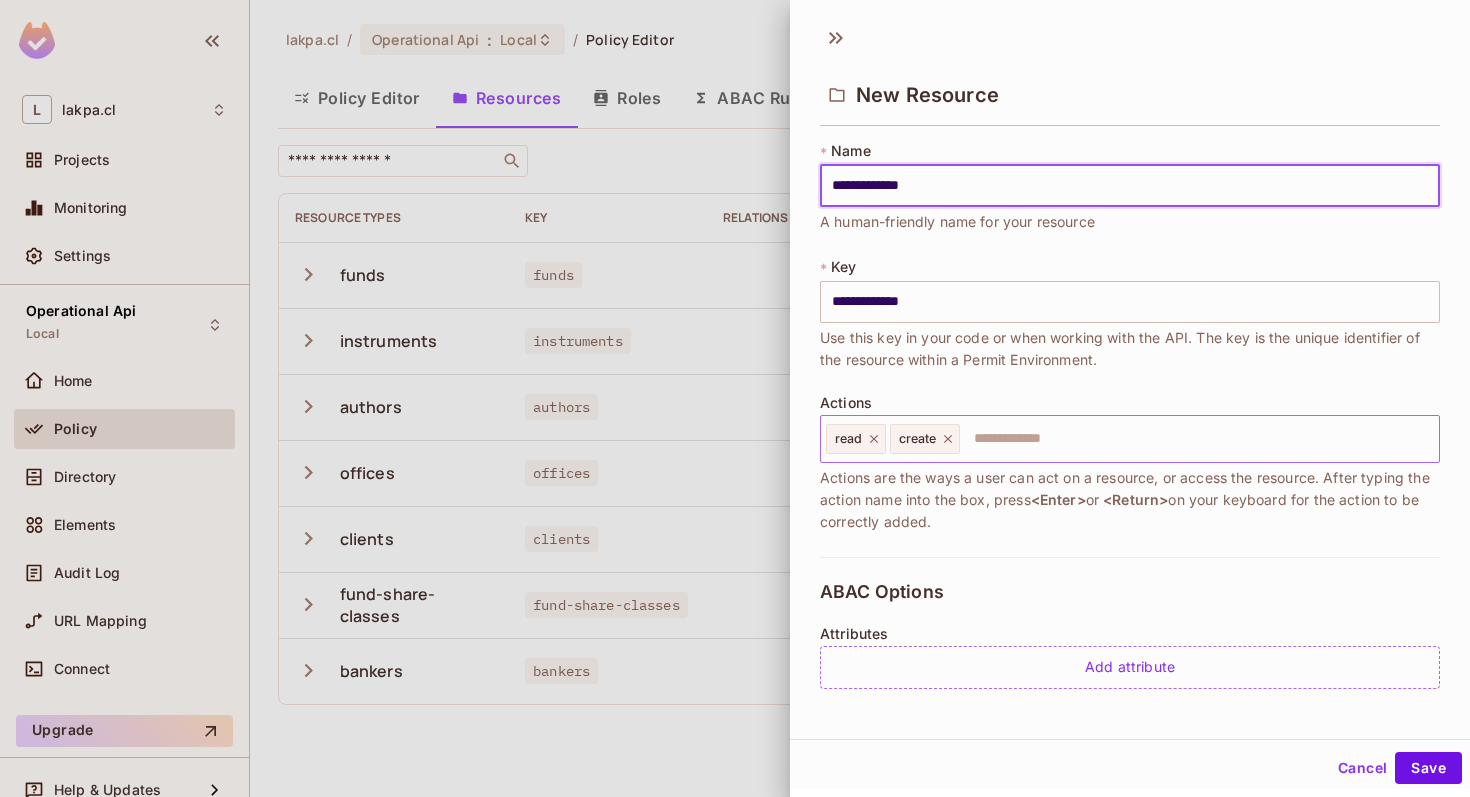 click 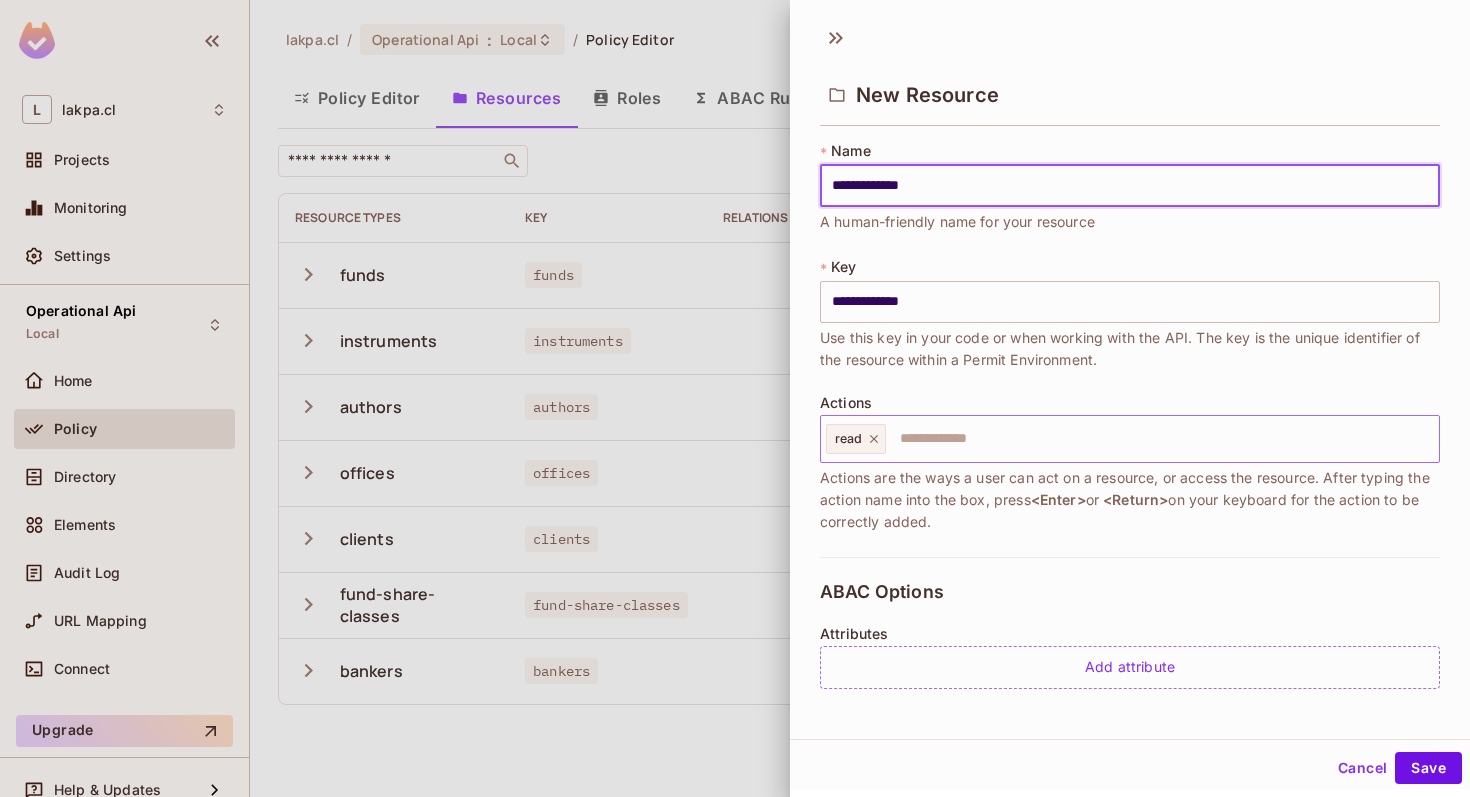 click 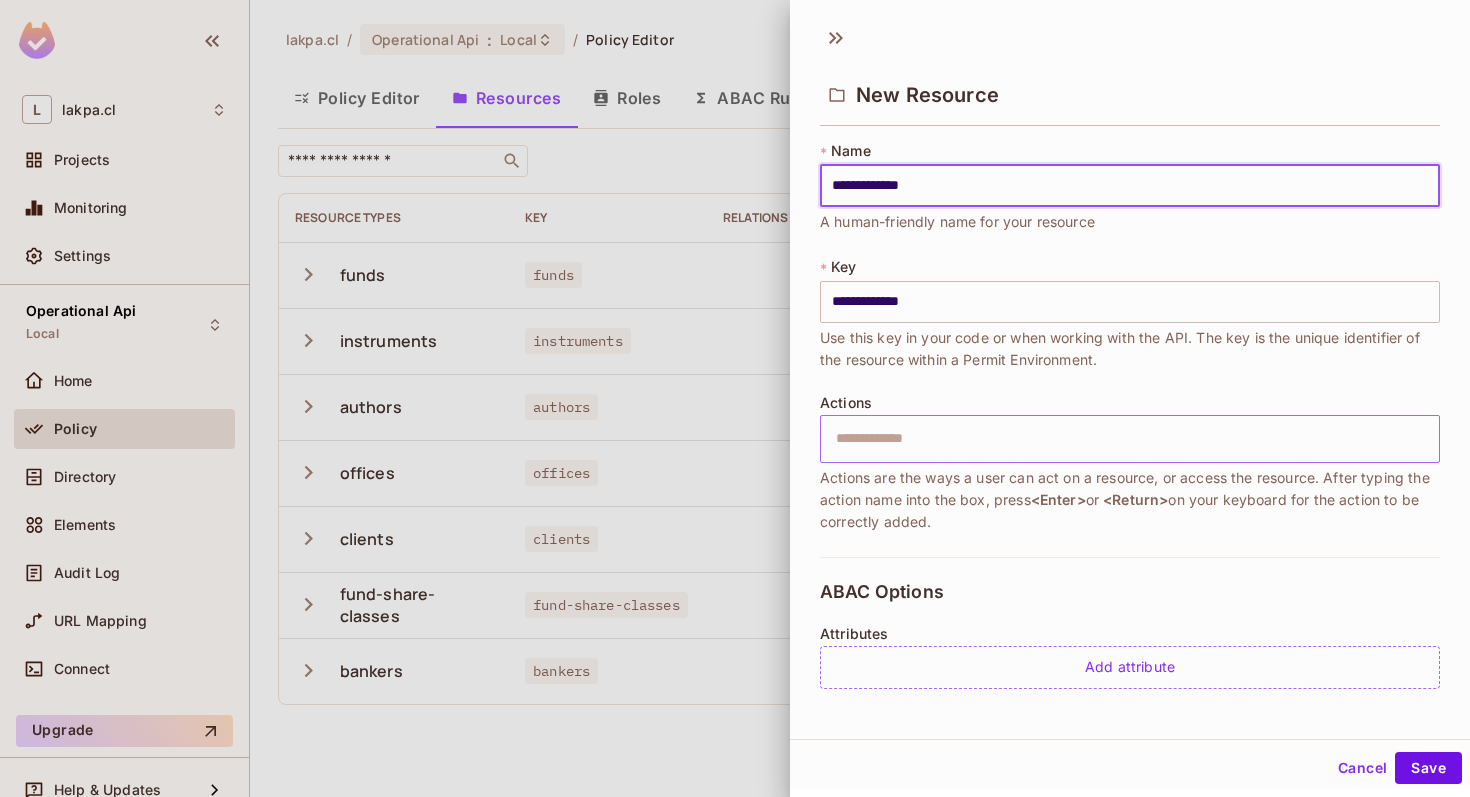type on "**********" 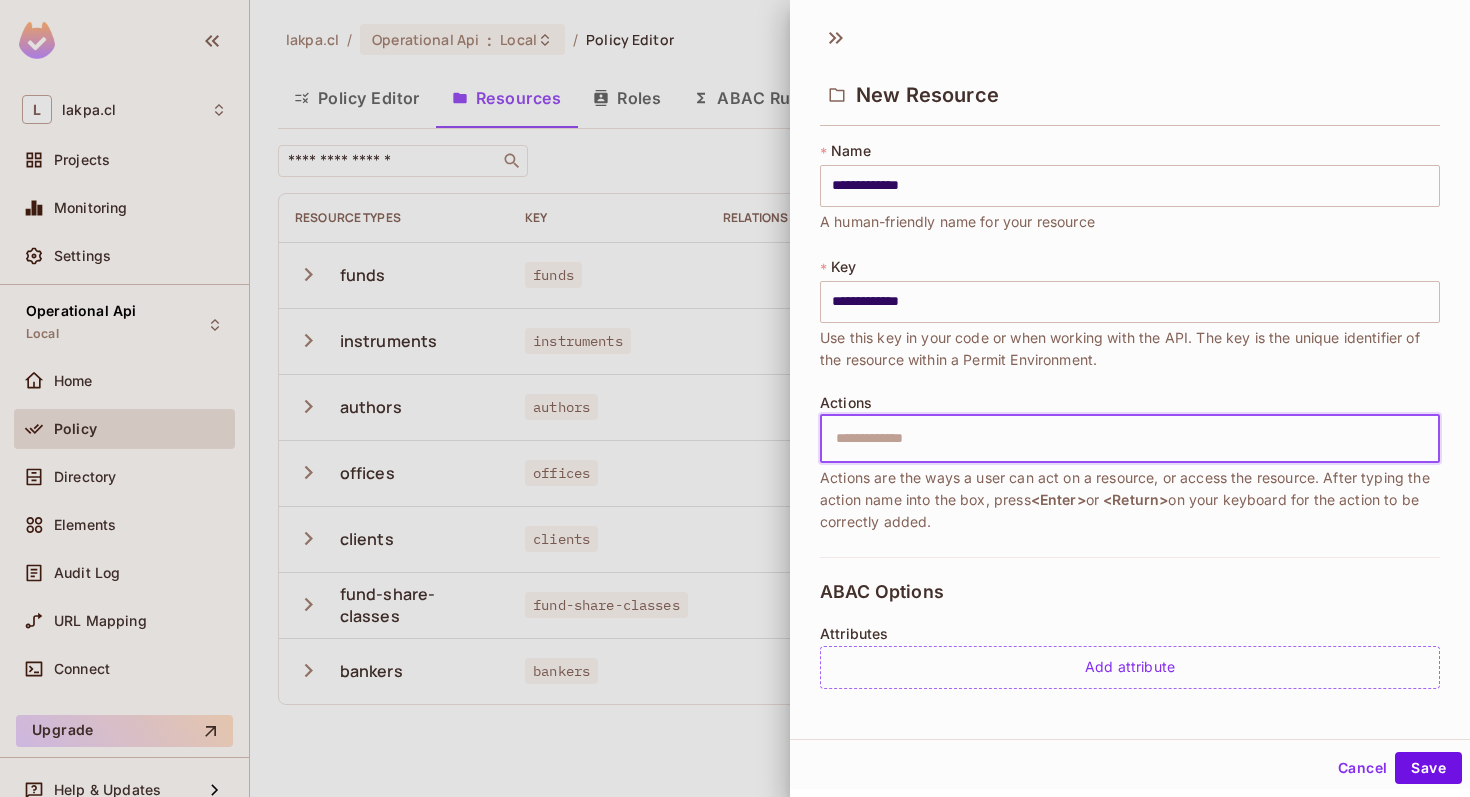 click at bounding box center (1127, 439) 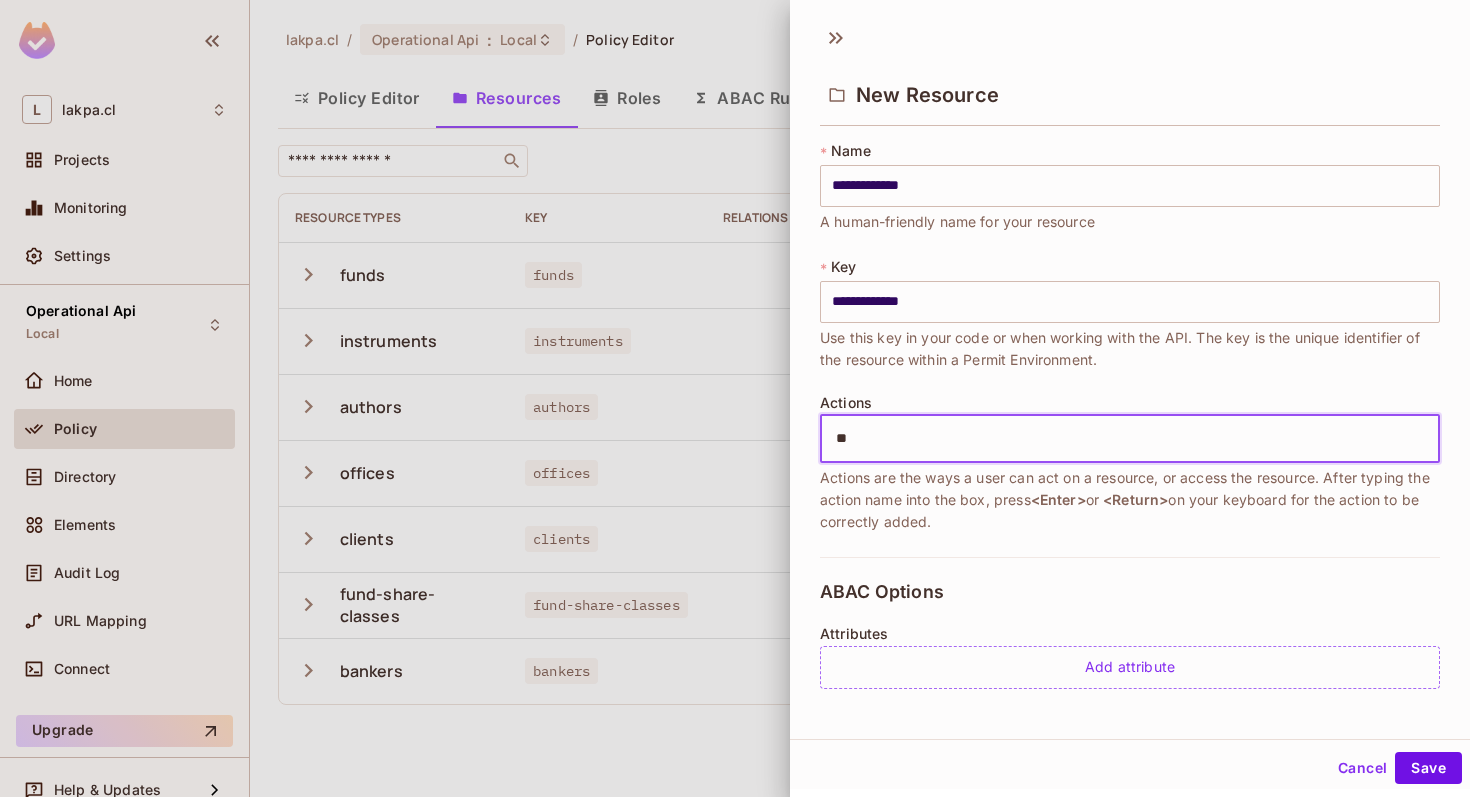 type on "***" 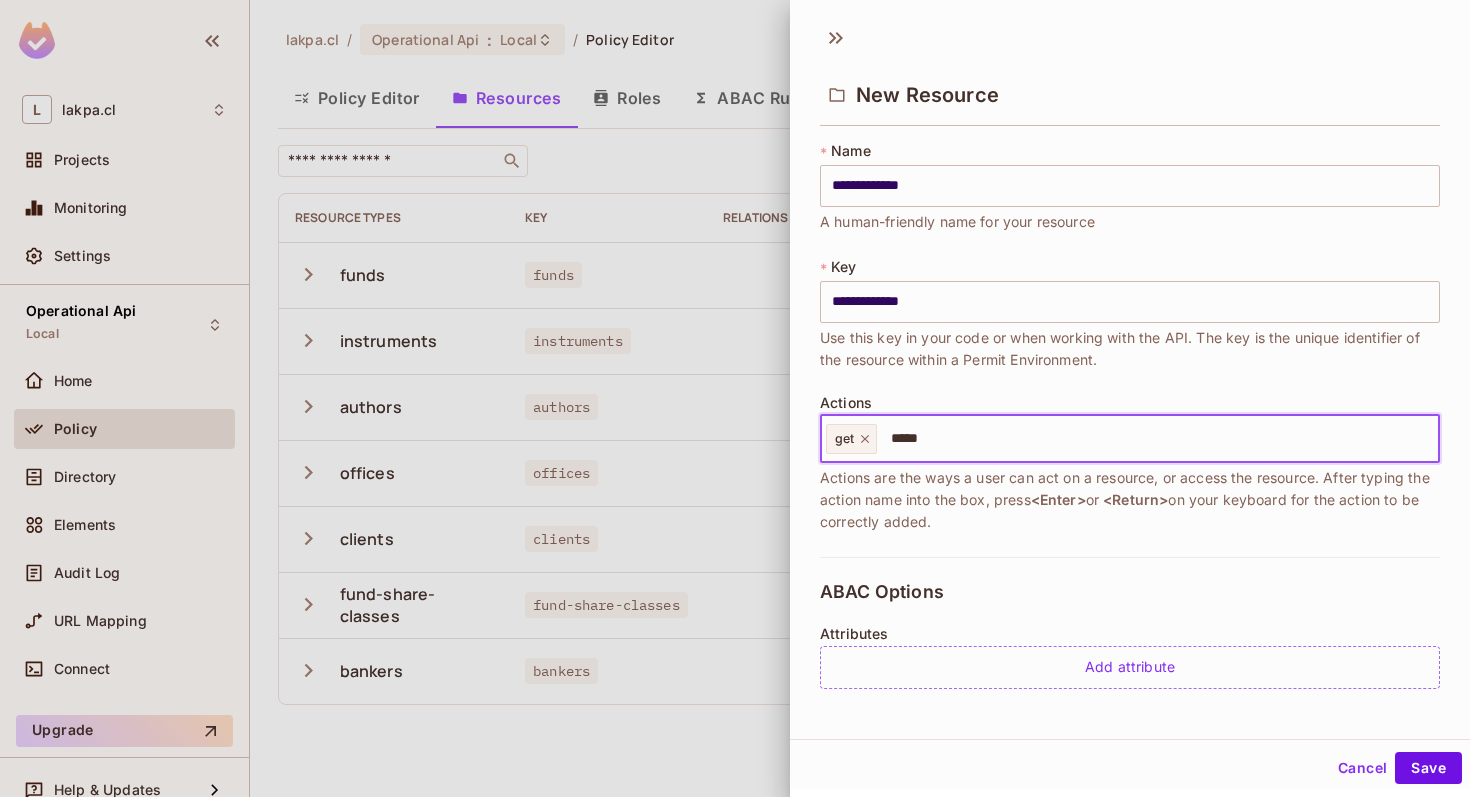 type on "******" 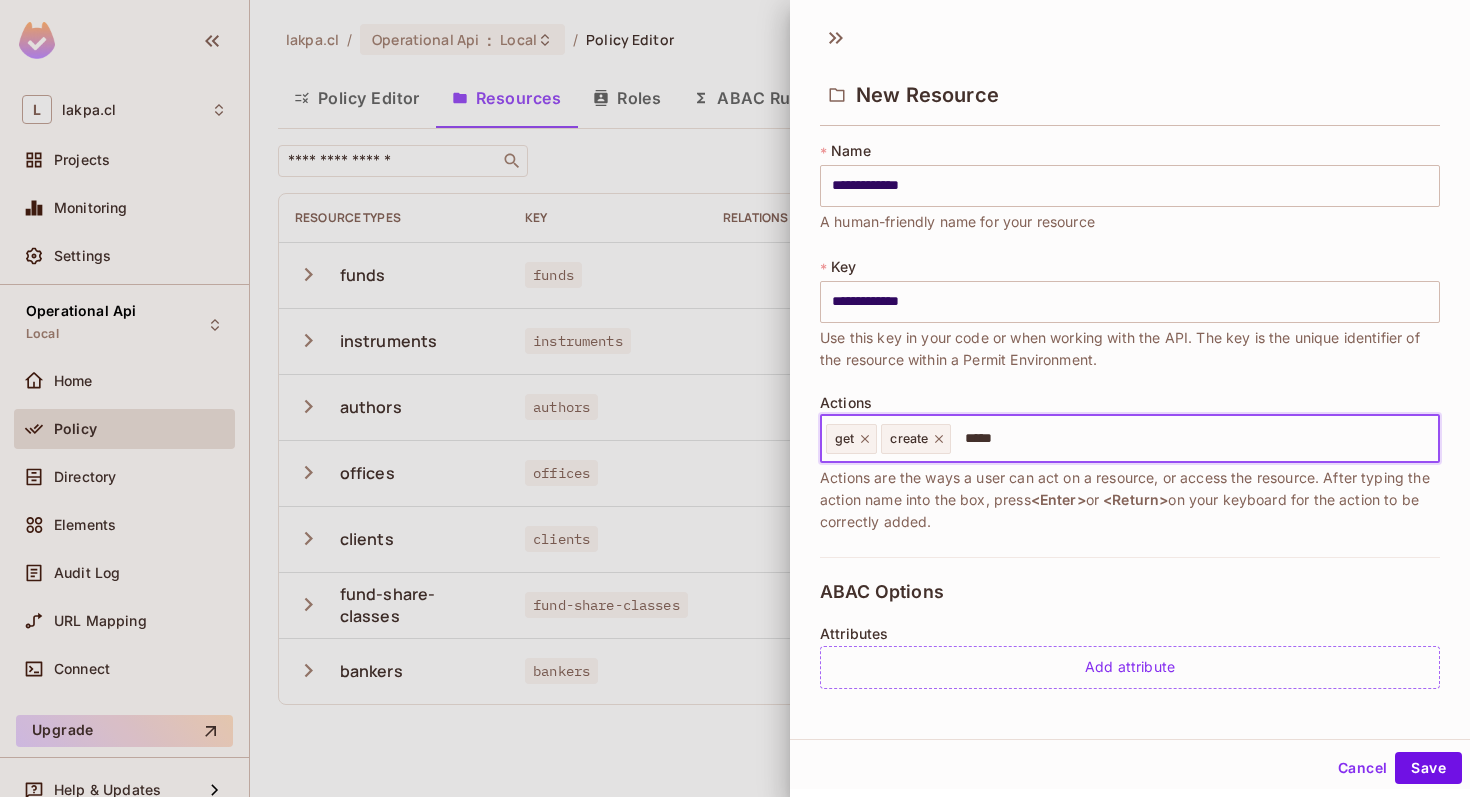 type on "******" 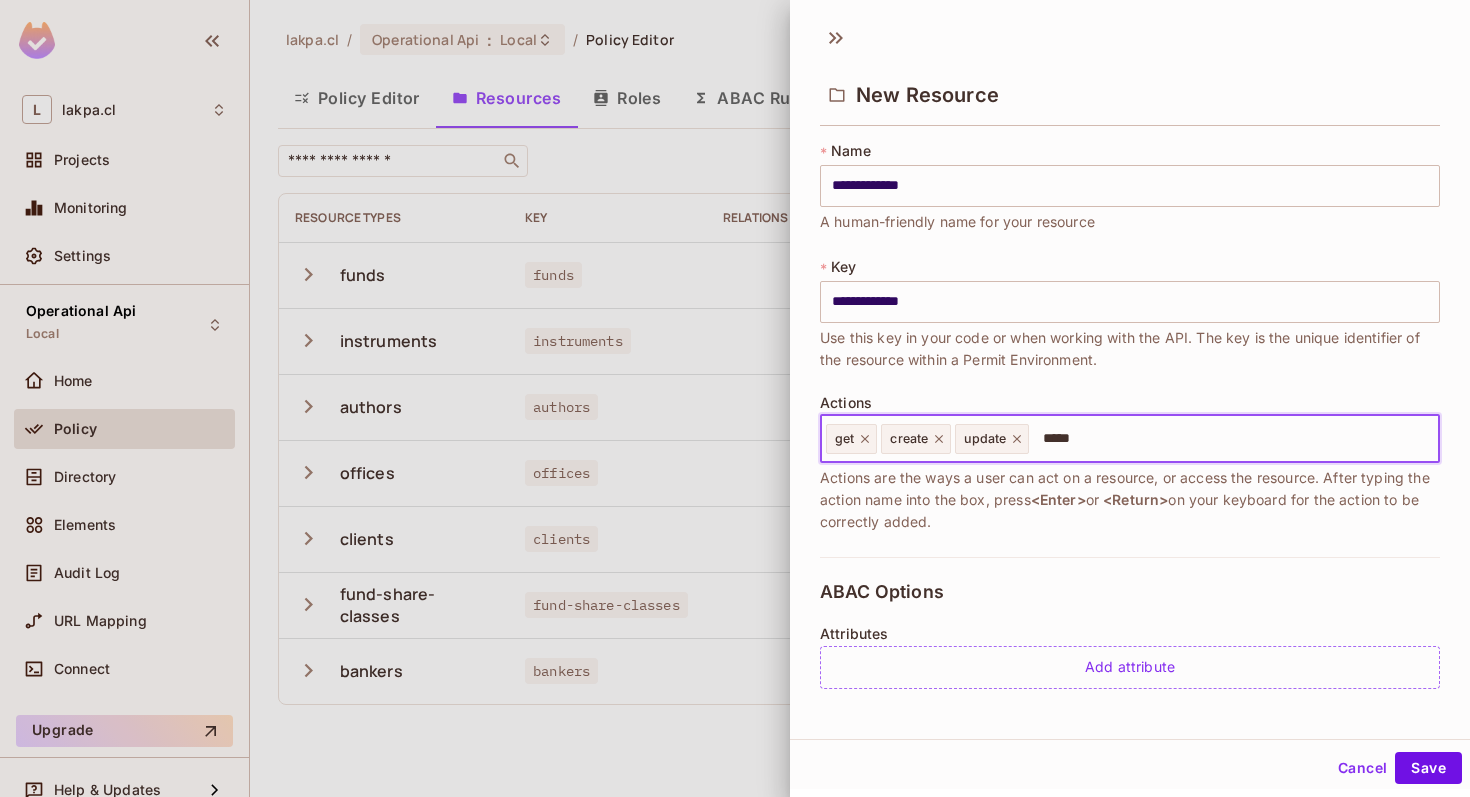 type on "******" 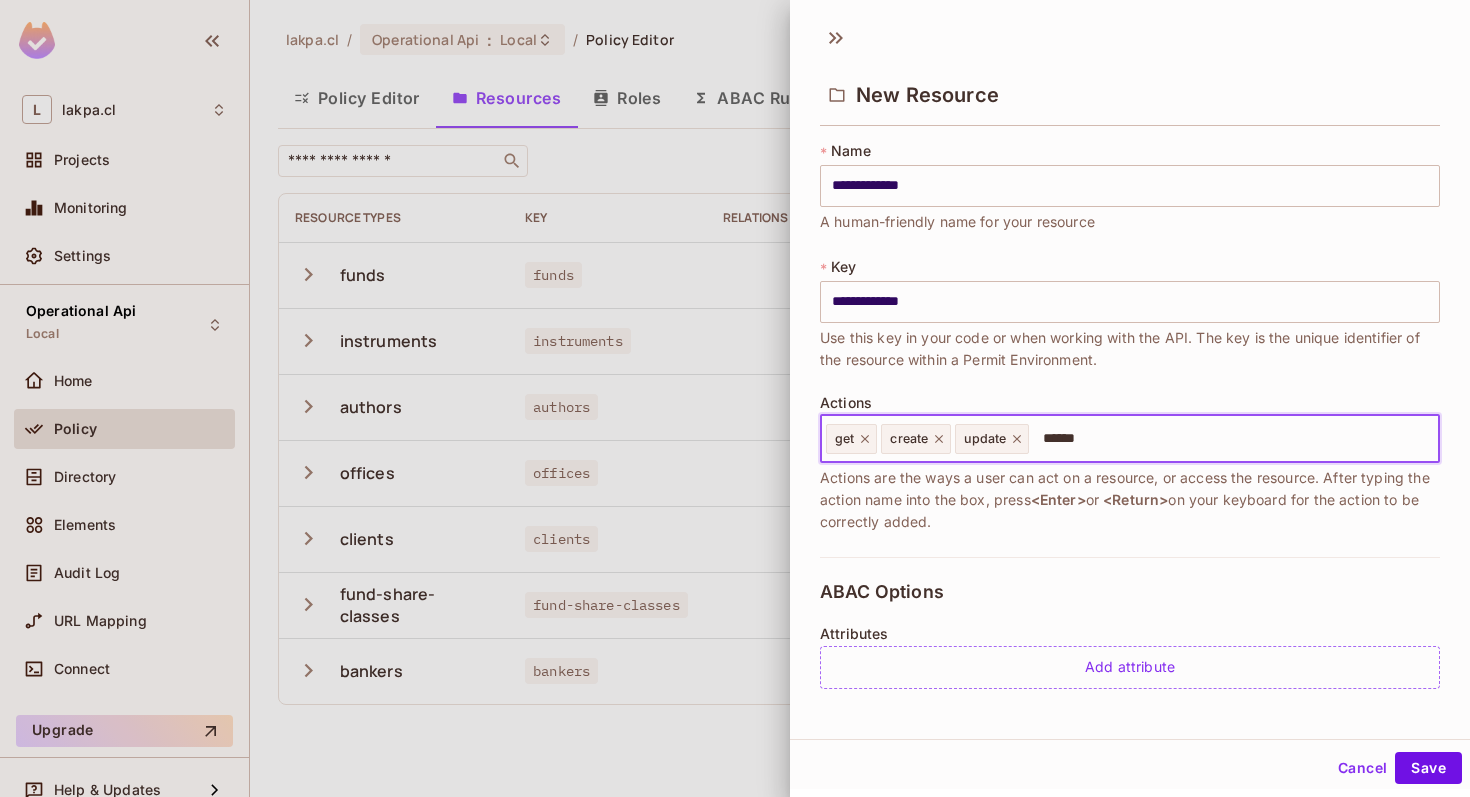 type 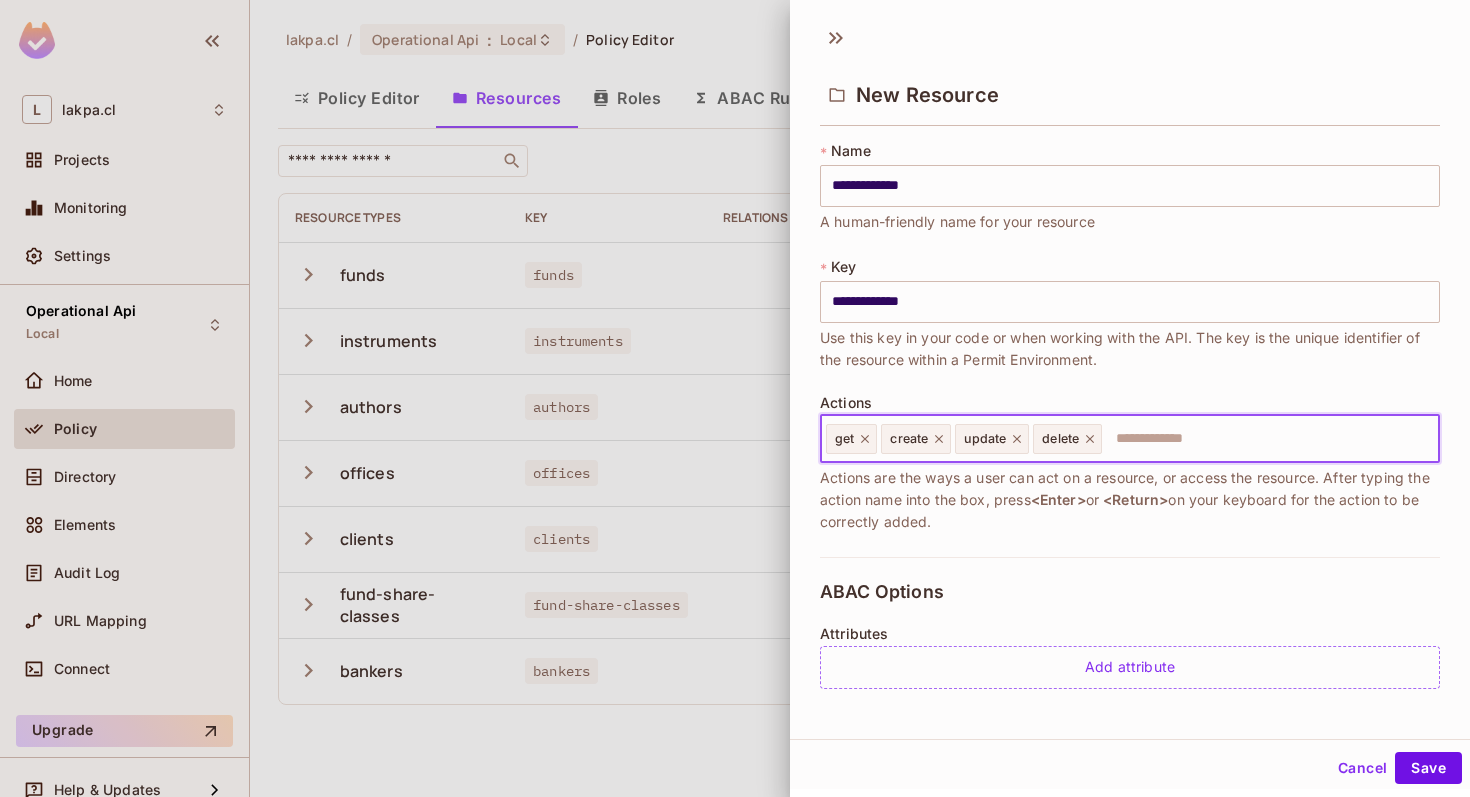 scroll, scrollTop: 303, scrollLeft: 0, axis: vertical 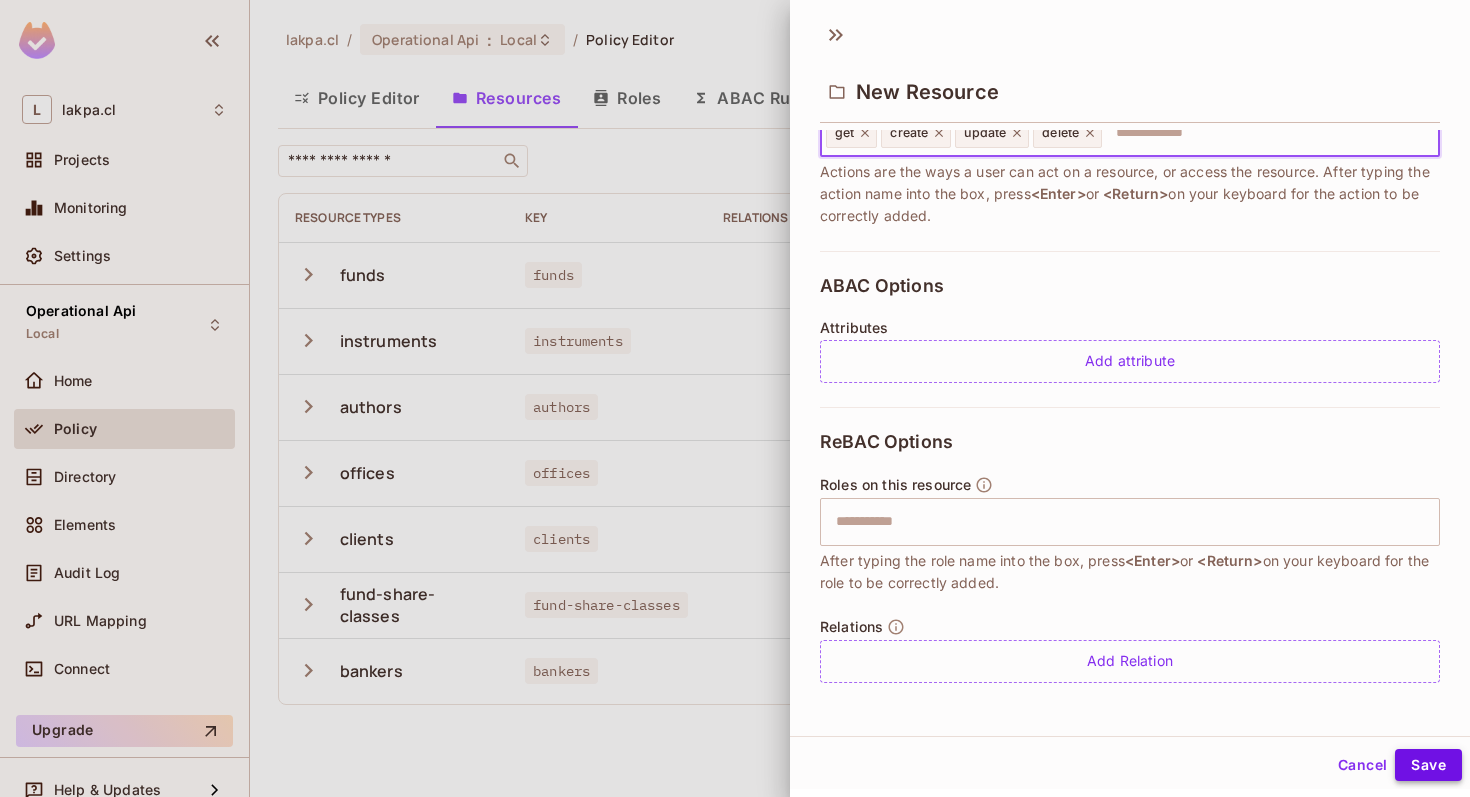 click on "Save" at bounding box center [1428, 765] 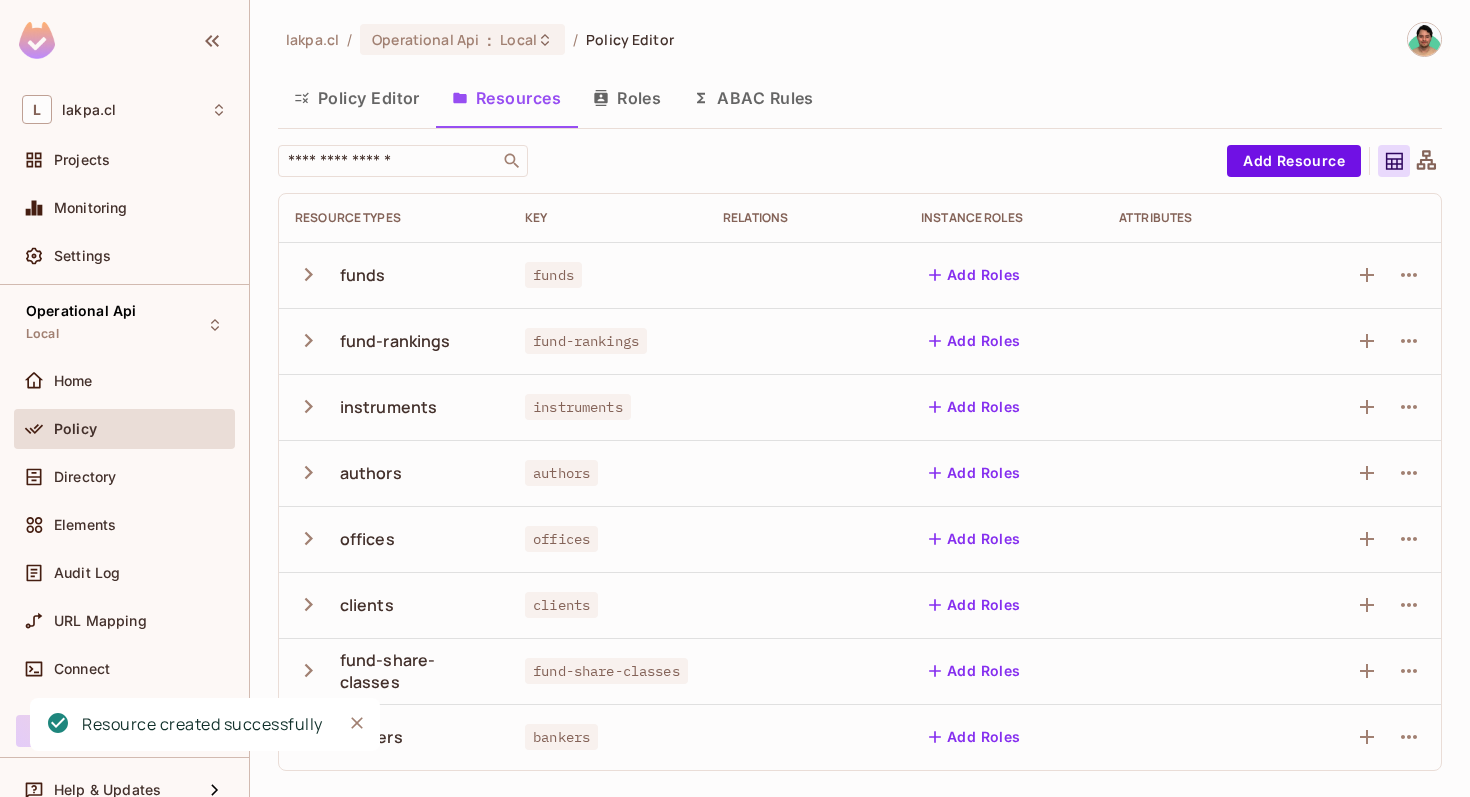 click 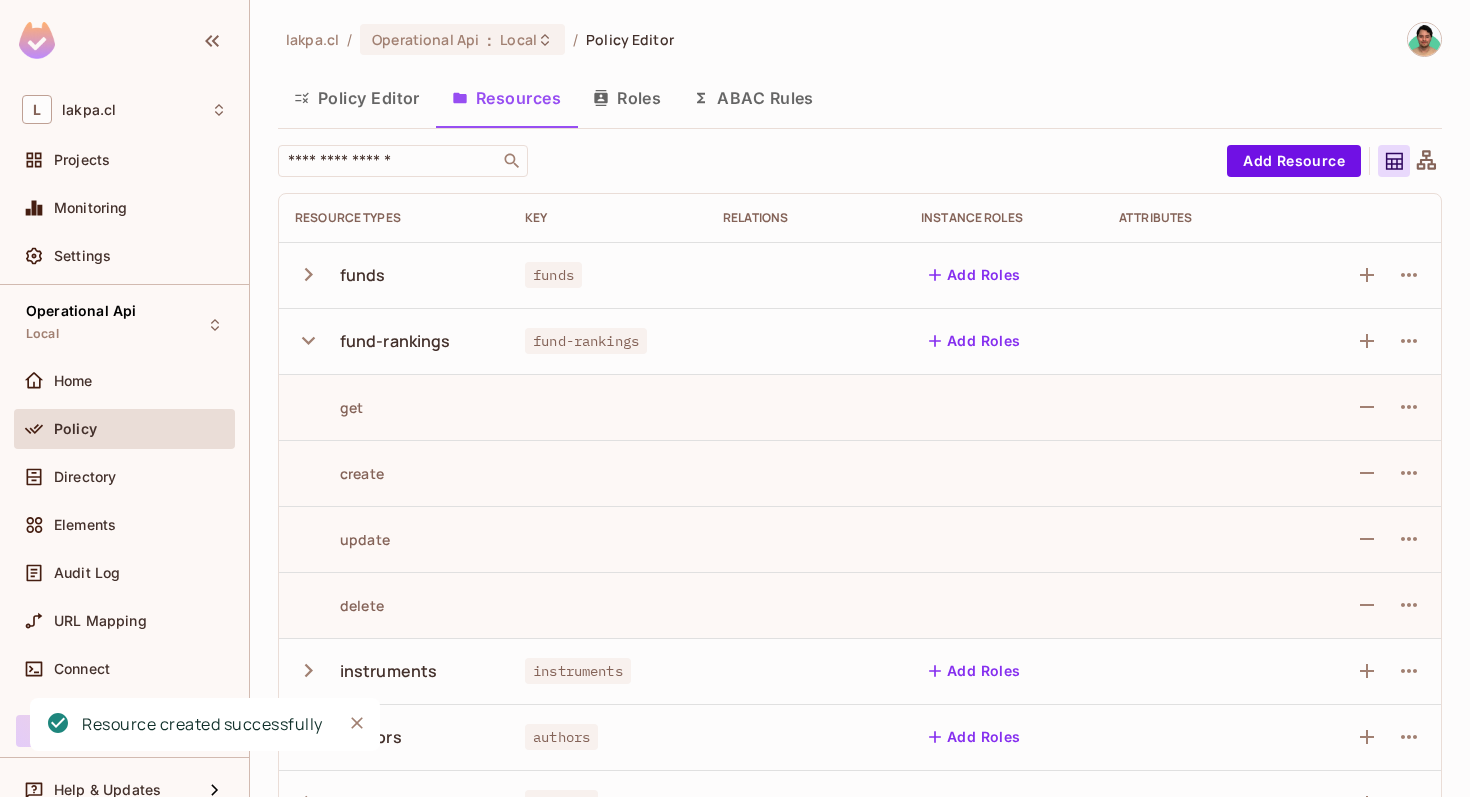 click 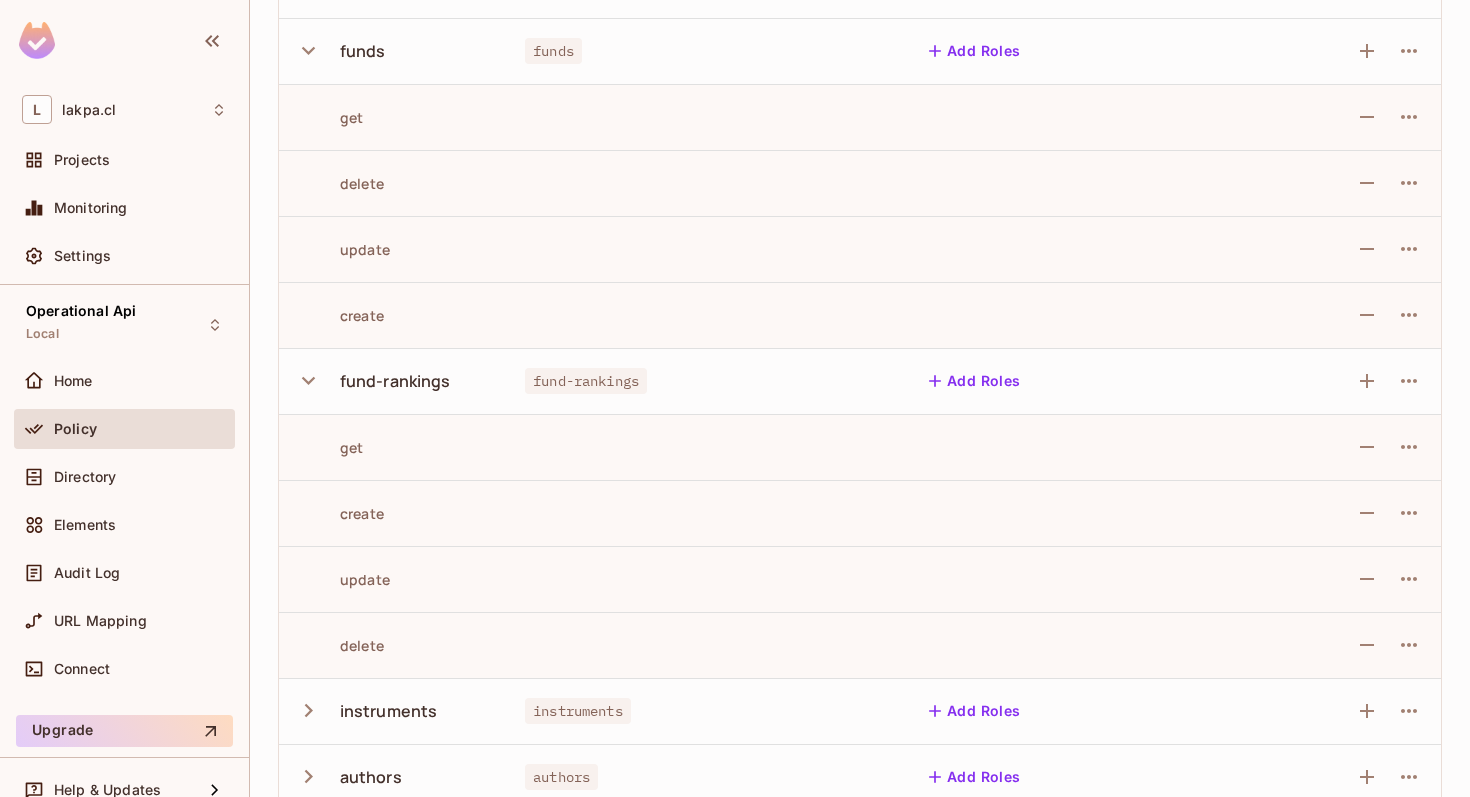 scroll, scrollTop: 188, scrollLeft: 0, axis: vertical 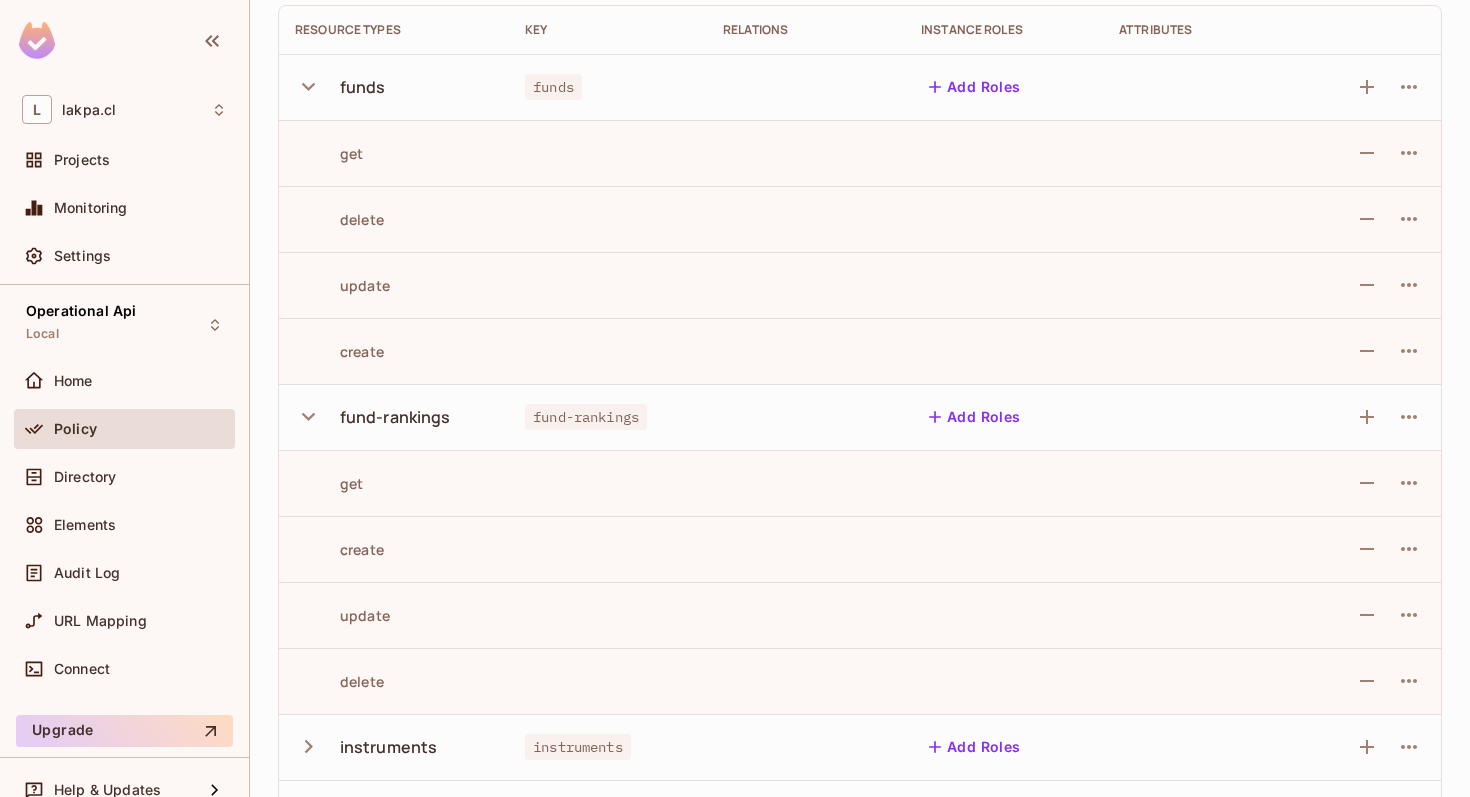 click 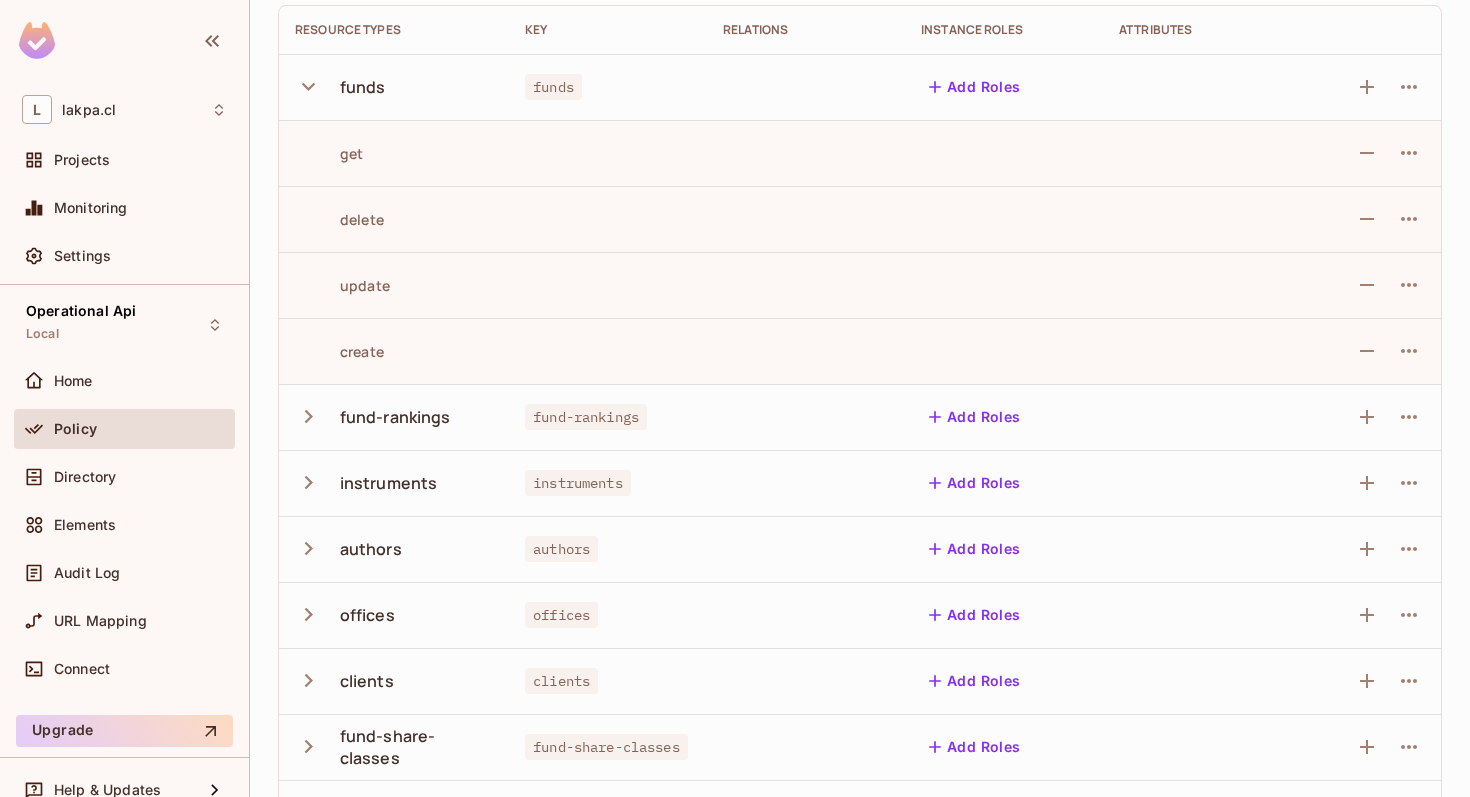 click 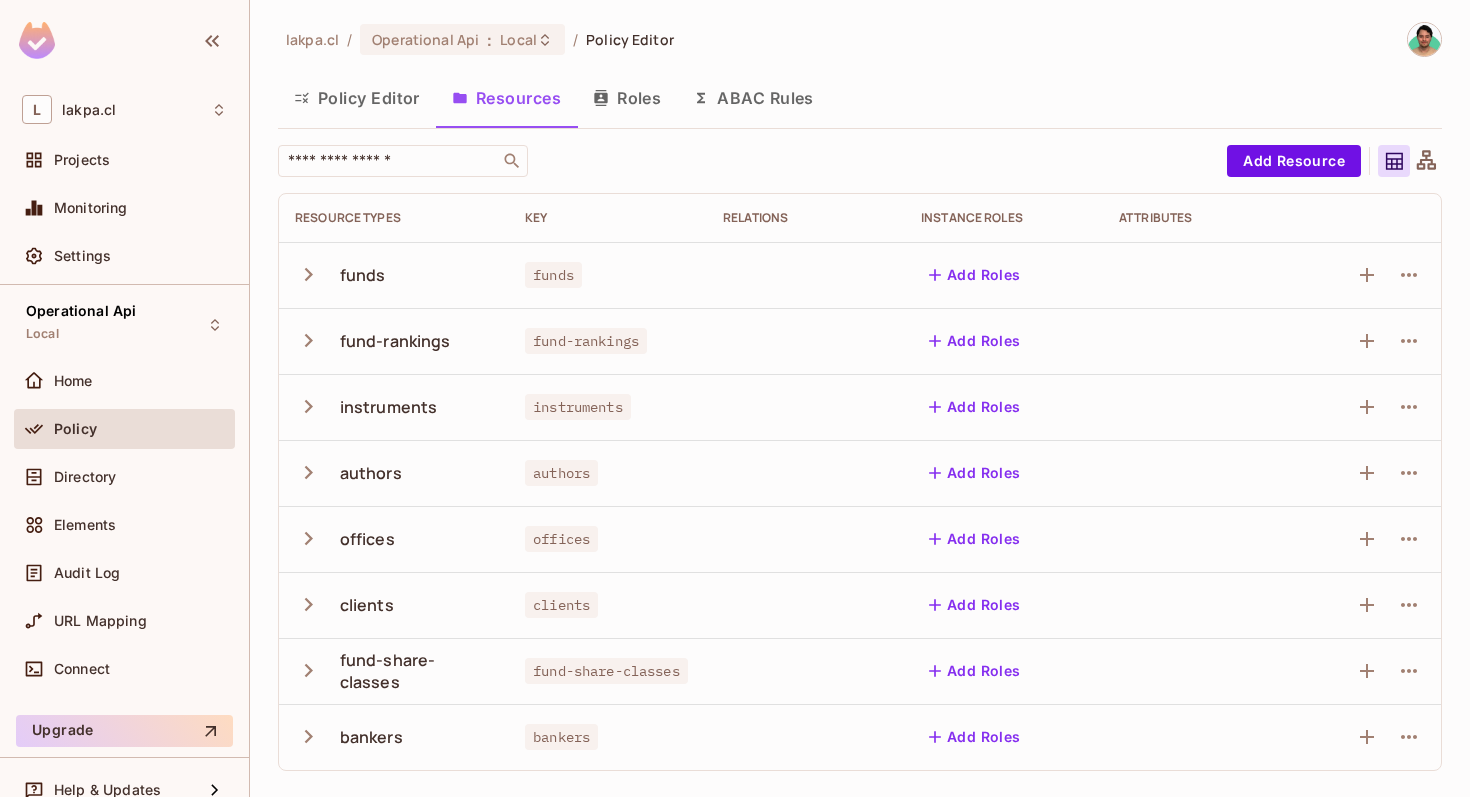 scroll, scrollTop: 0, scrollLeft: 0, axis: both 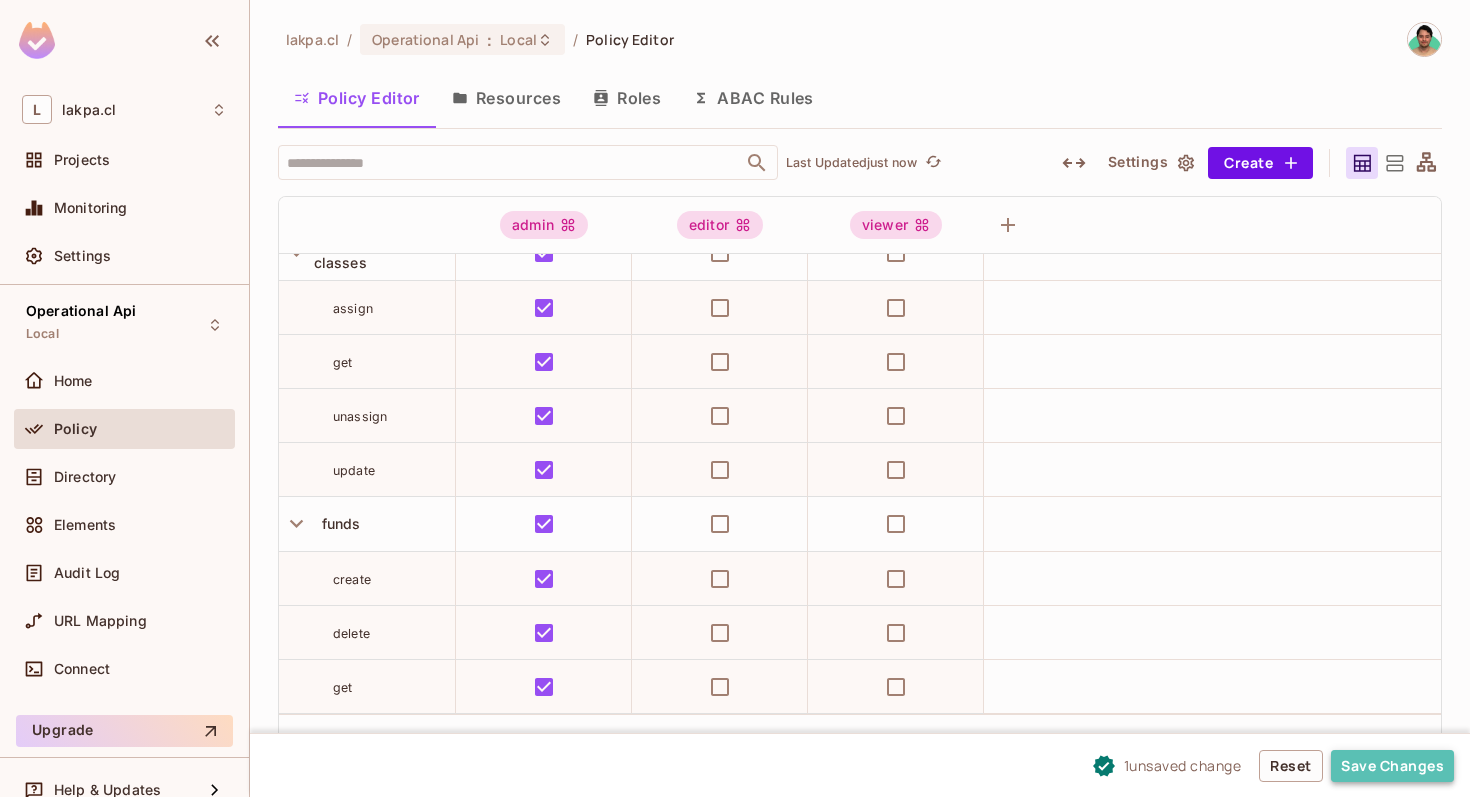 click on "Save Changes" at bounding box center (1392, 766) 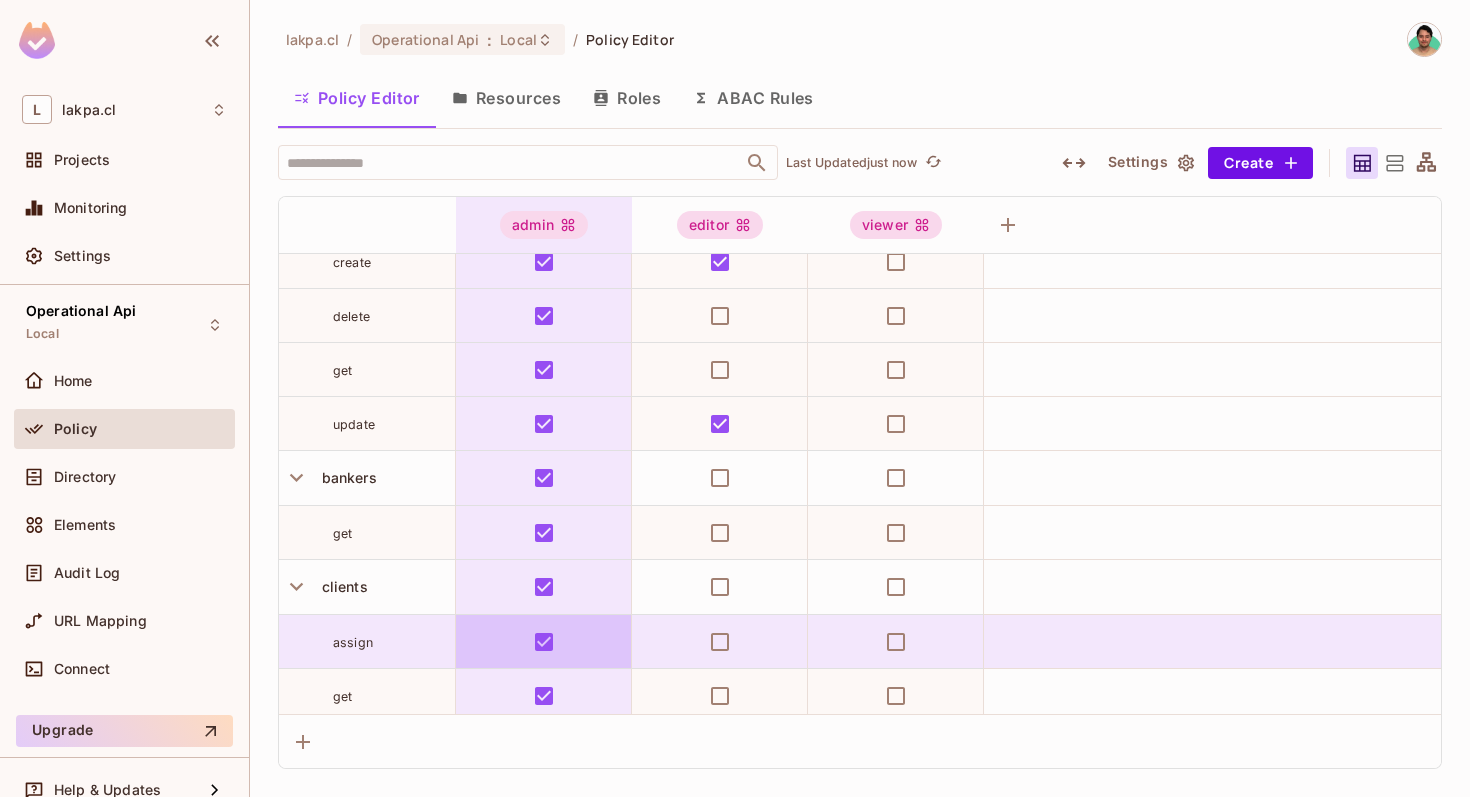 scroll, scrollTop: 0, scrollLeft: 0, axis: both 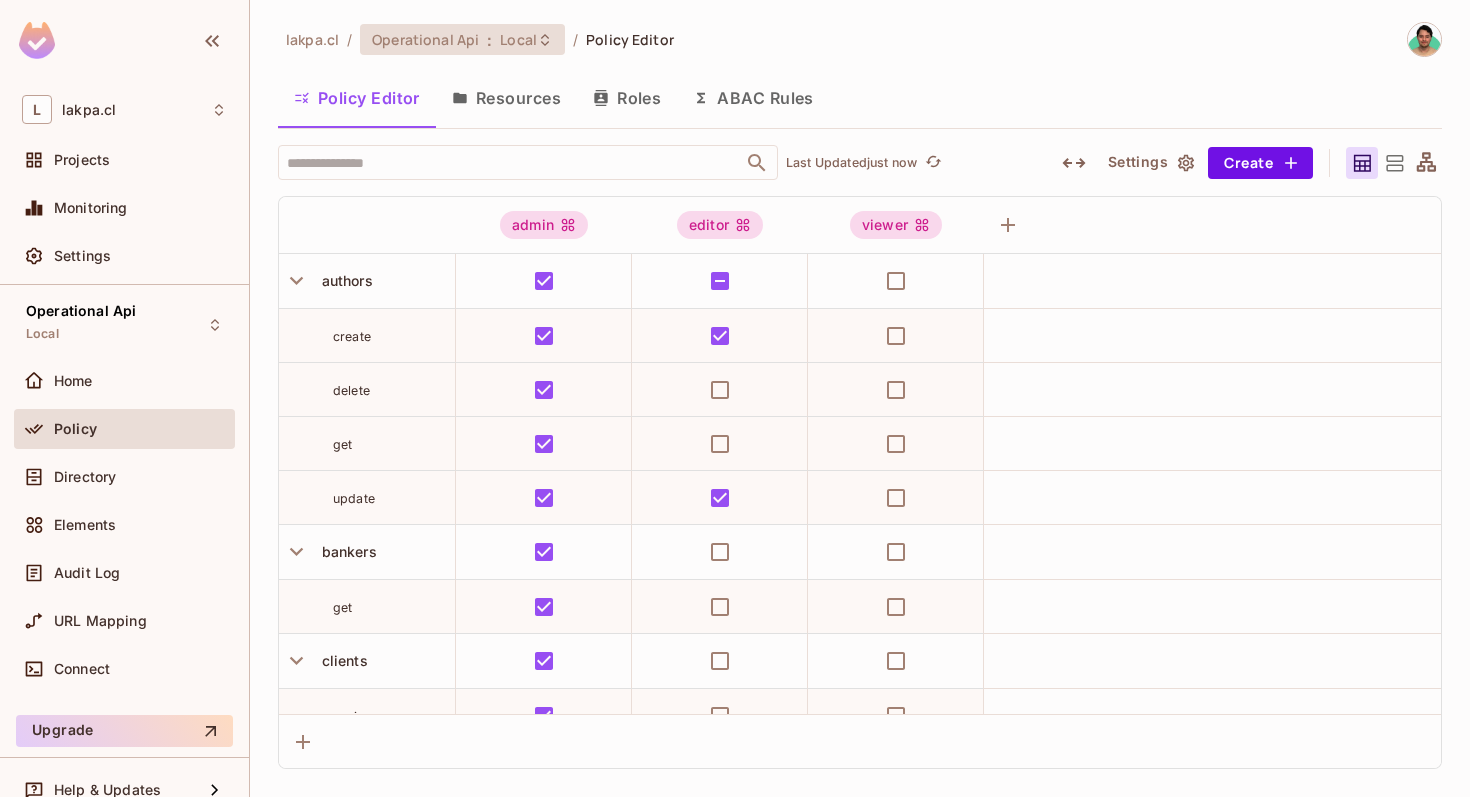 click on "Local" at bounding box center [518, 39] 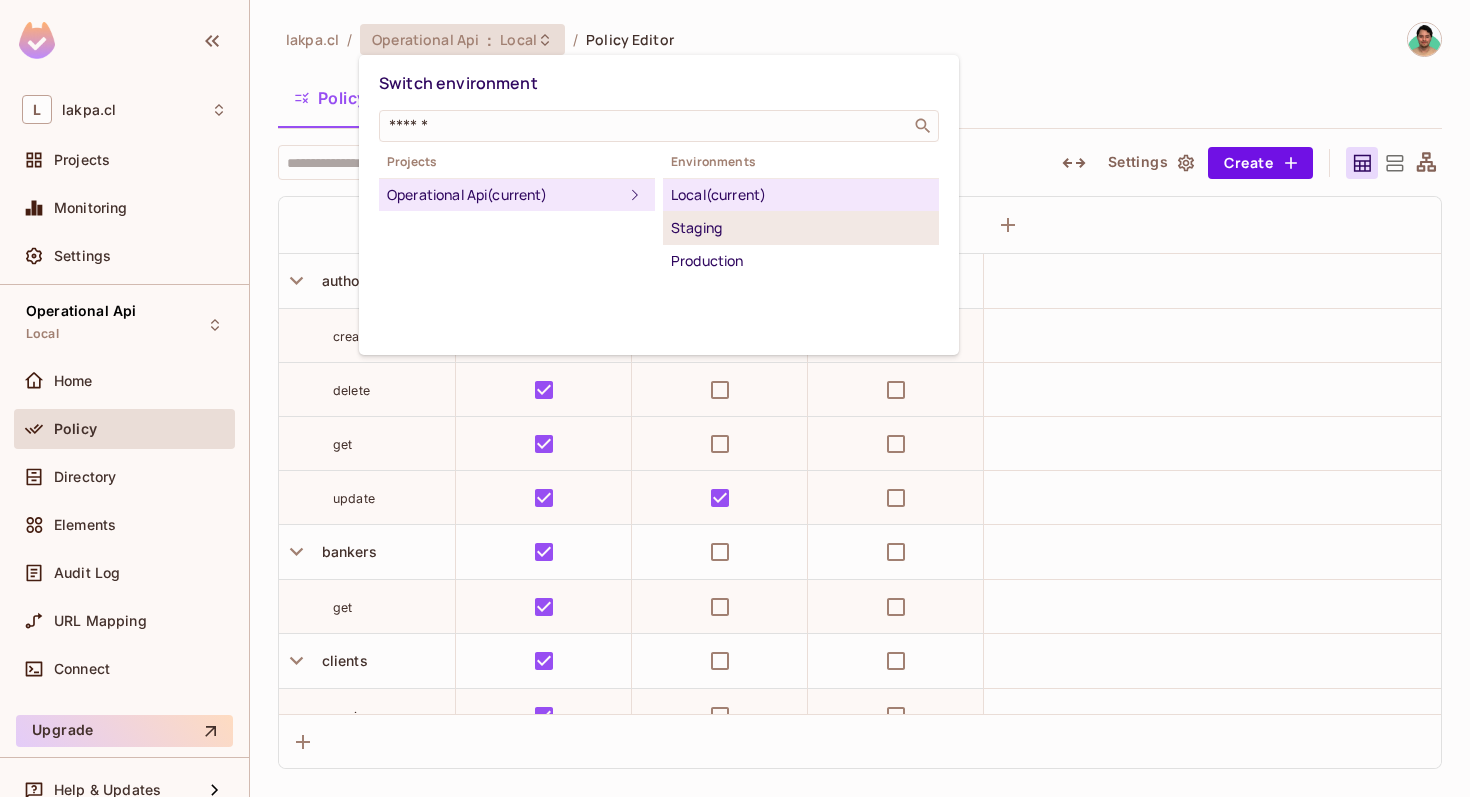 click on "Staging" at bounding box center [801, 228] 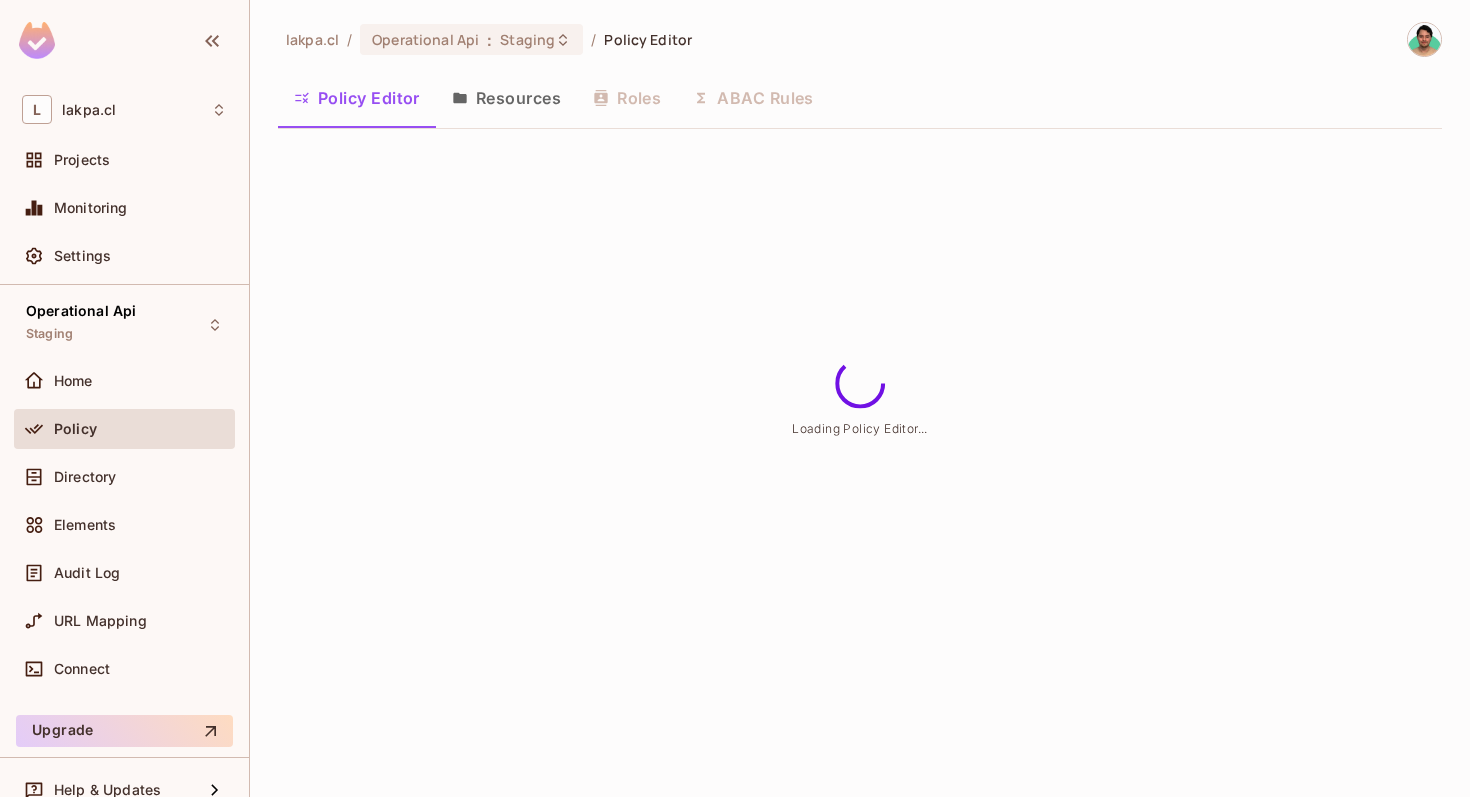 click on "Resources" at bounding box center [506, 98] 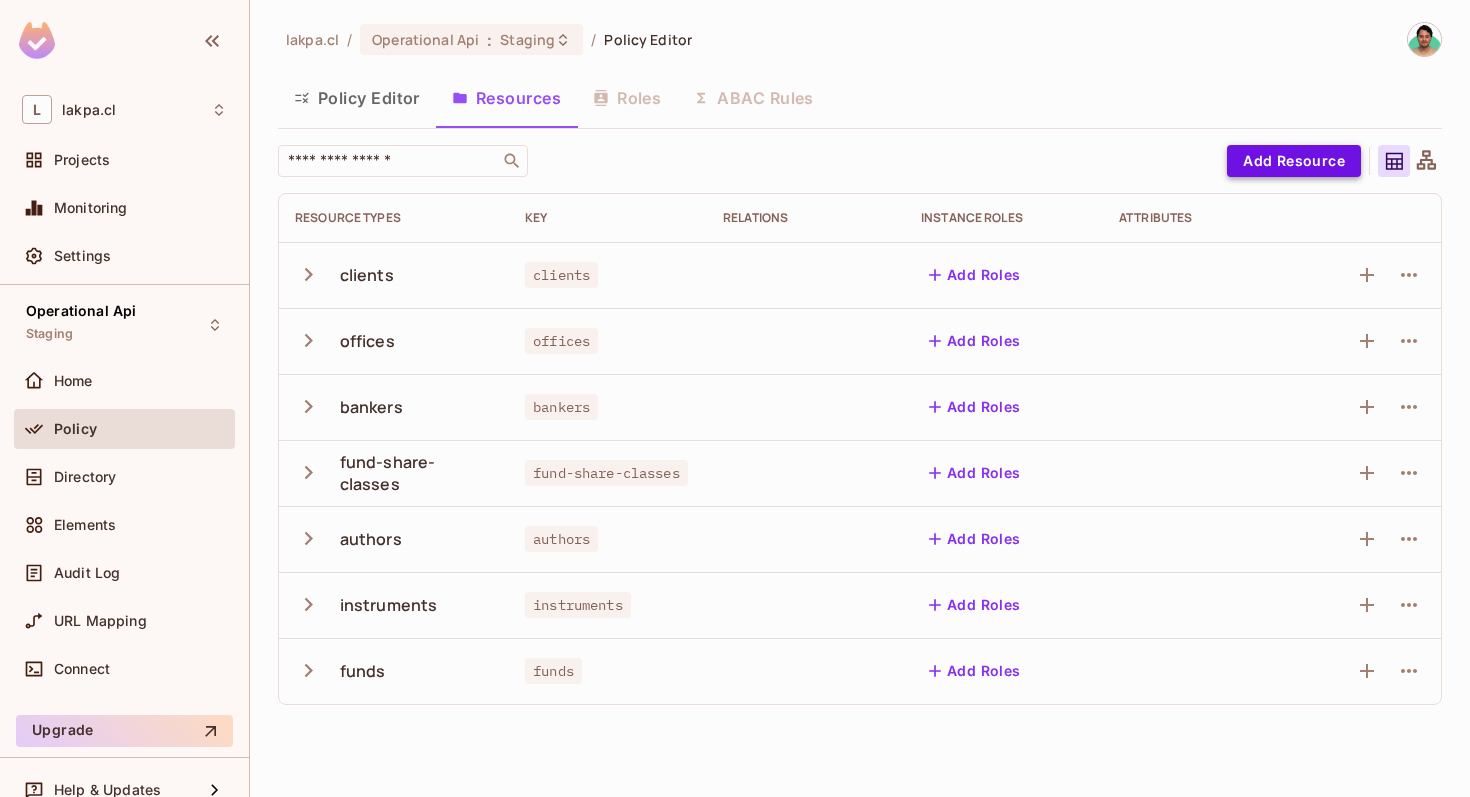 click on "Add Resource" at bounding box center (1294, 161) 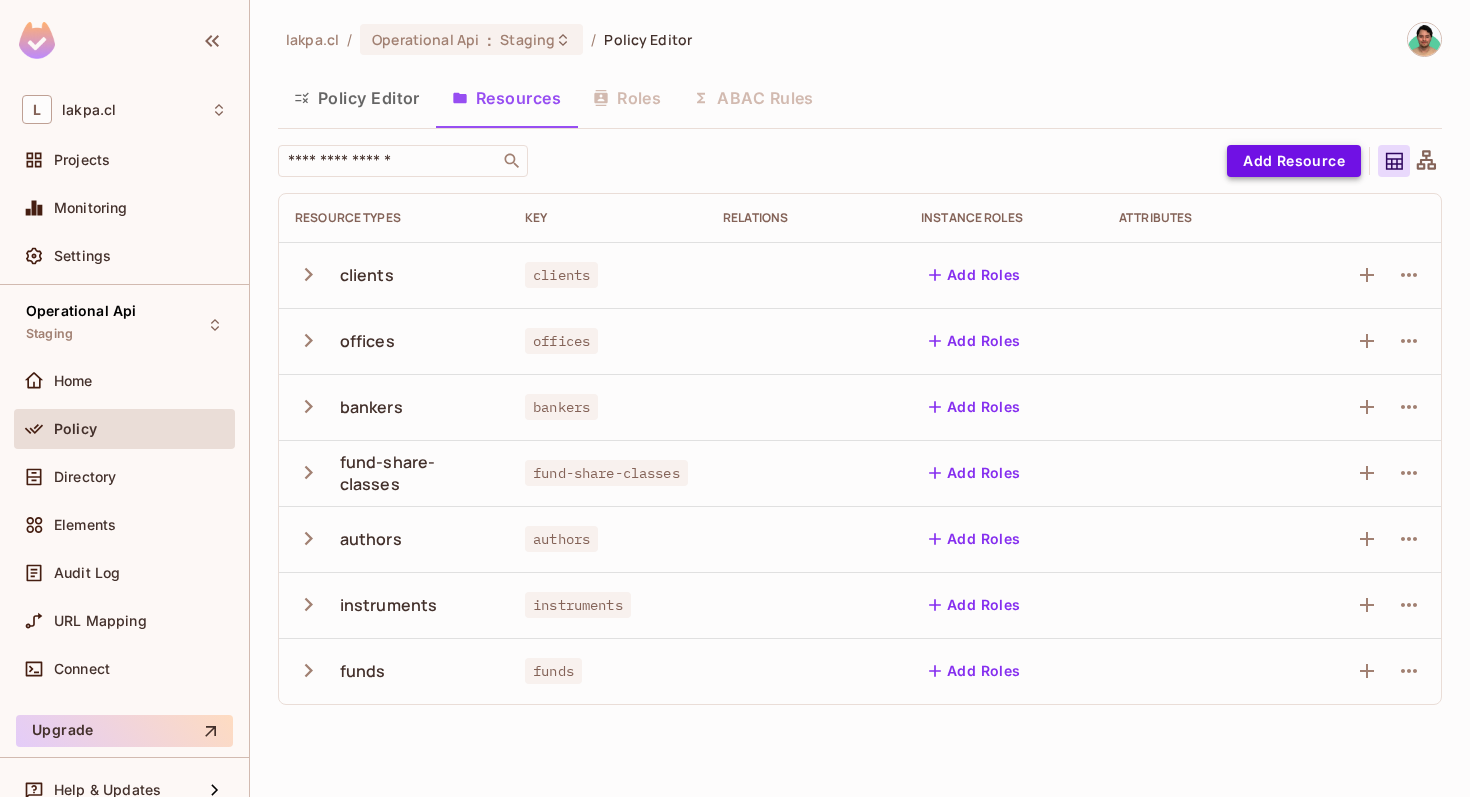 click on "Add Resource" at bounding box center (1294, 161) 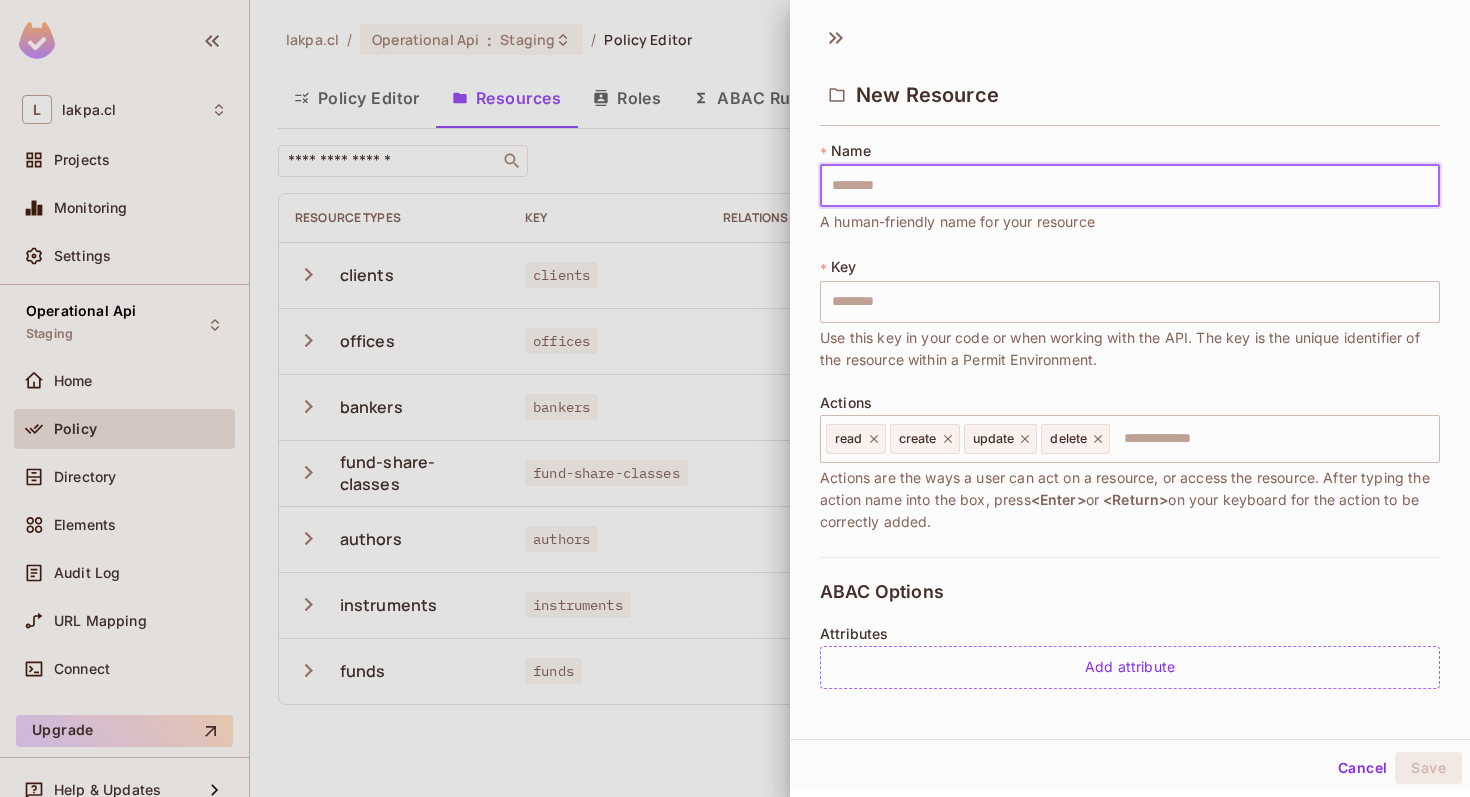 click at bounding box center (1130, 186) 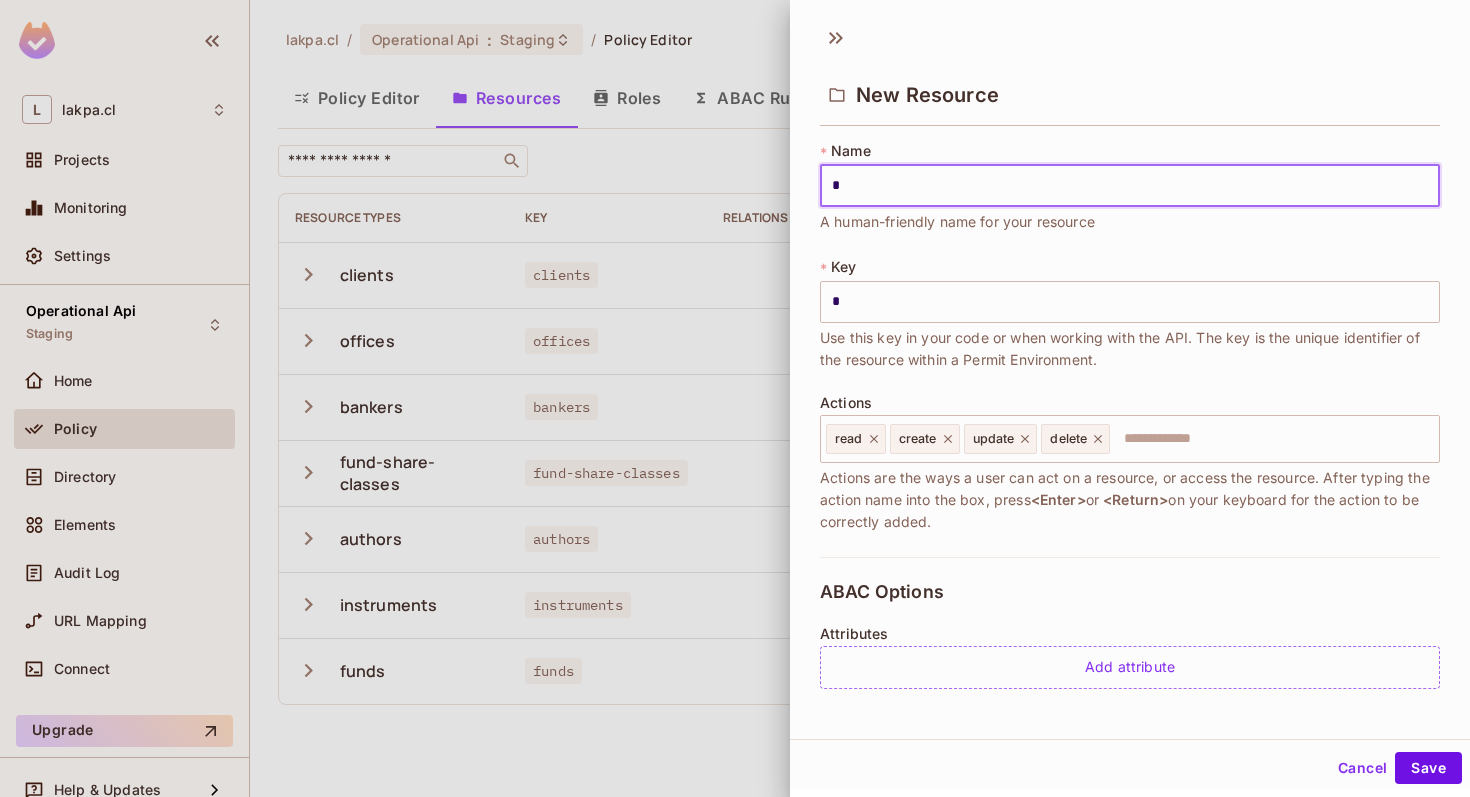 type on "**" 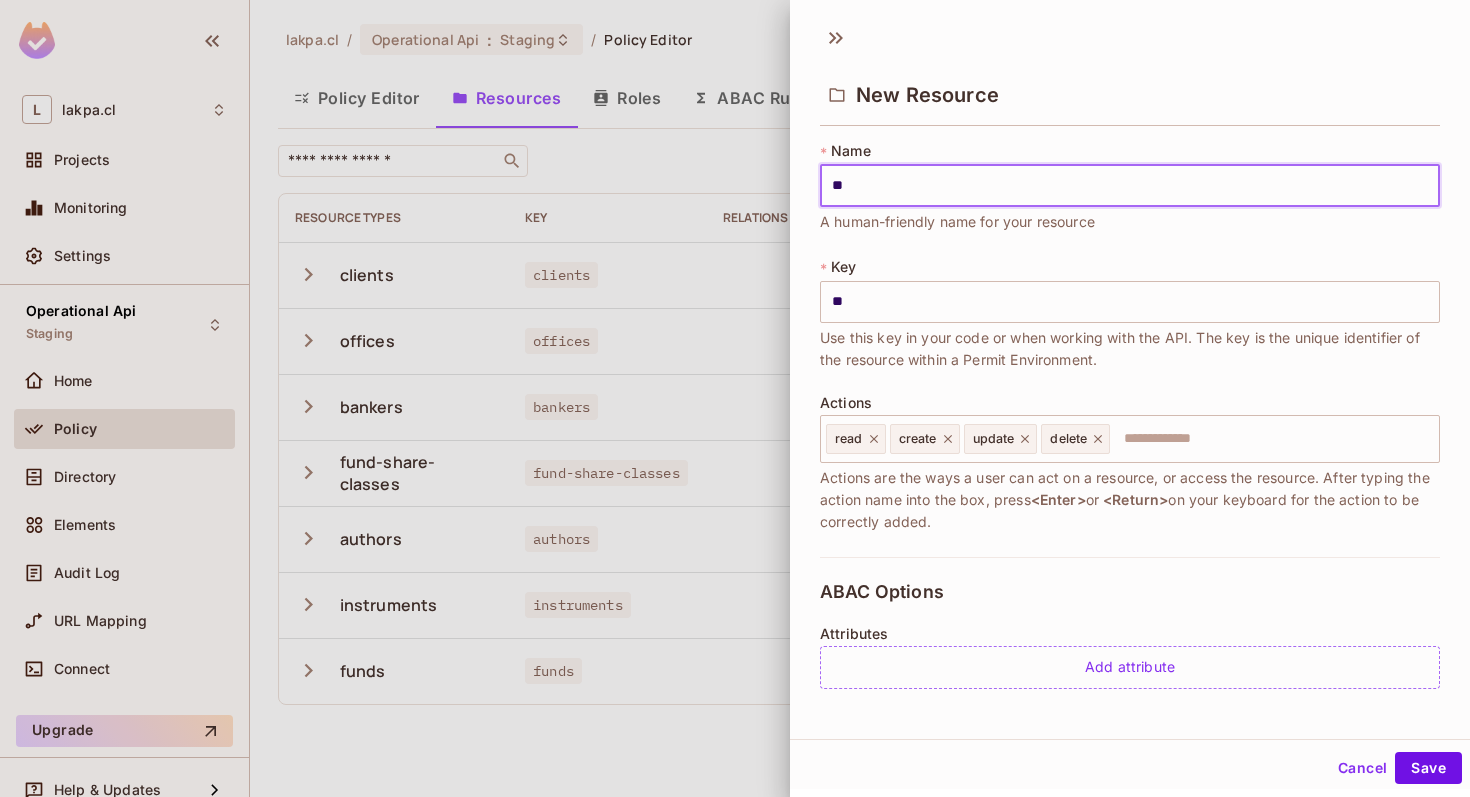type on "***" 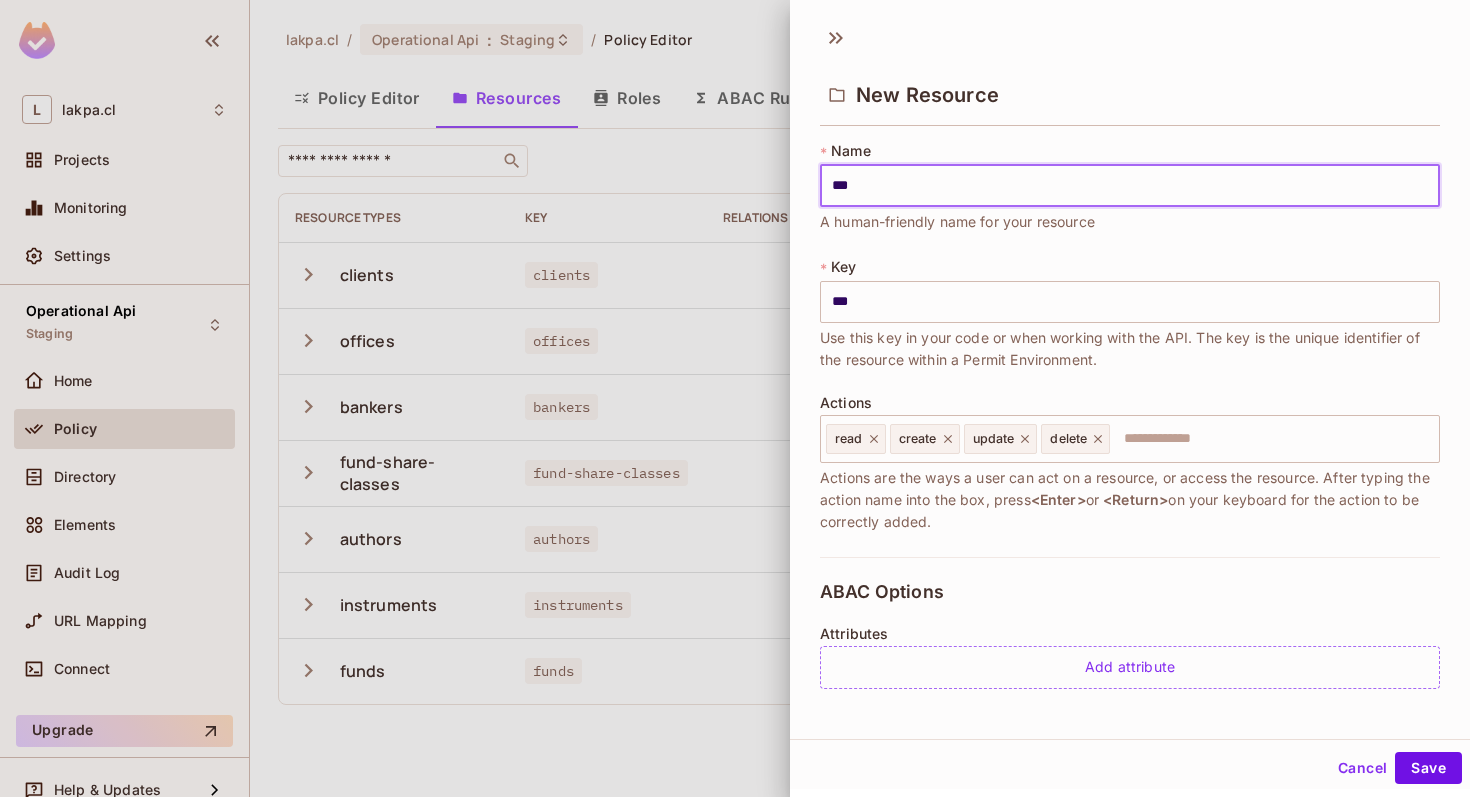 type on "****" 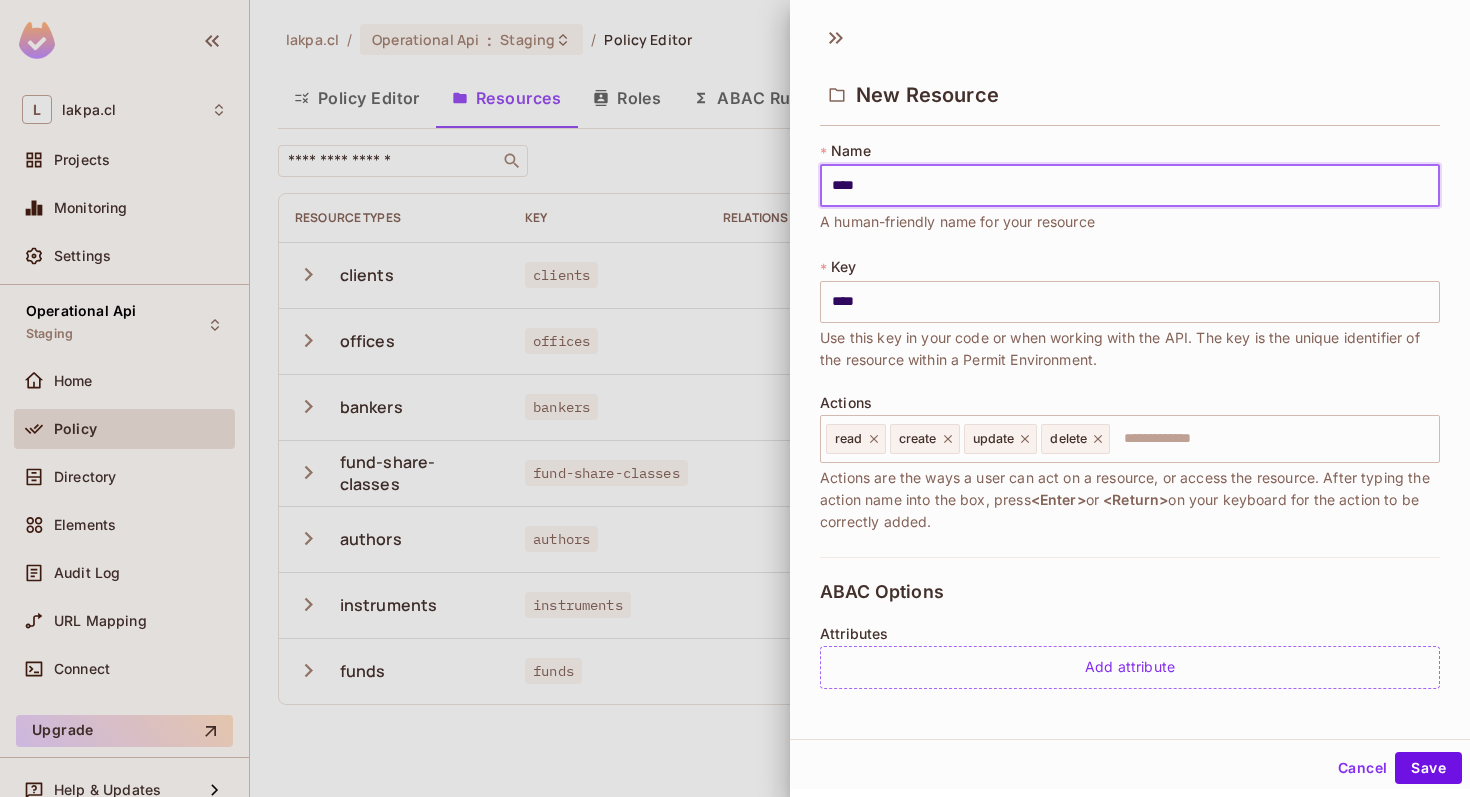 type on "*****" 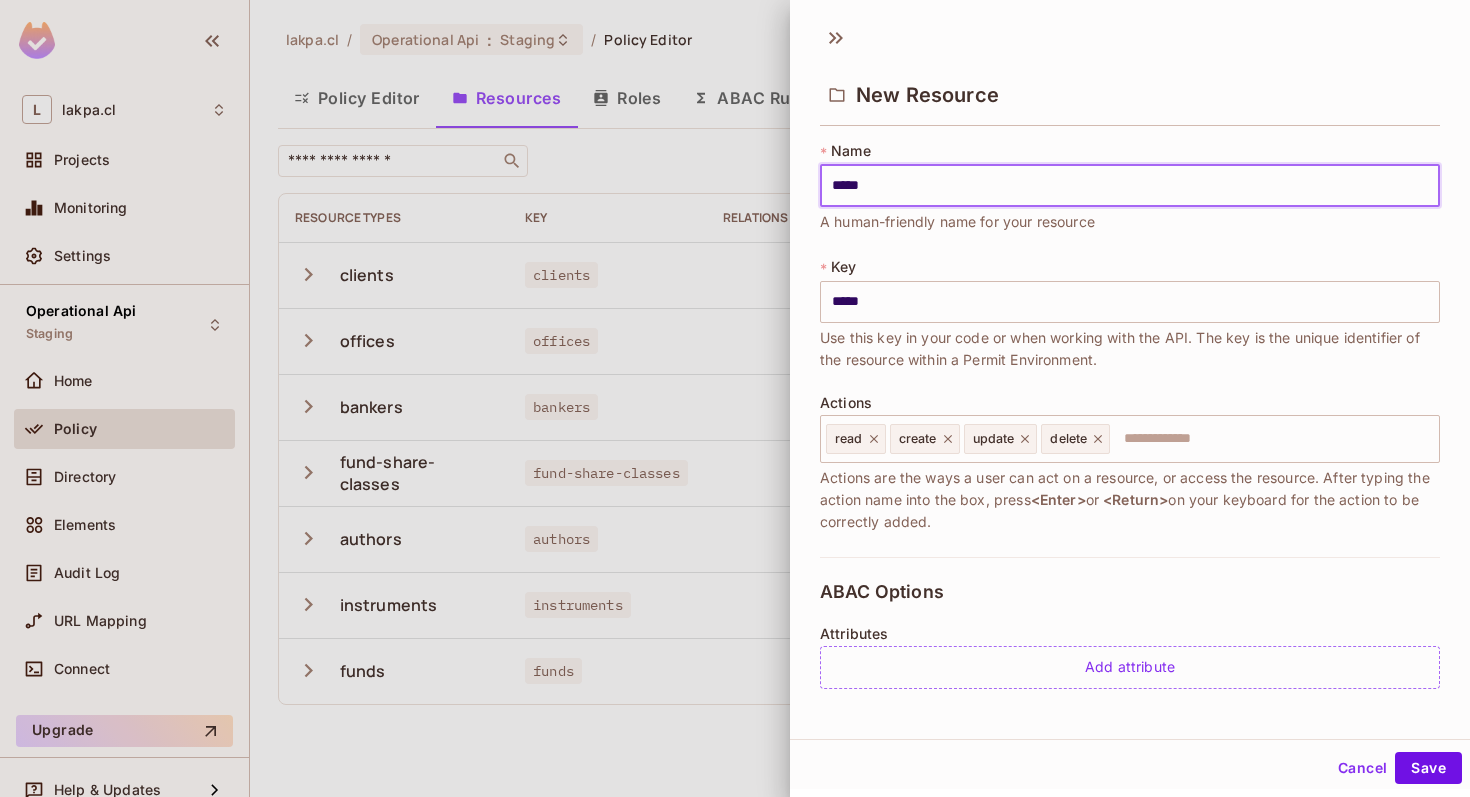 type on "******" 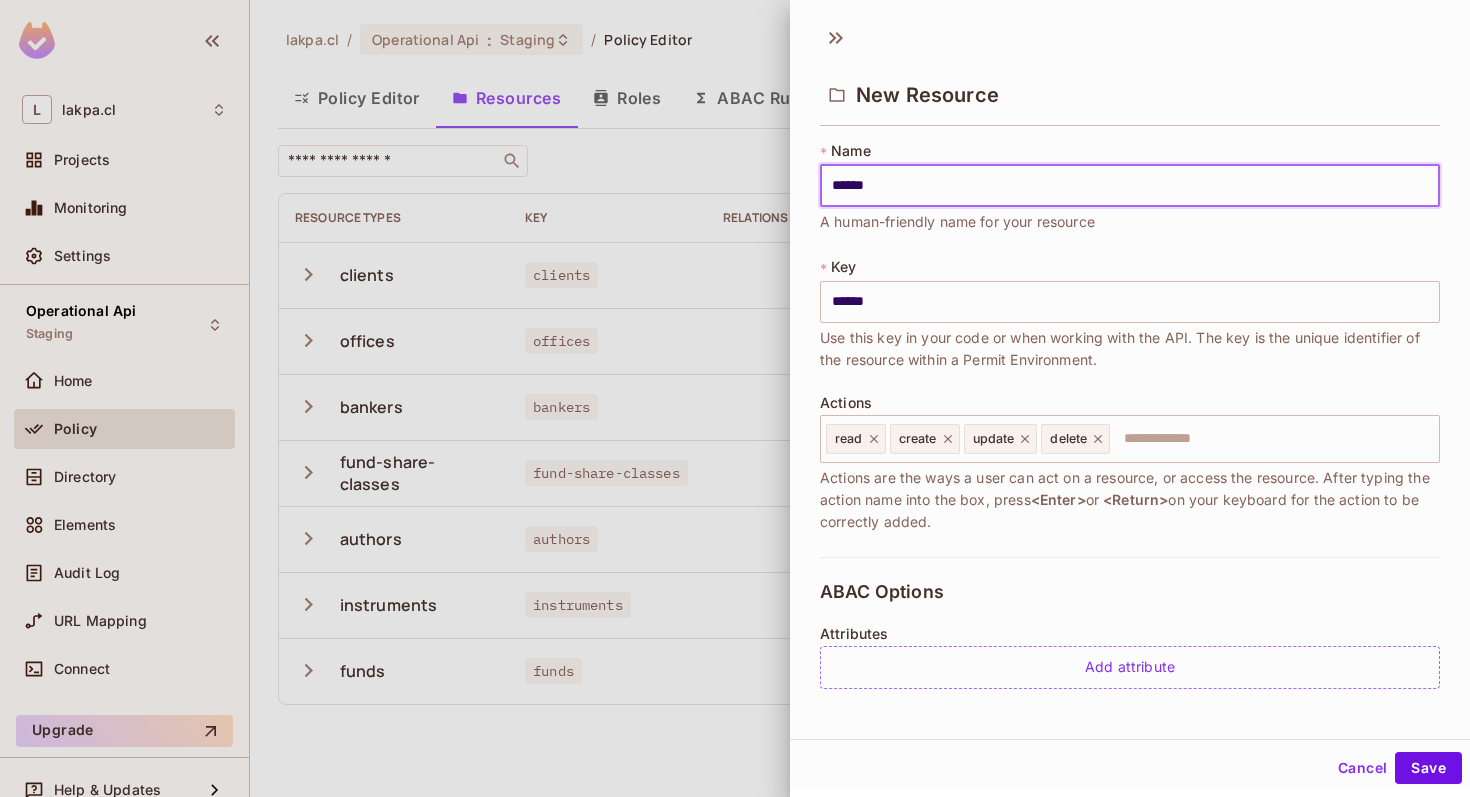 type on "*******" 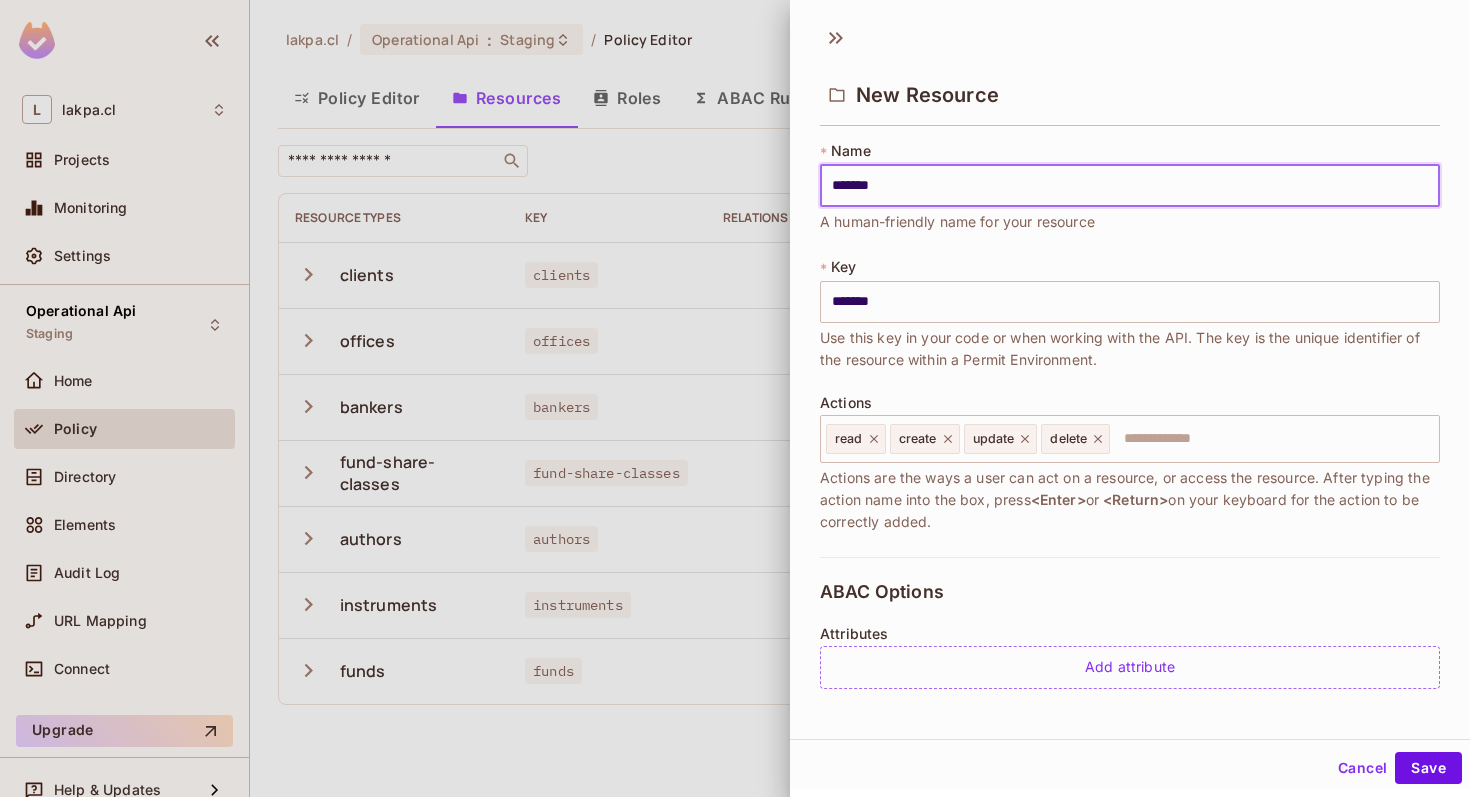 type on "********" 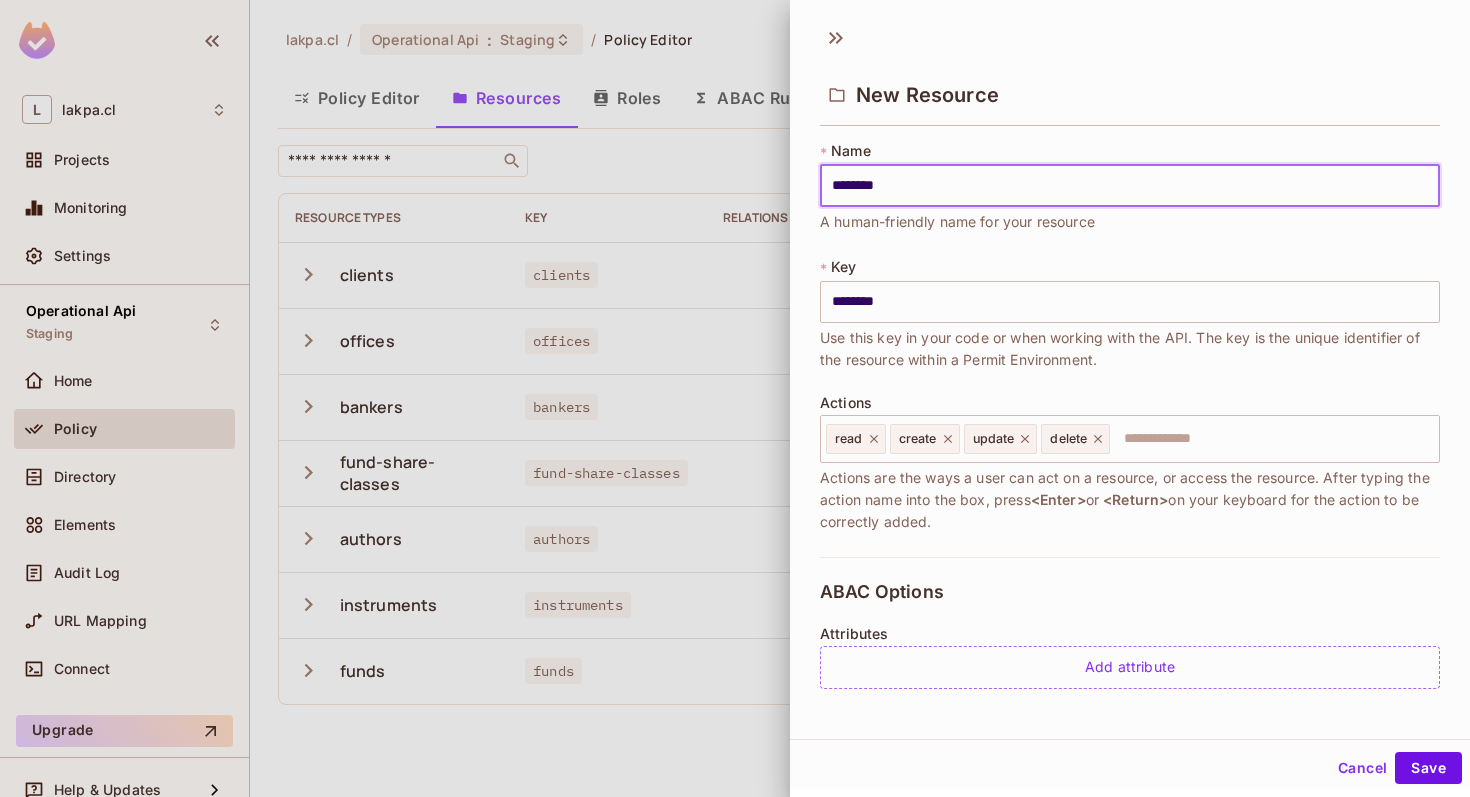 type on "*********" 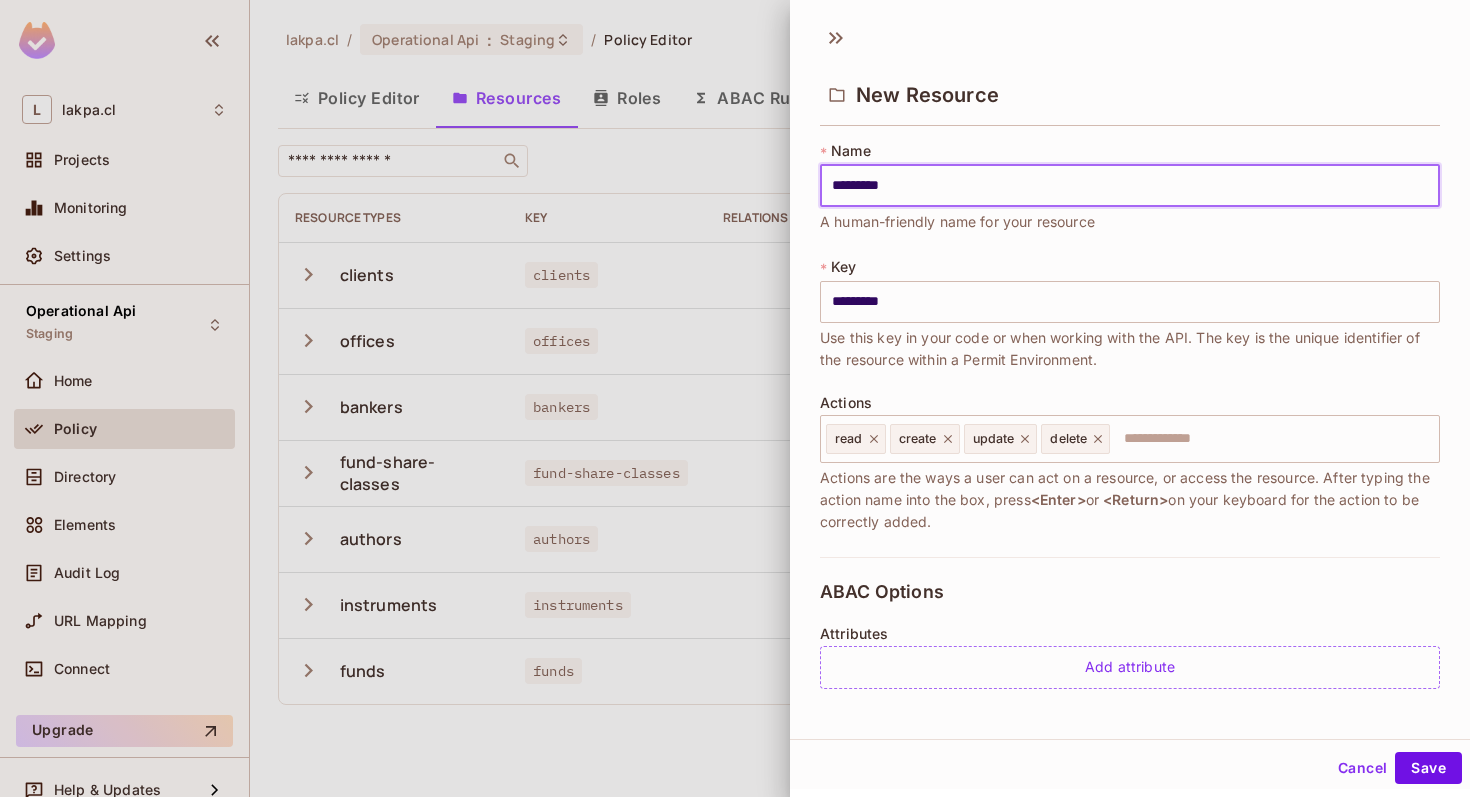 type on "**********" 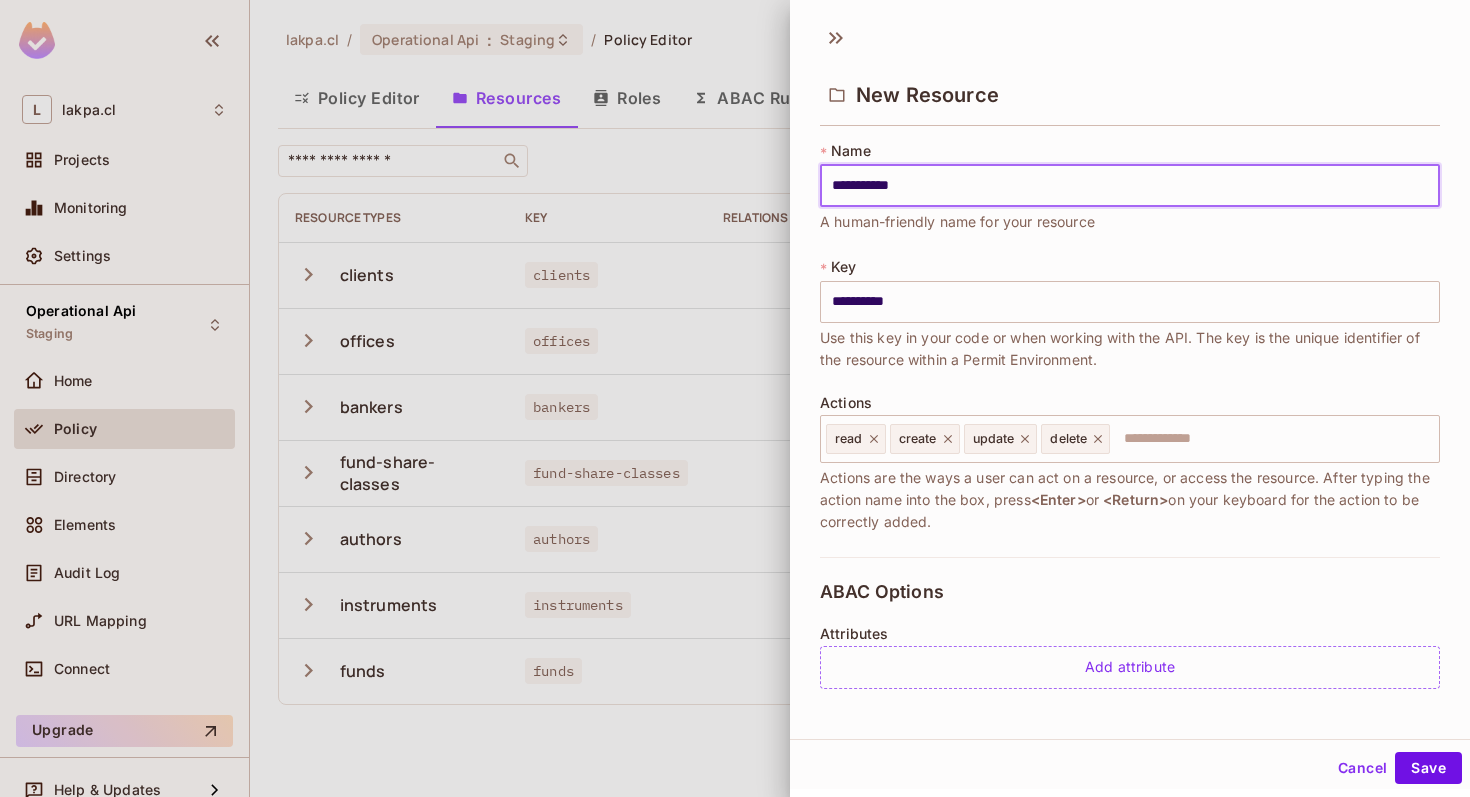 type on "**********" 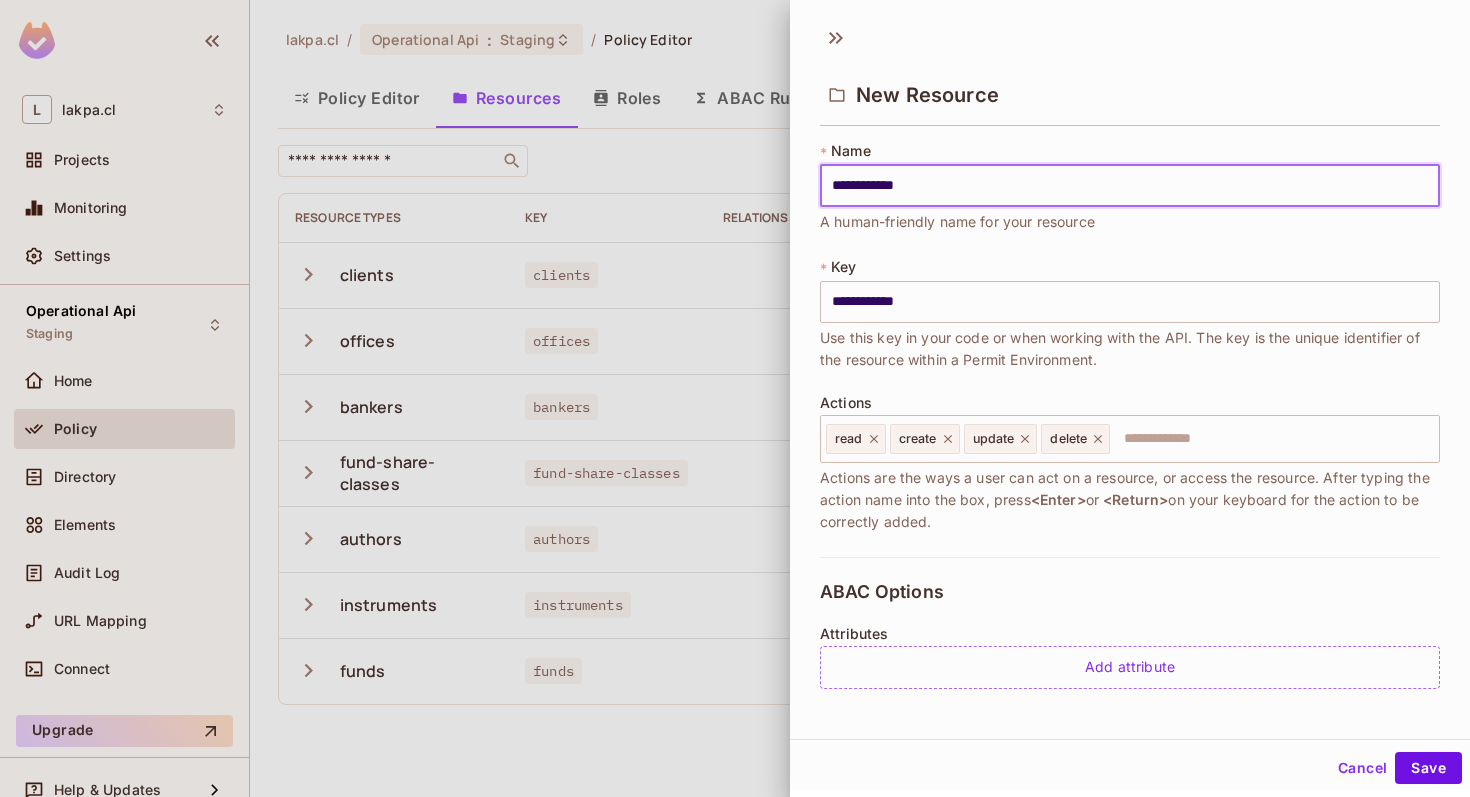 type on "**********" 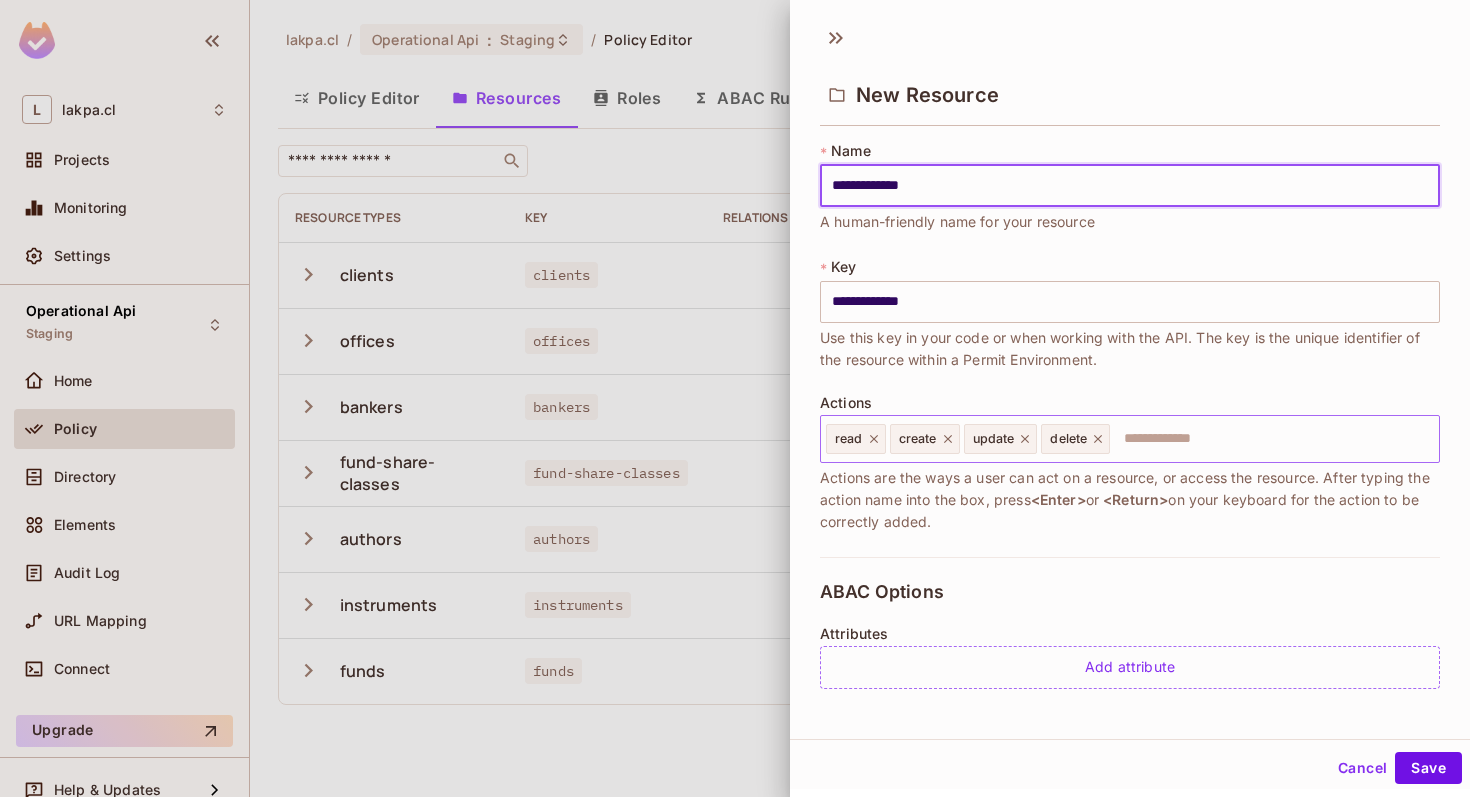 click 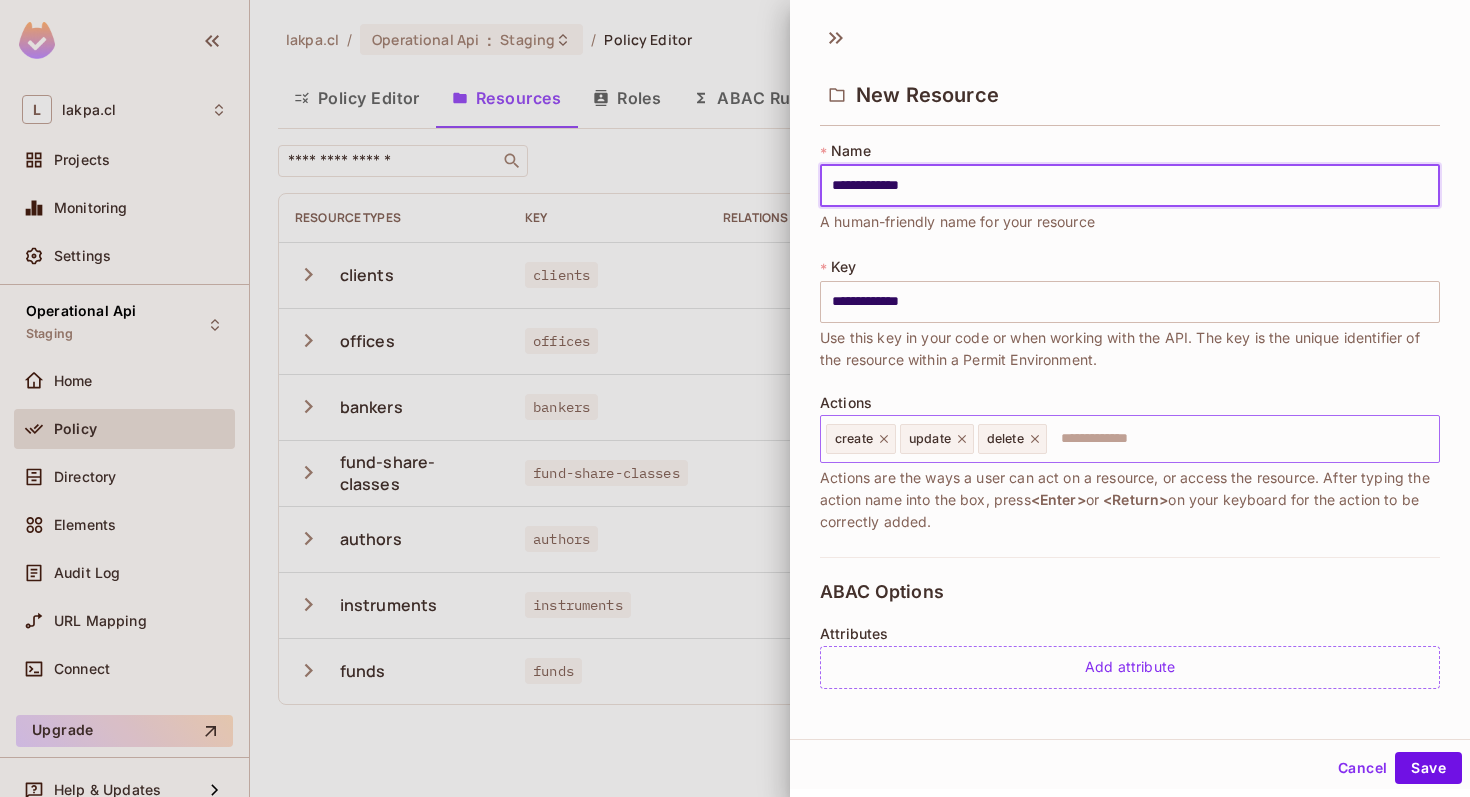 type on "**********" 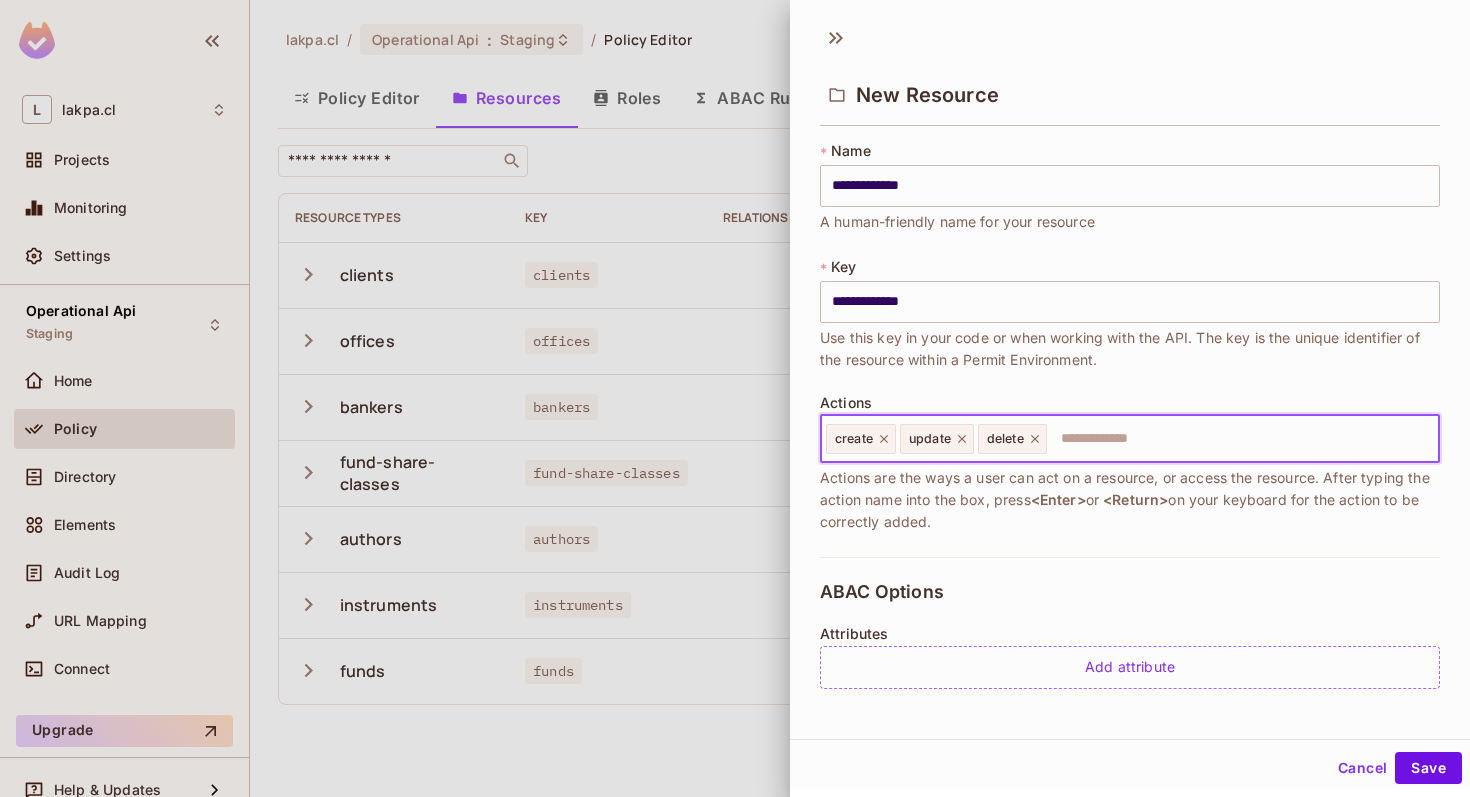 click at bounding box center (1240, 439) 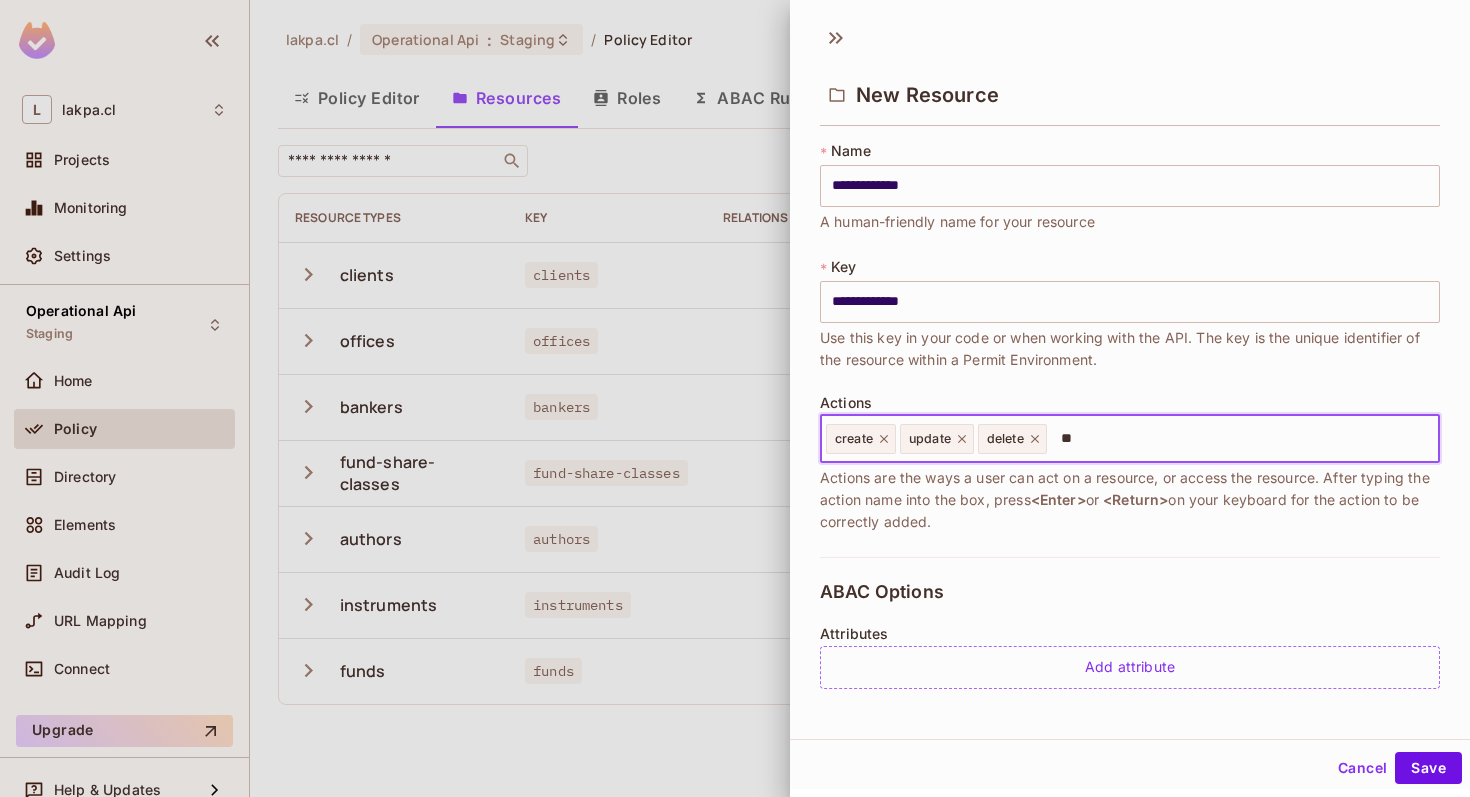 type on "***" 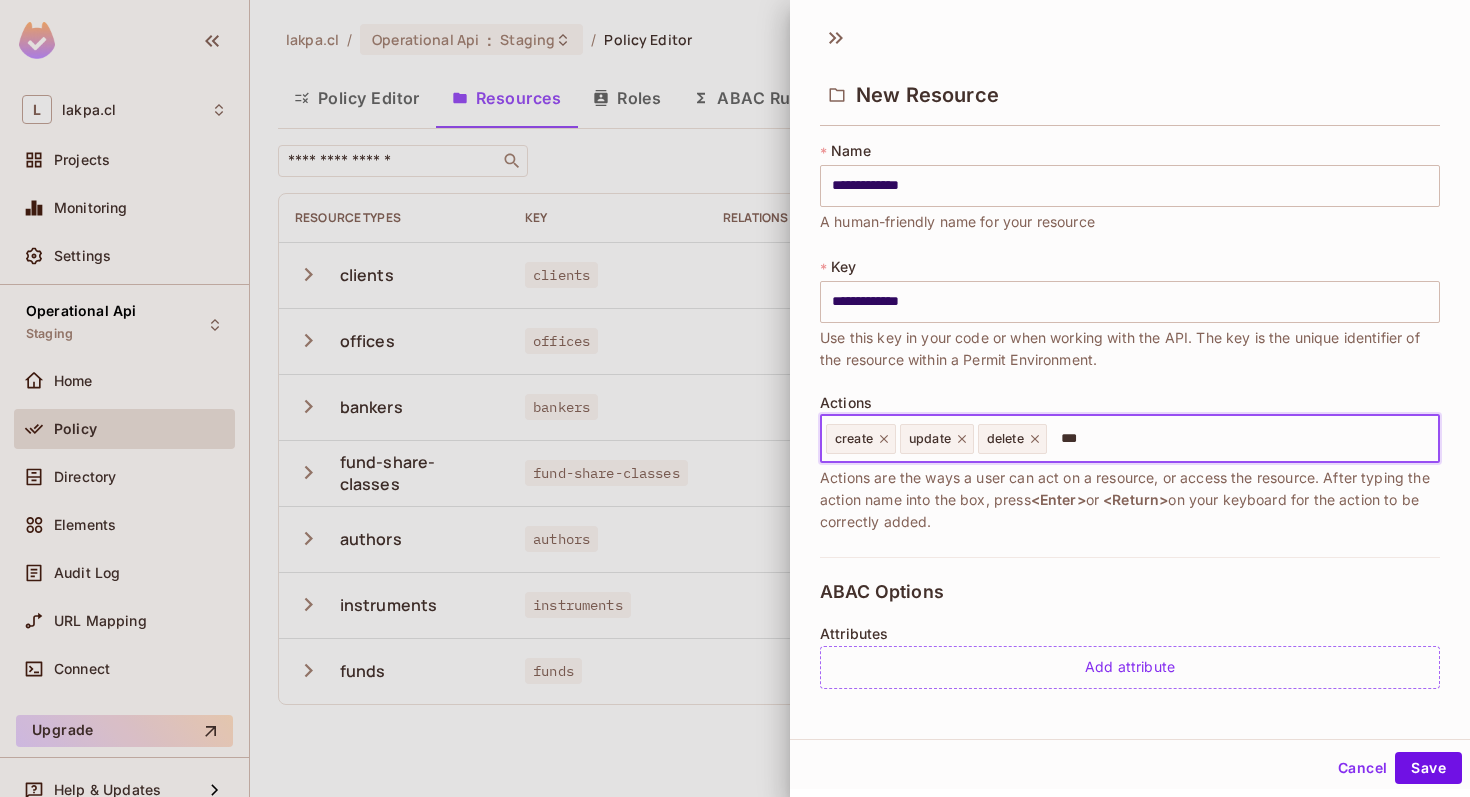 type 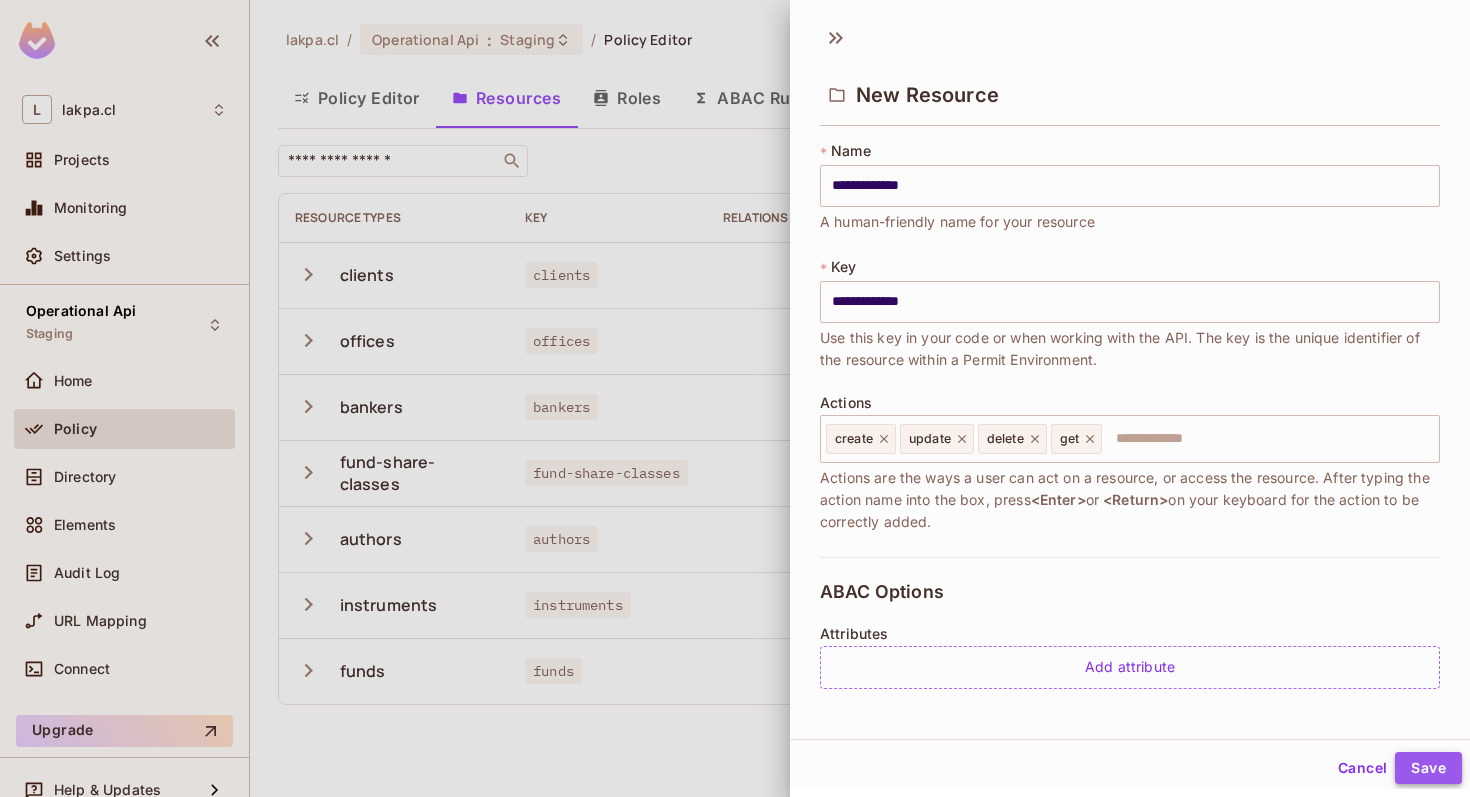 click on "Save" at bounding box center [1428, 768] 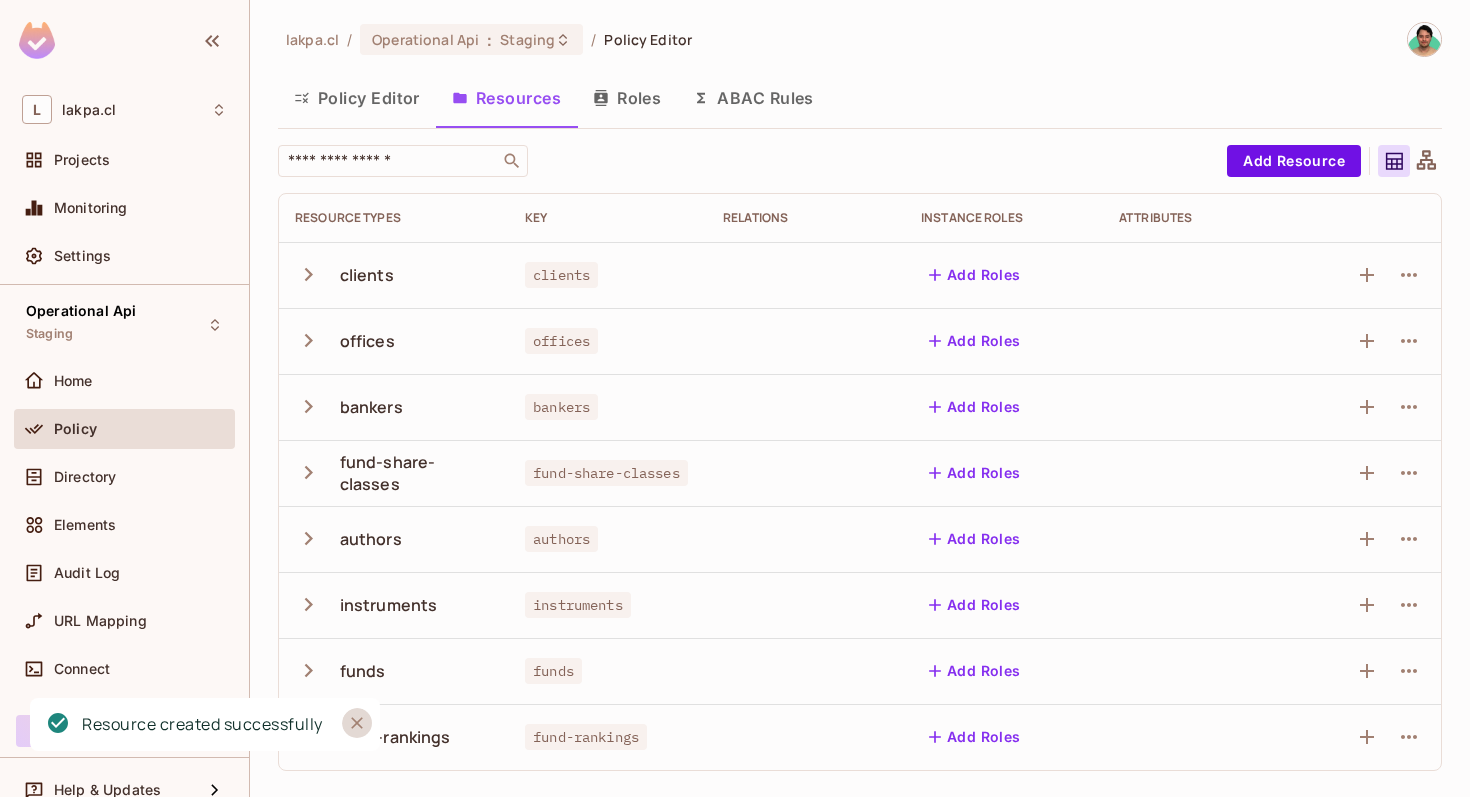 click 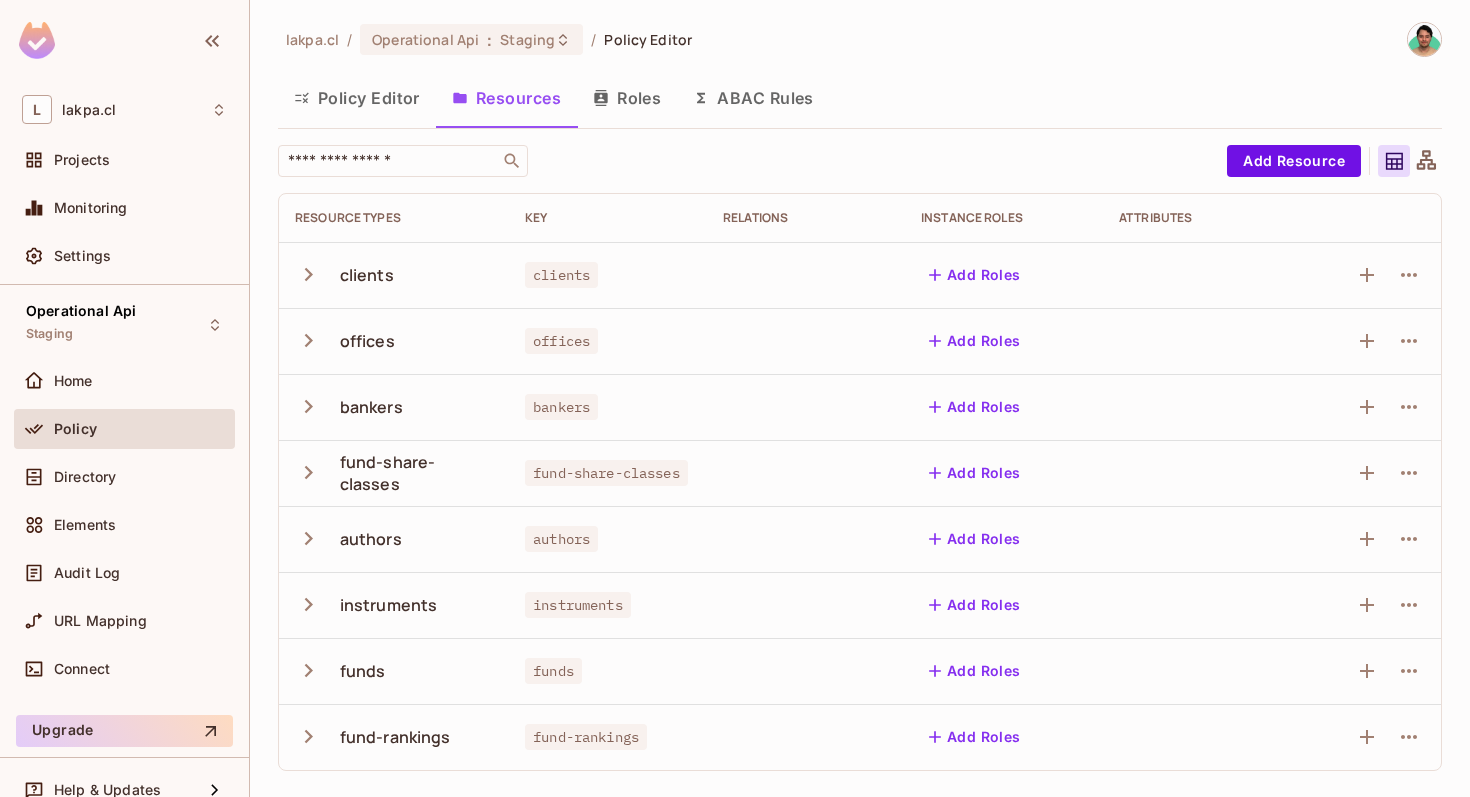 click at bounding box center (312, 736) 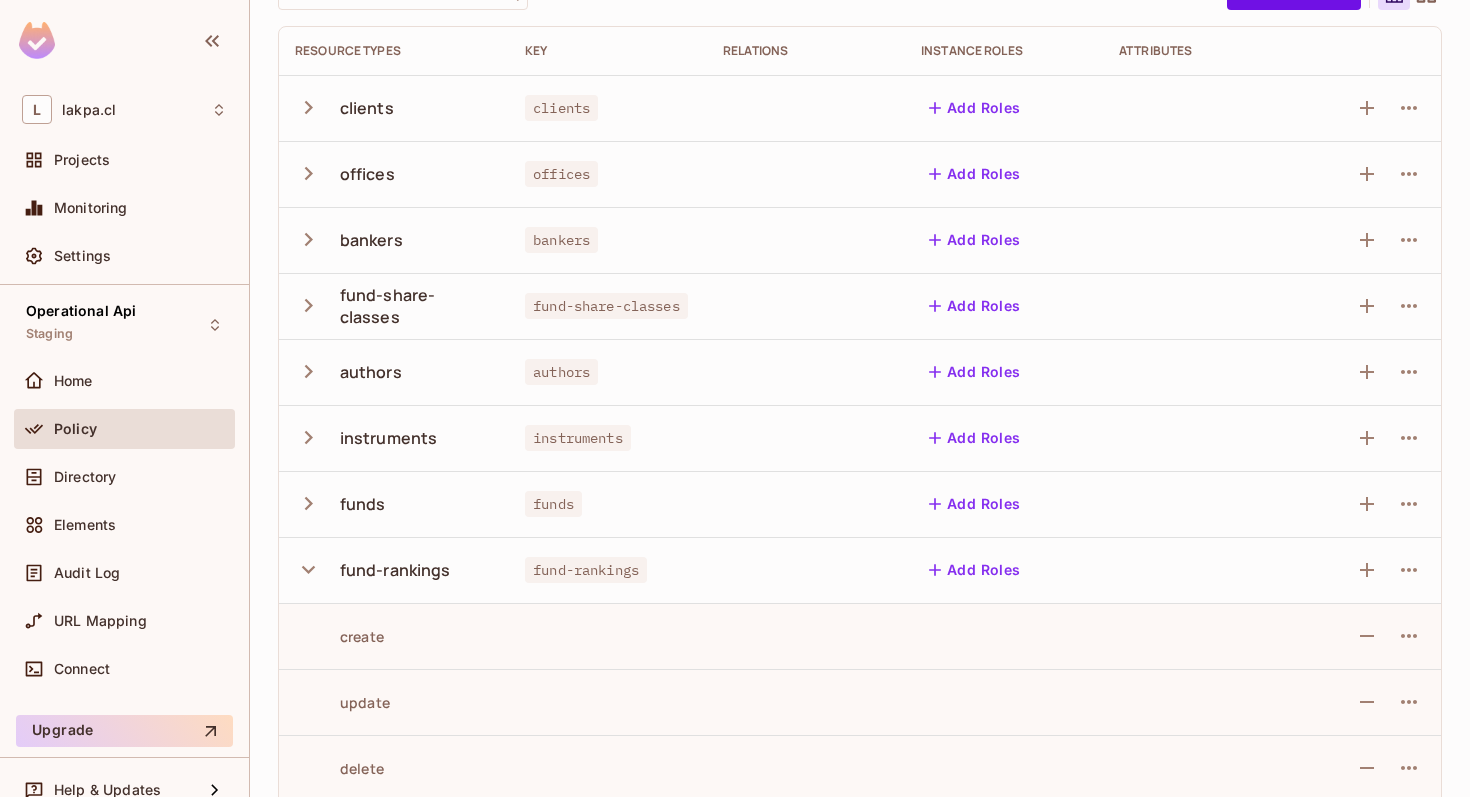 scroll, scrollTop: 254, scrollLeft: 0, axis: vertical 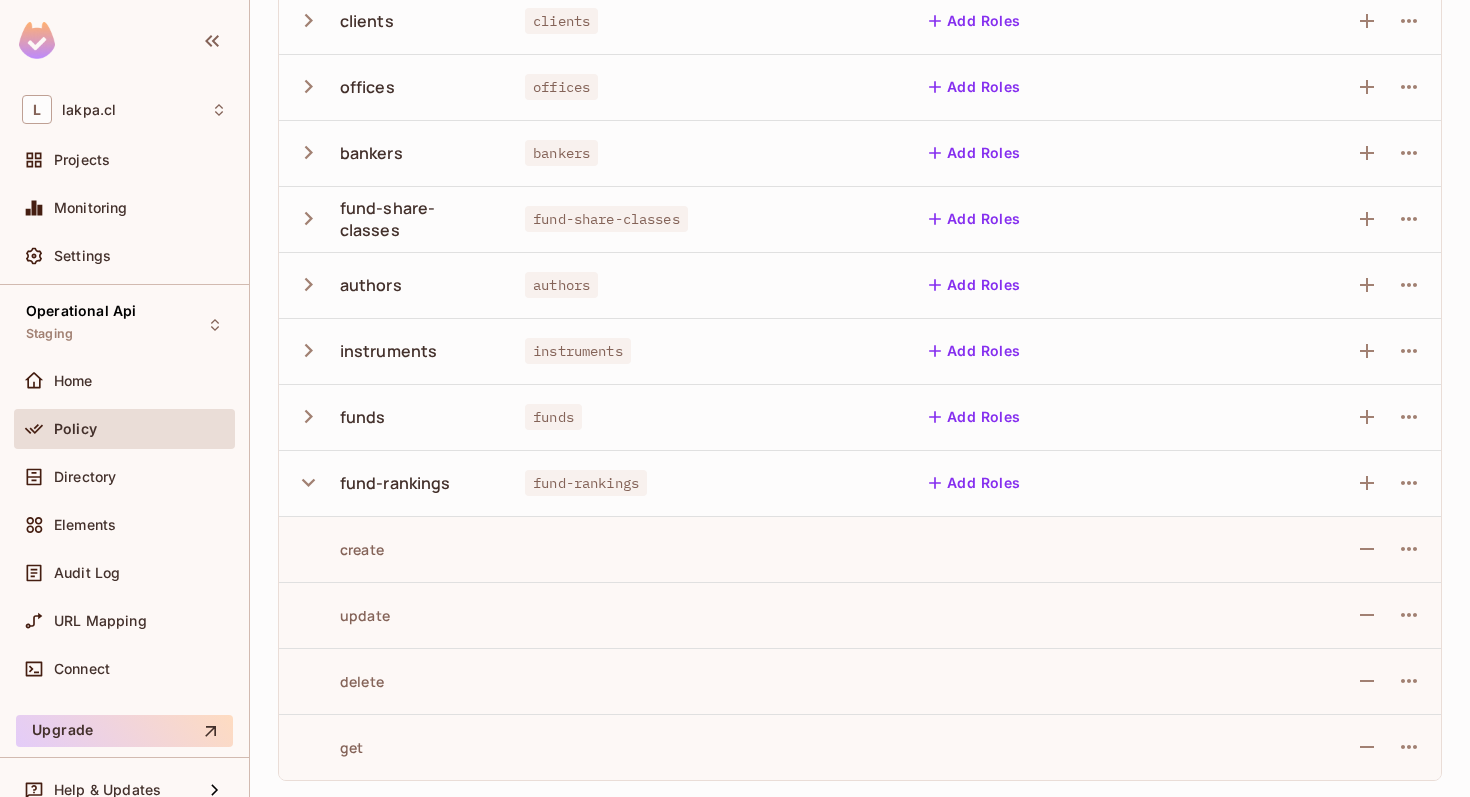 drag, startPoint x: 707, startPoint y: 758, endPoint x: 707, endPoint y: 731, distance: 27 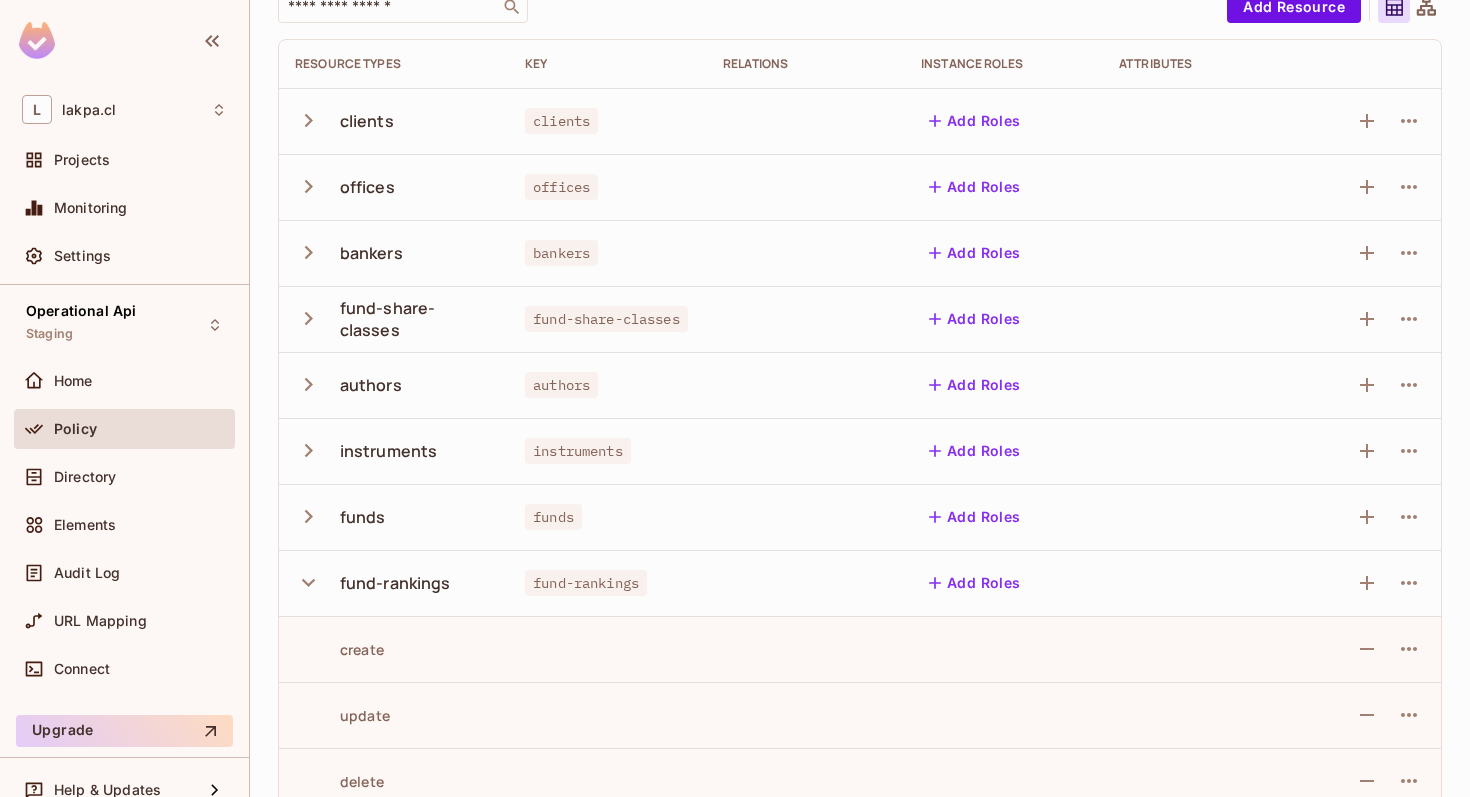 scroll, scrollTop: 0, scrollLeft: 0, axis: both 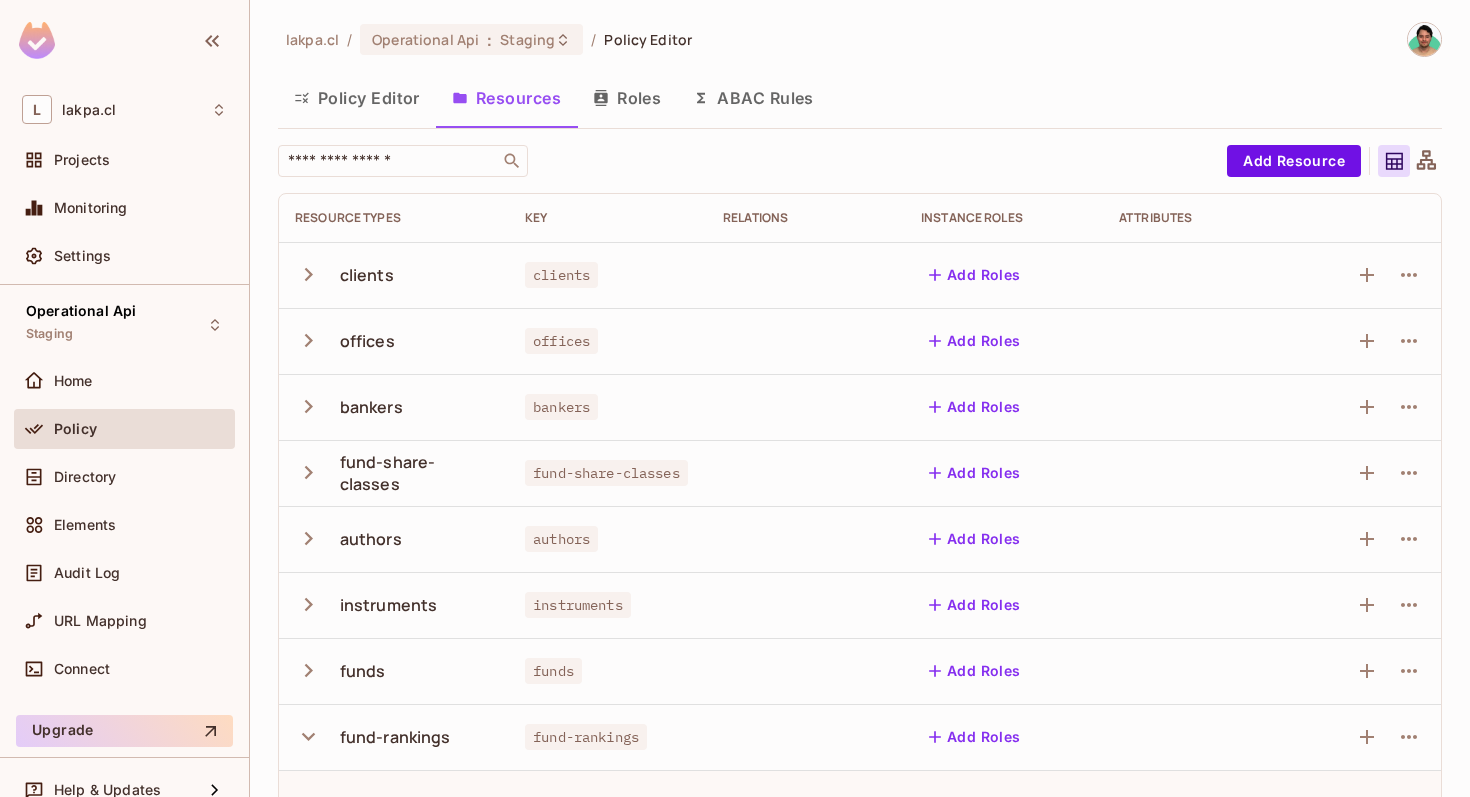 click on "Policy Editor" at bounding box center (357, 98) 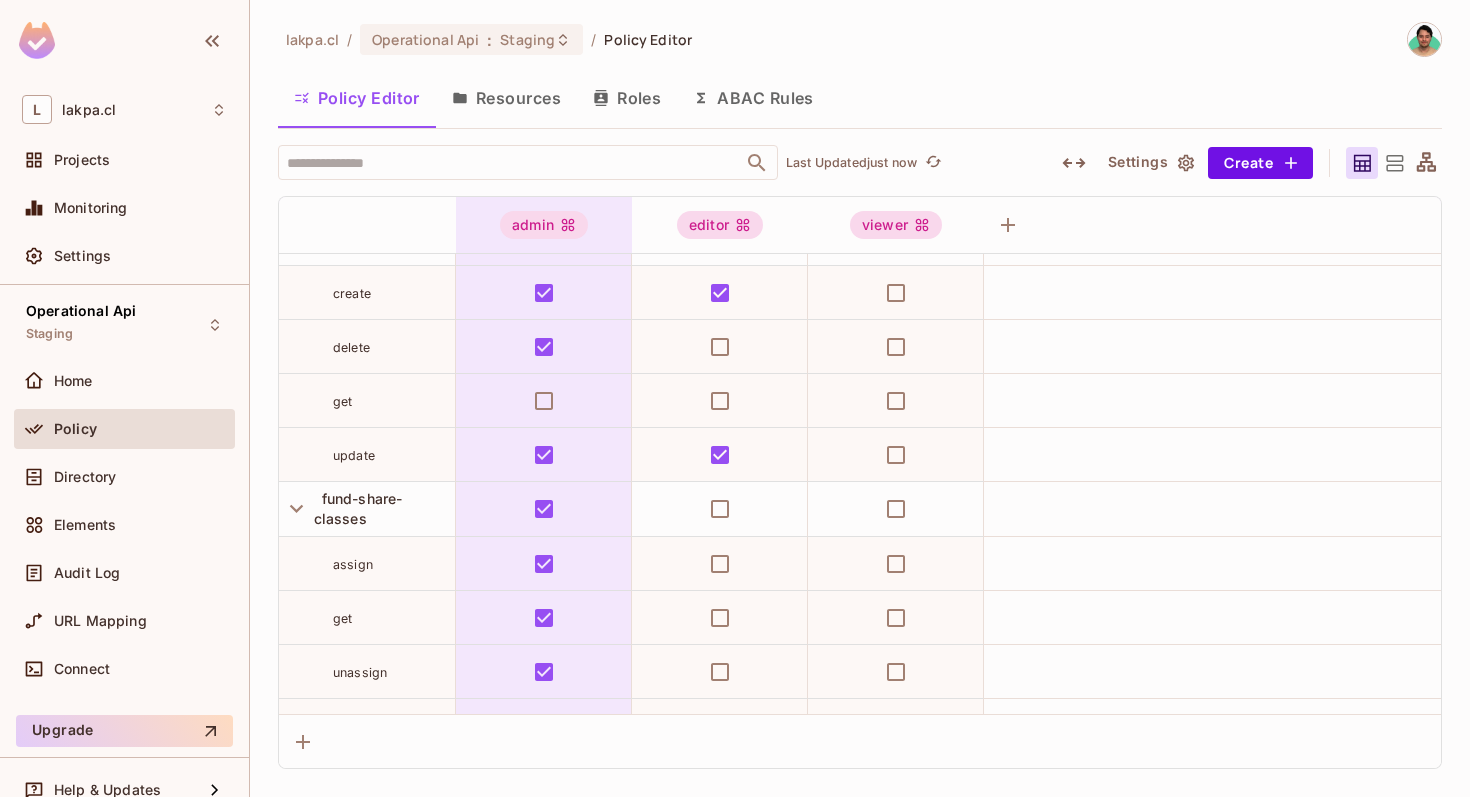 scroll, scrollTop: 588, scrollLeft: 0, axis: vertical 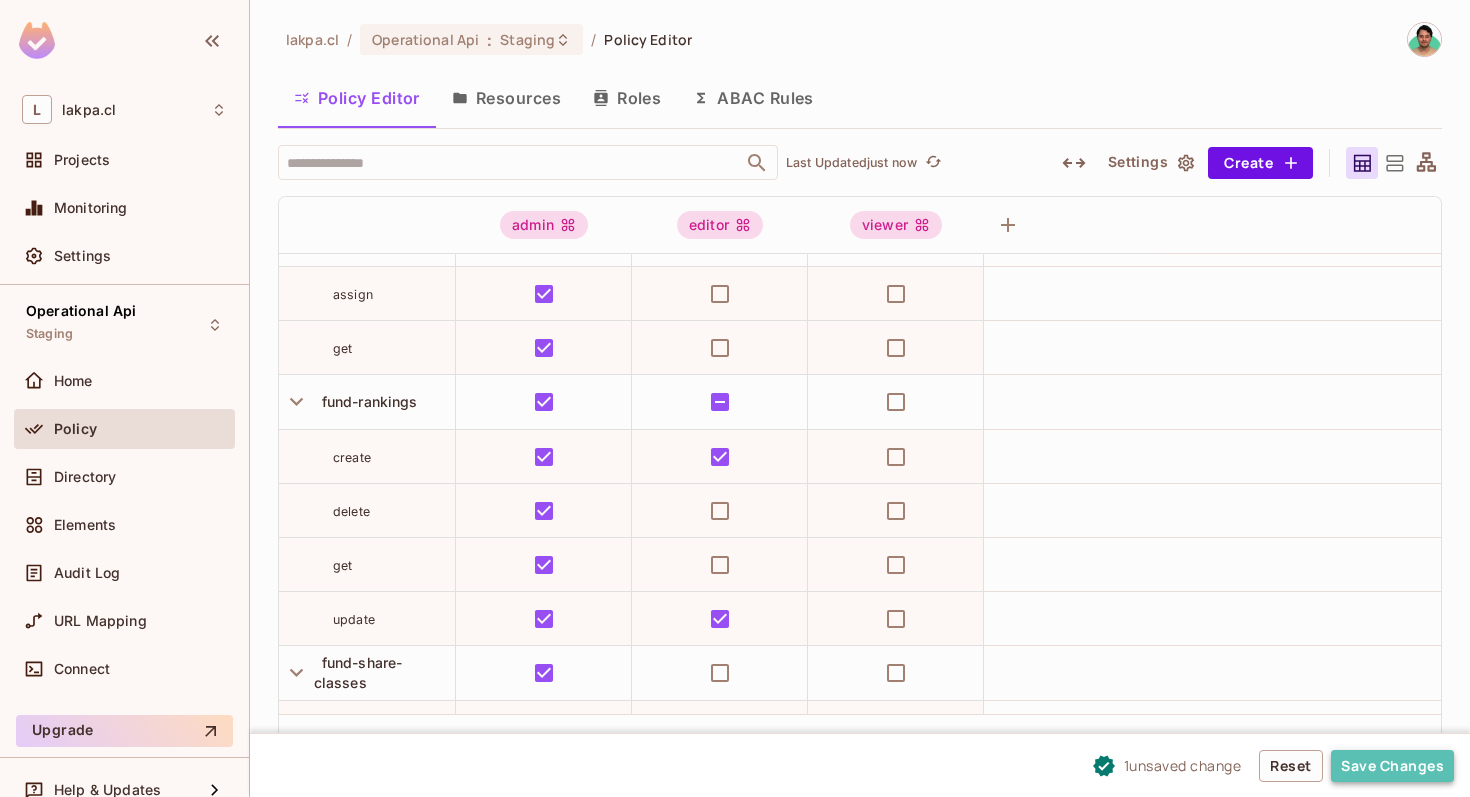 click on "Save Changes" at bounding box center [1392, 766] 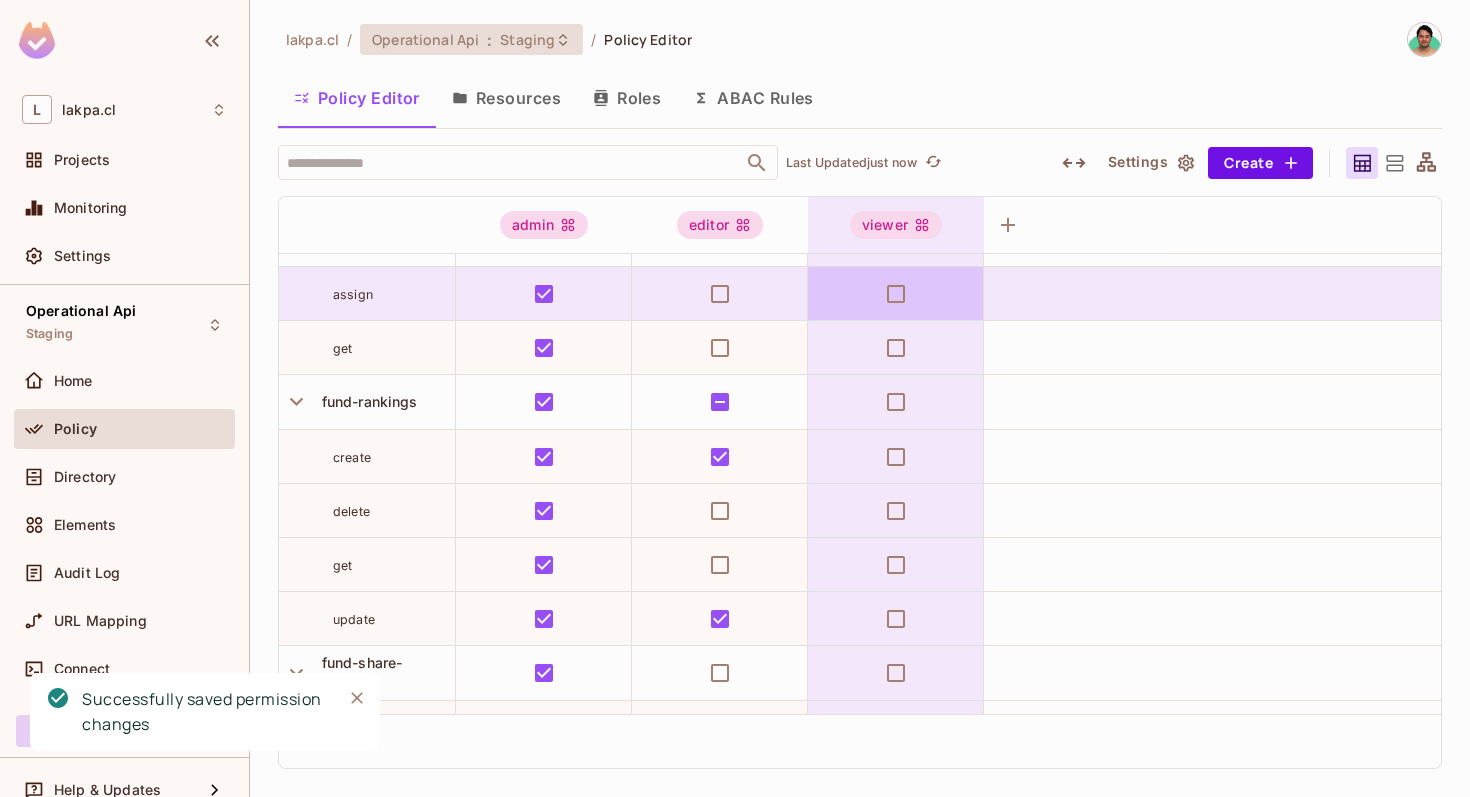 click on "Operational Api : Staging" at bounding box center [459, 39] 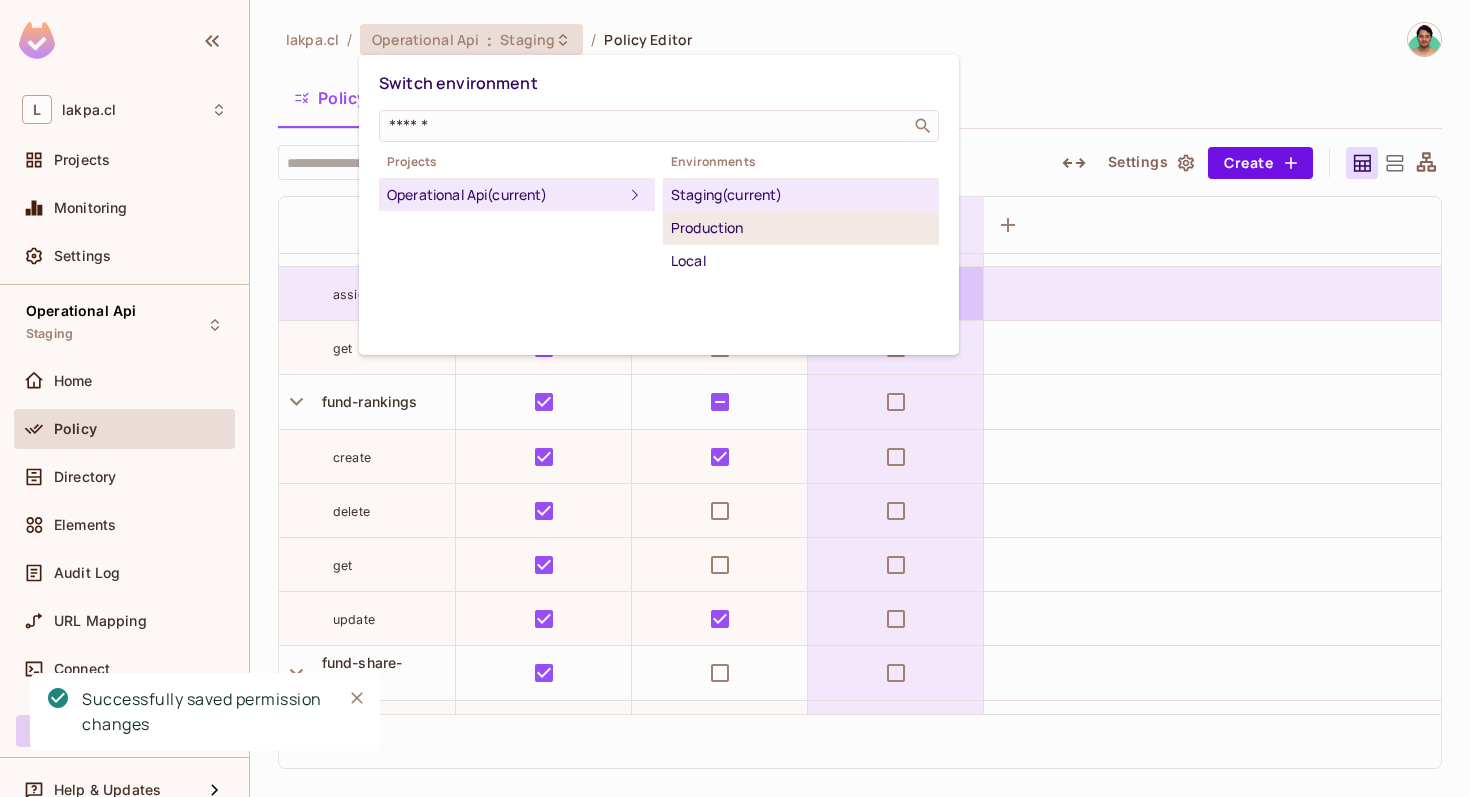 click on "Production" at bounding box center [801, 228] 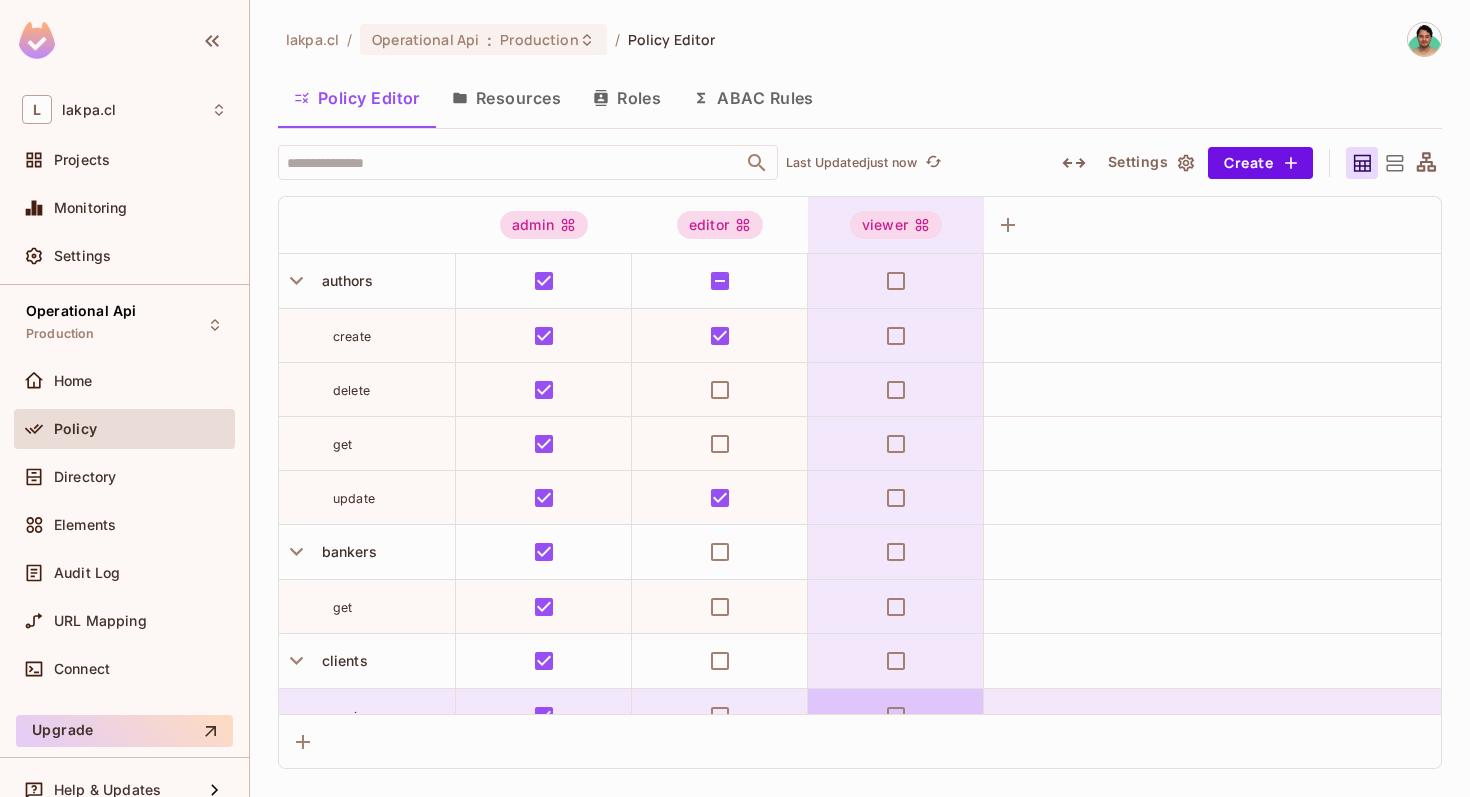 click on "Resources" at bounding box center [506, 98] 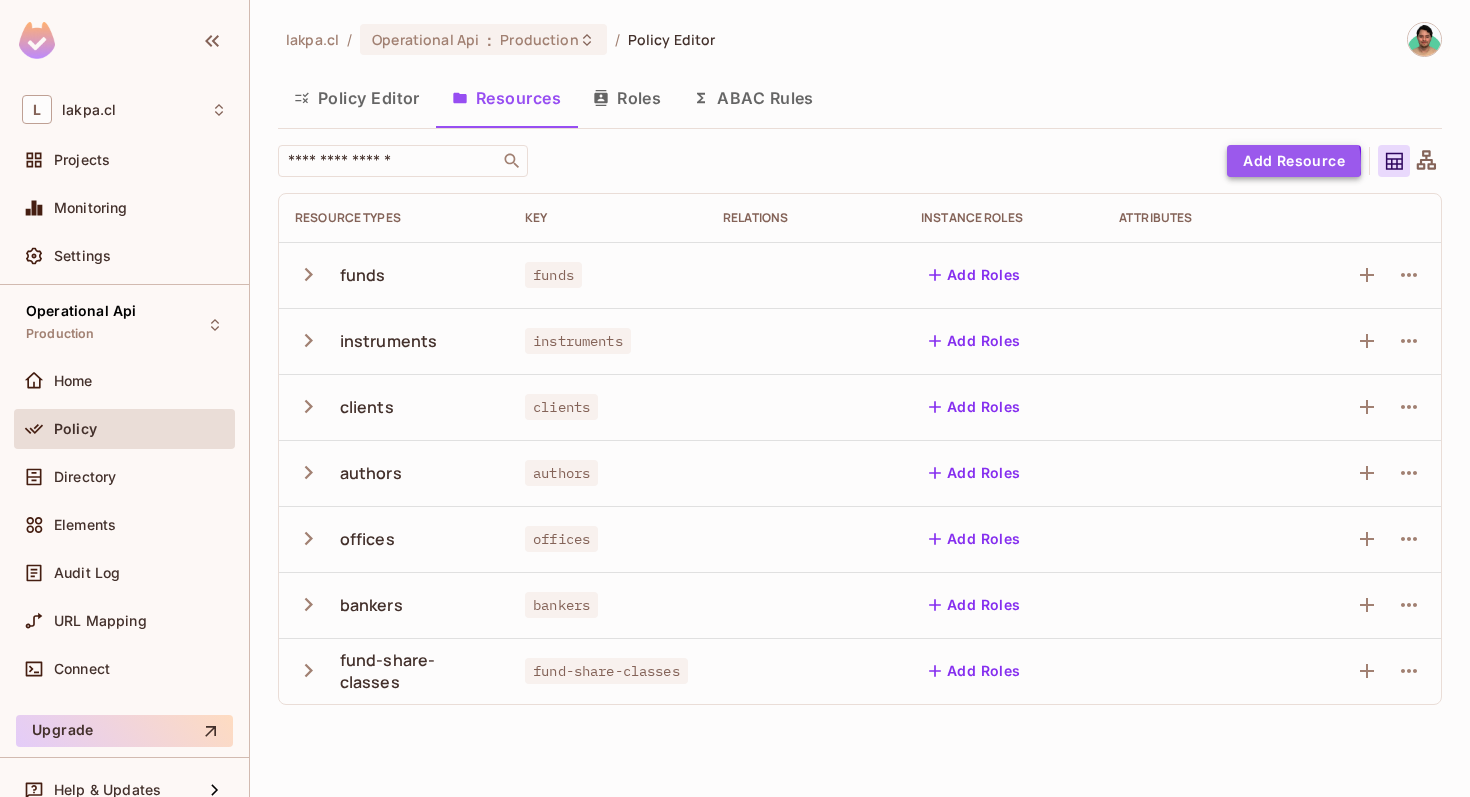 click on "Add Resource" at bounding box center [1294, 161] 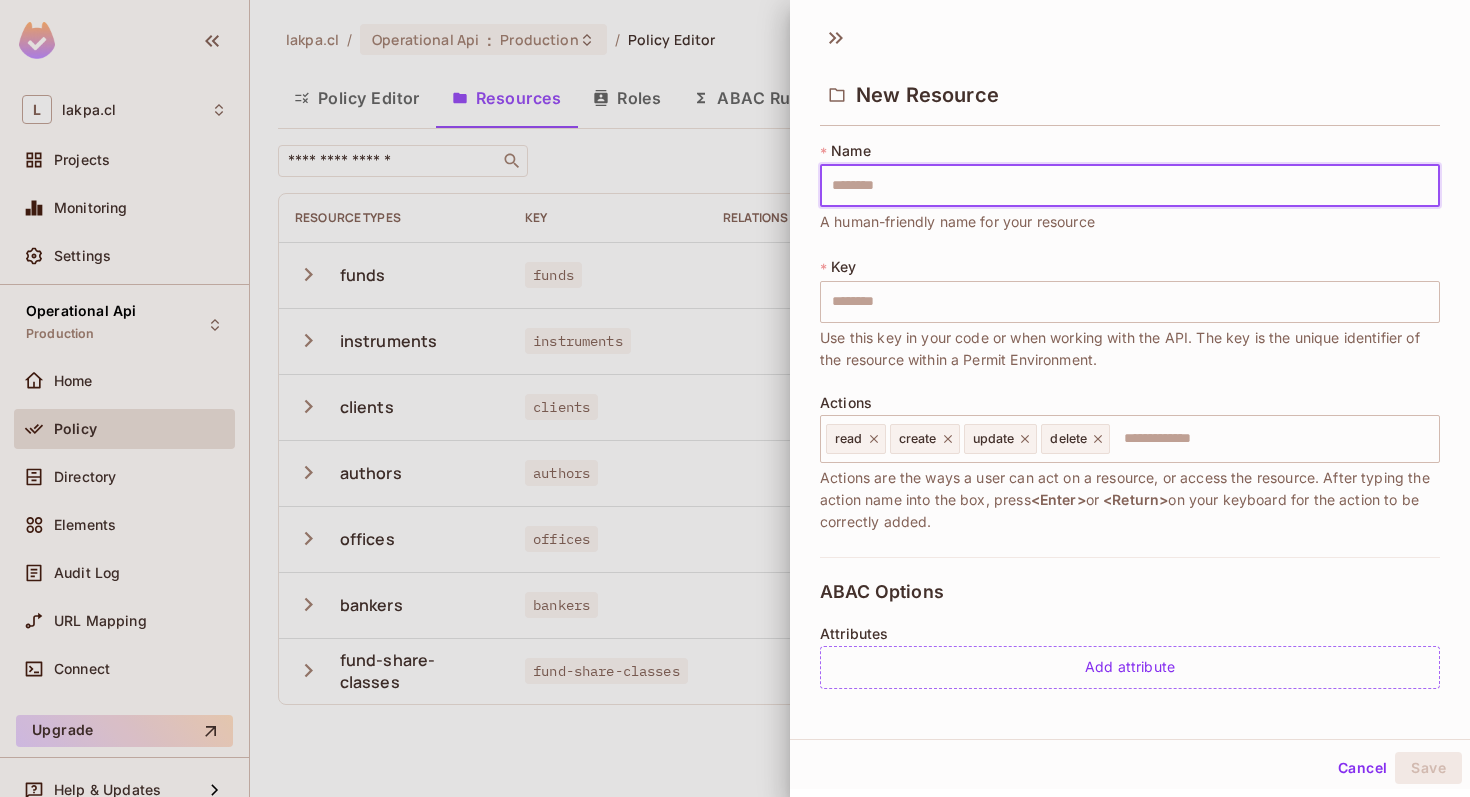 type on "*" 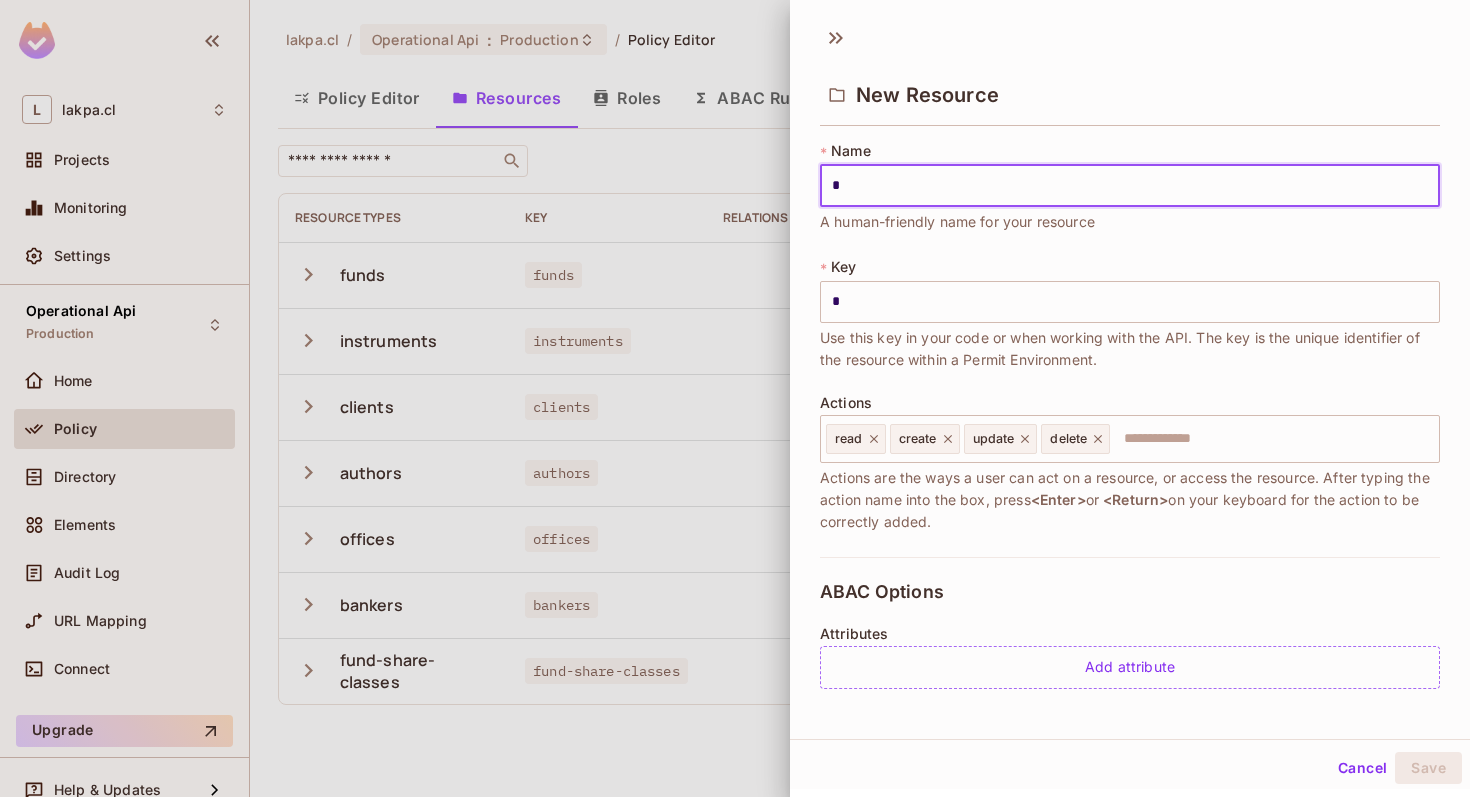 type on "**" 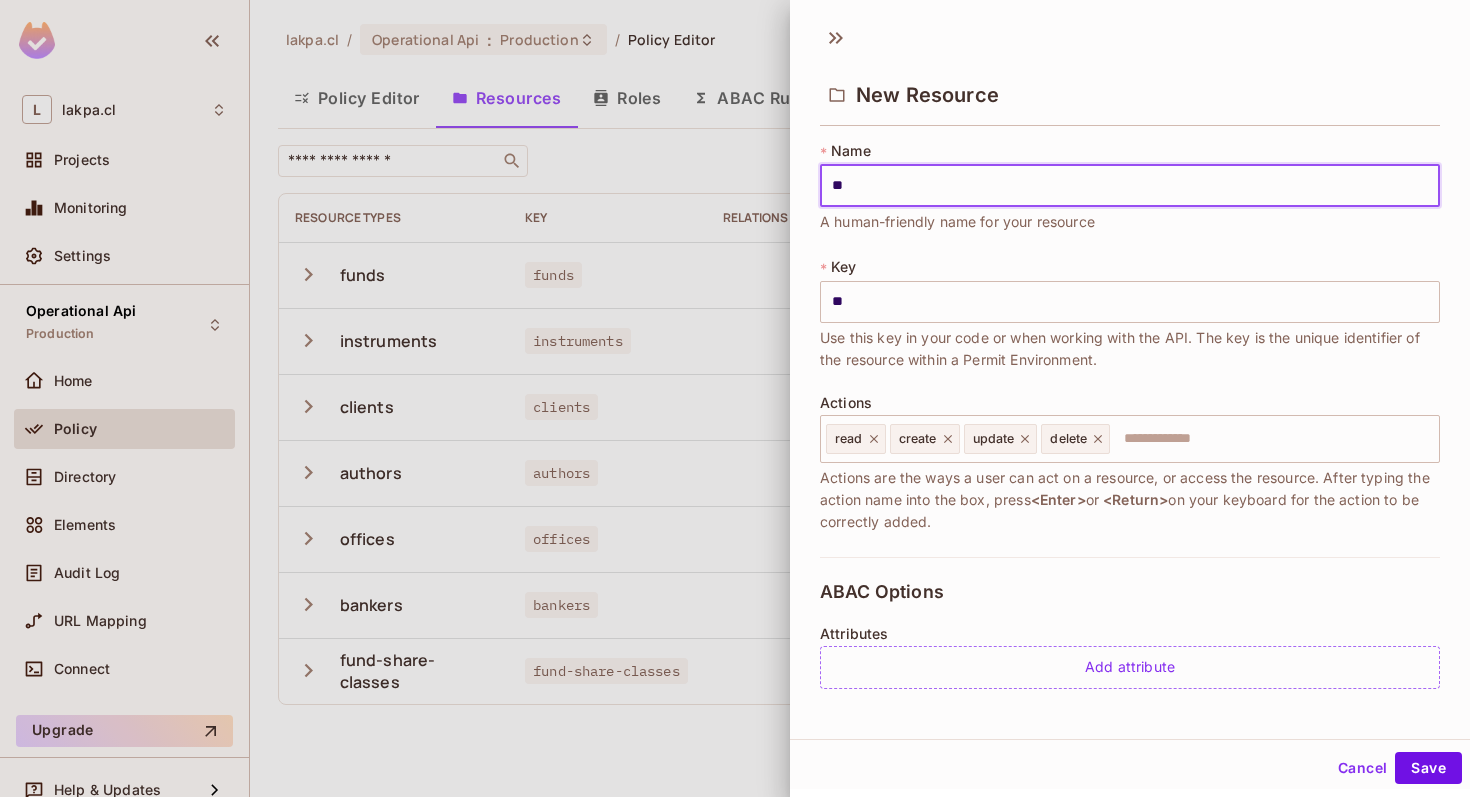 type on "***" 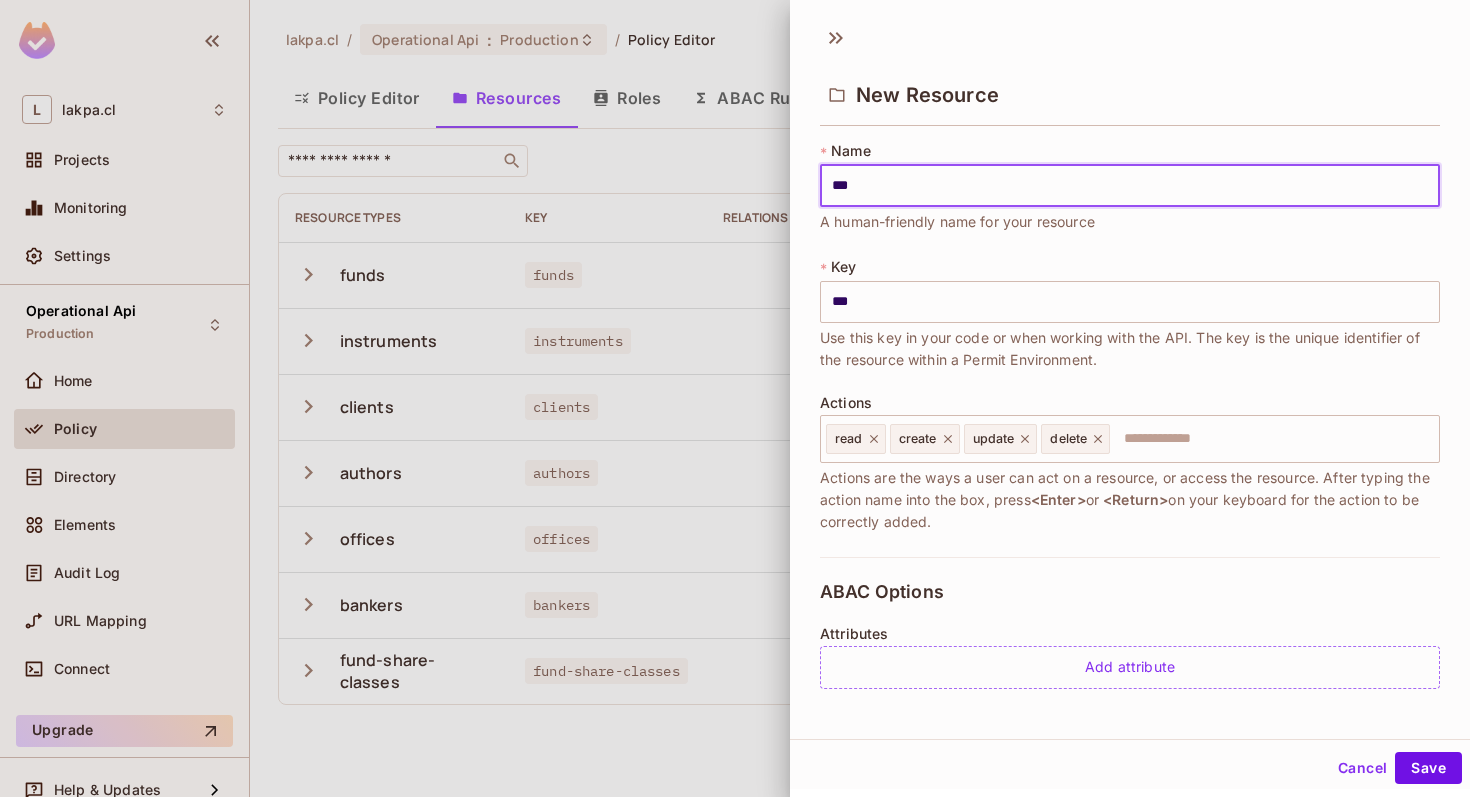 type on "****" 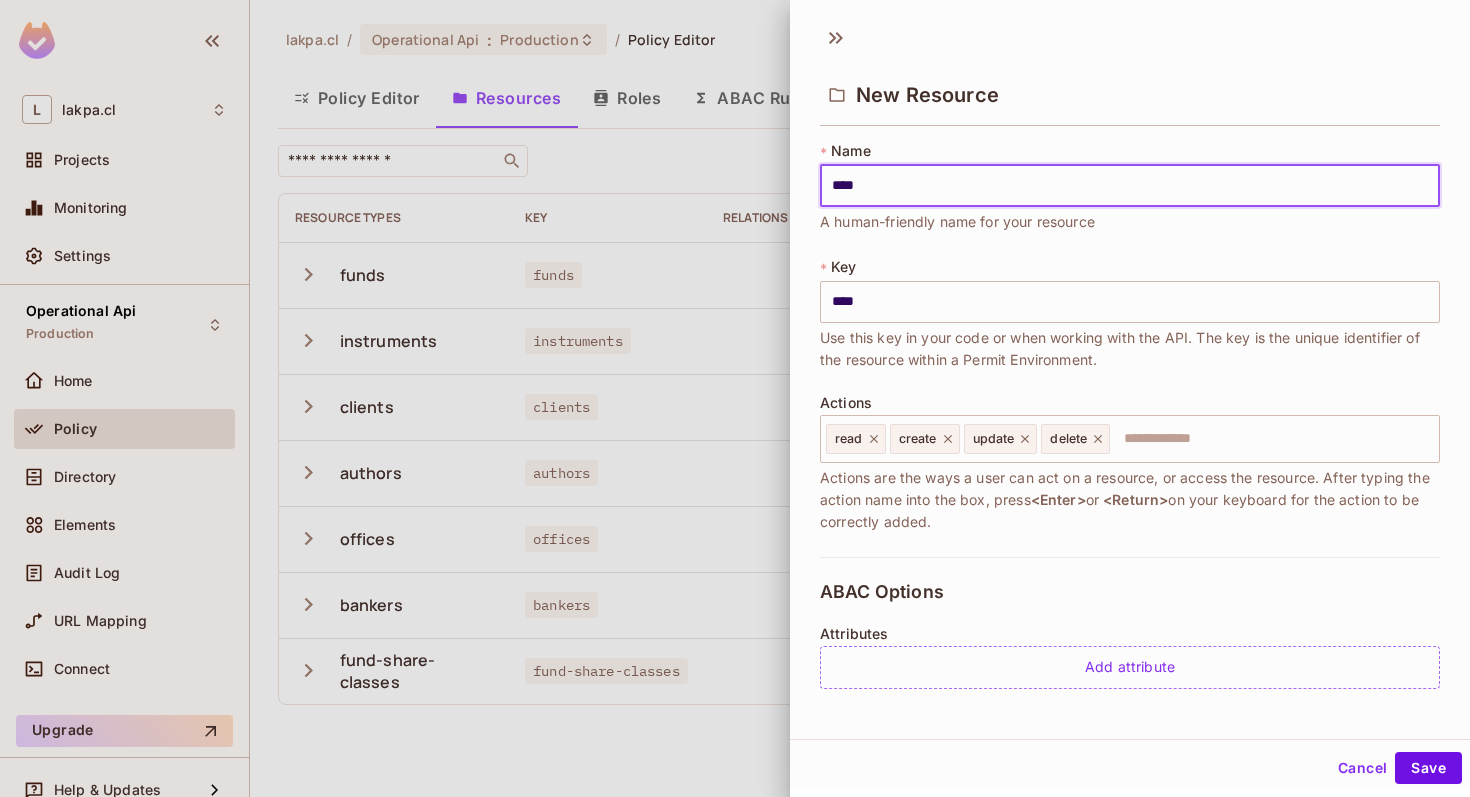 type on "*****" 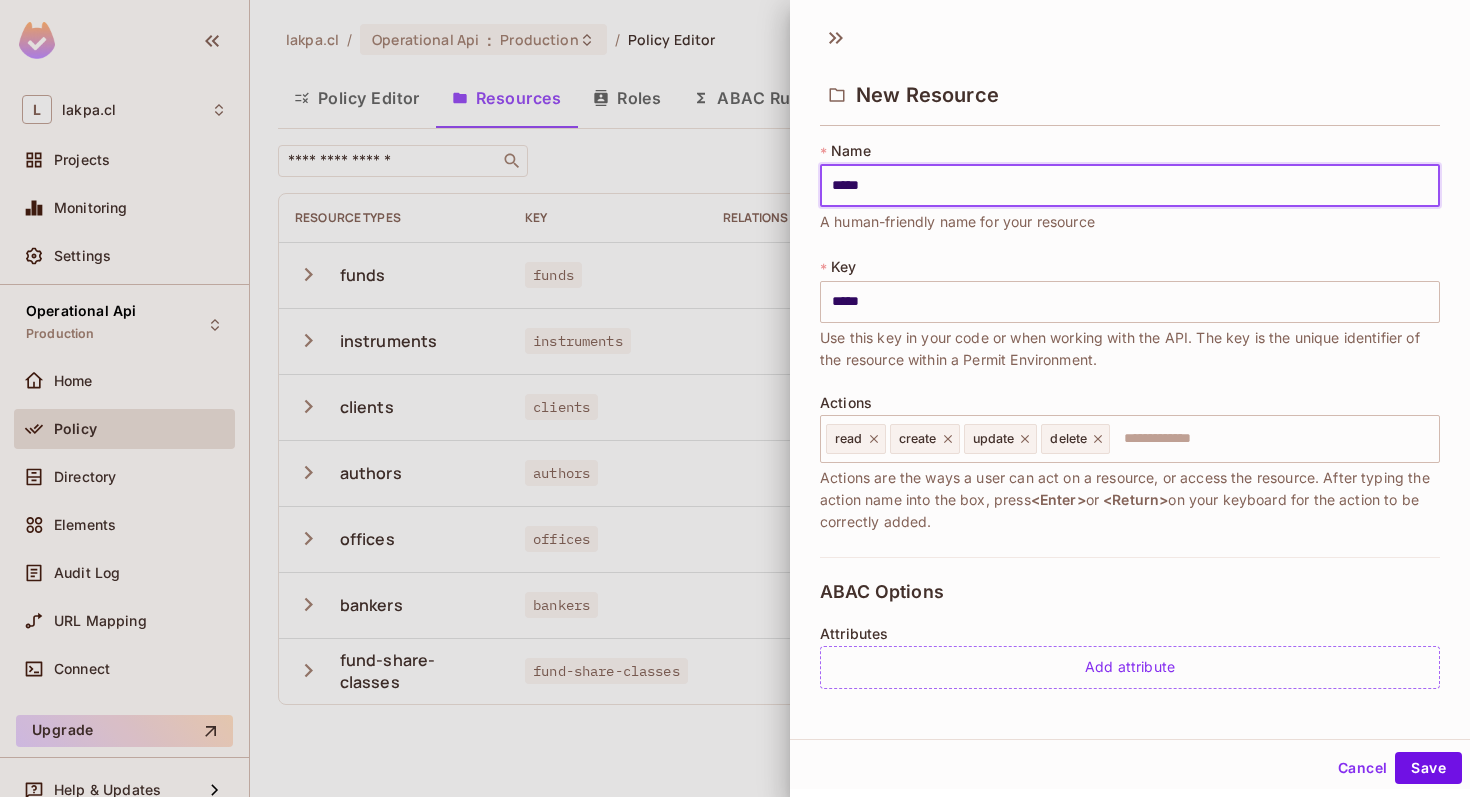 type on "******" 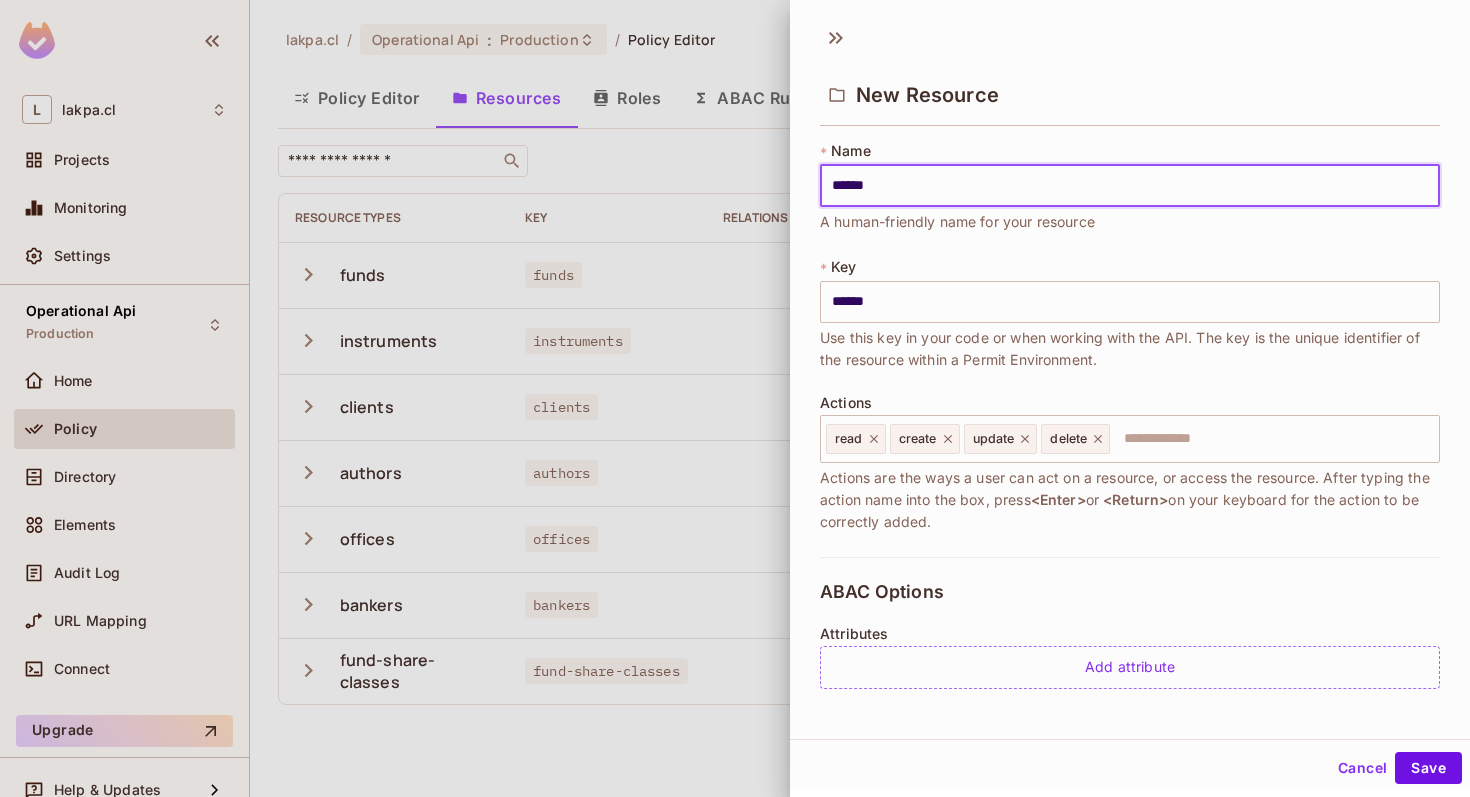 type on "*******" 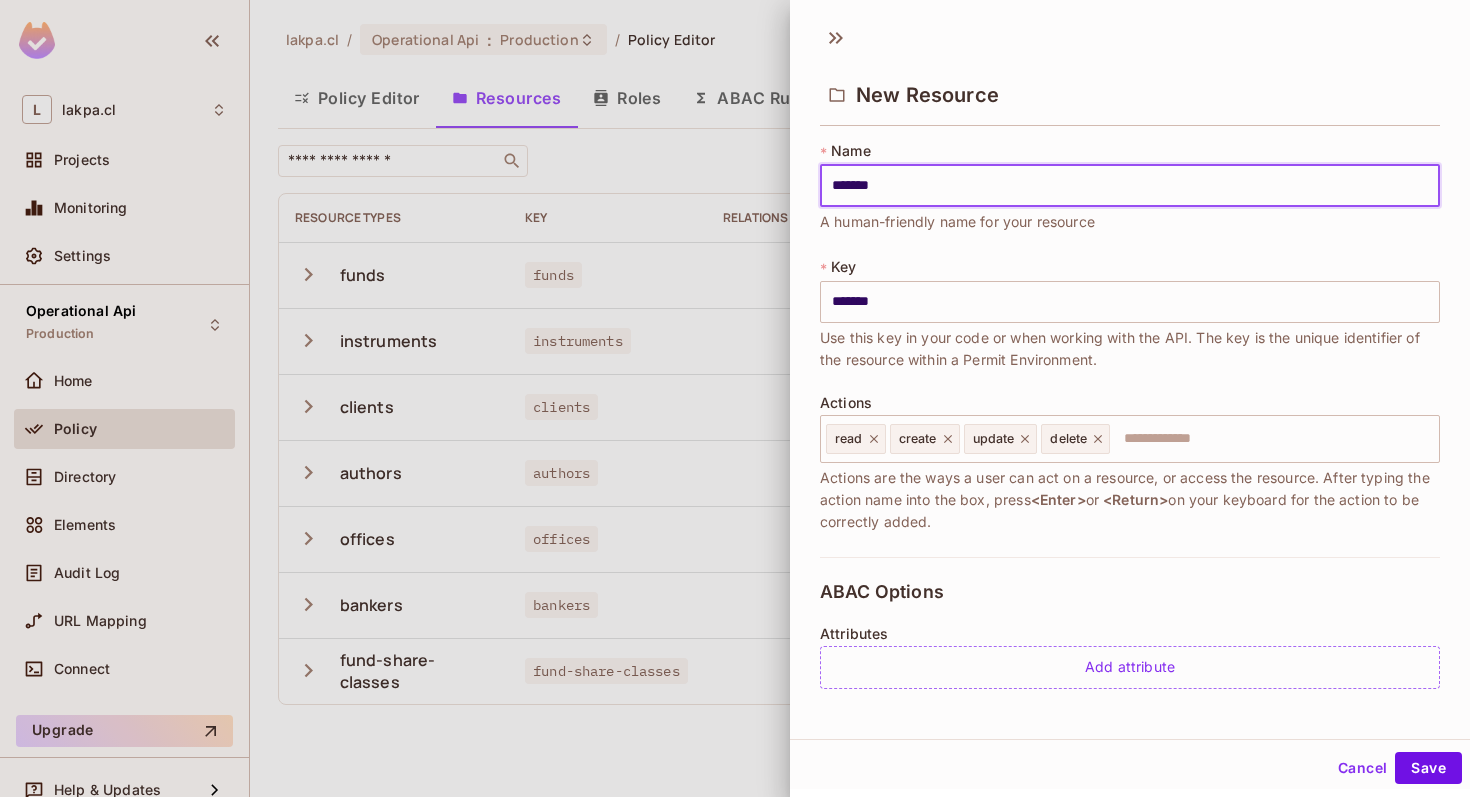 type on "********" 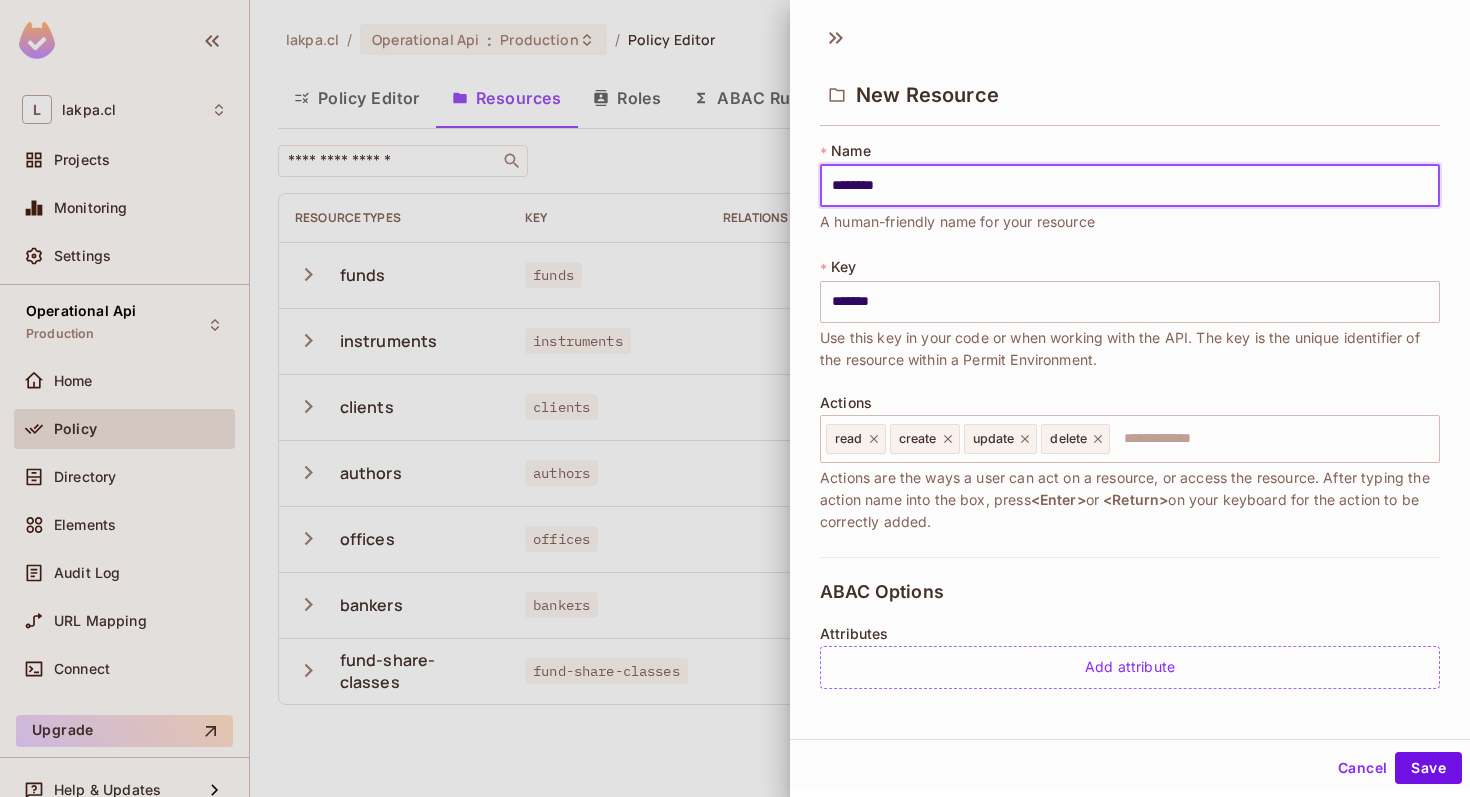 type on "********" 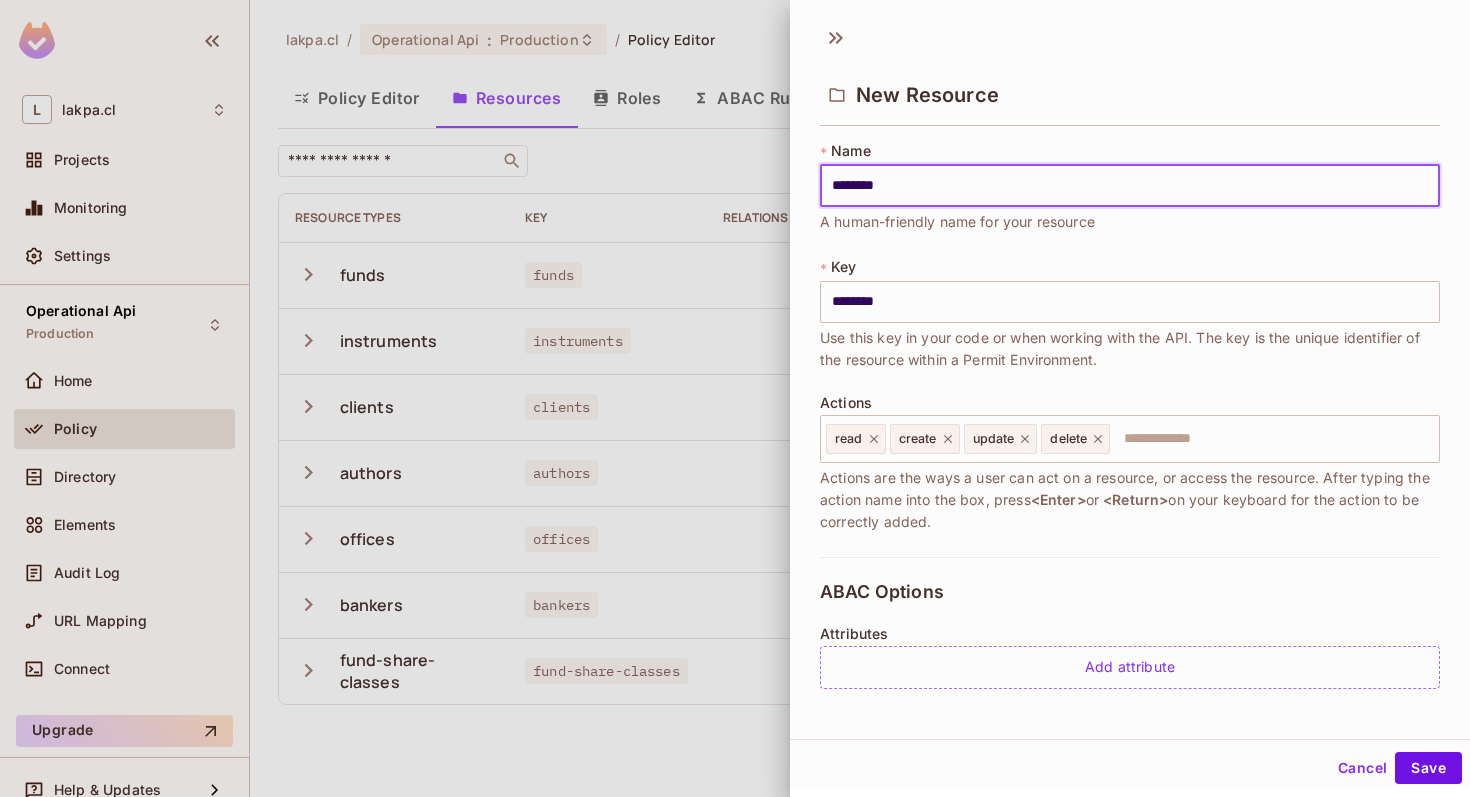type on "*********" 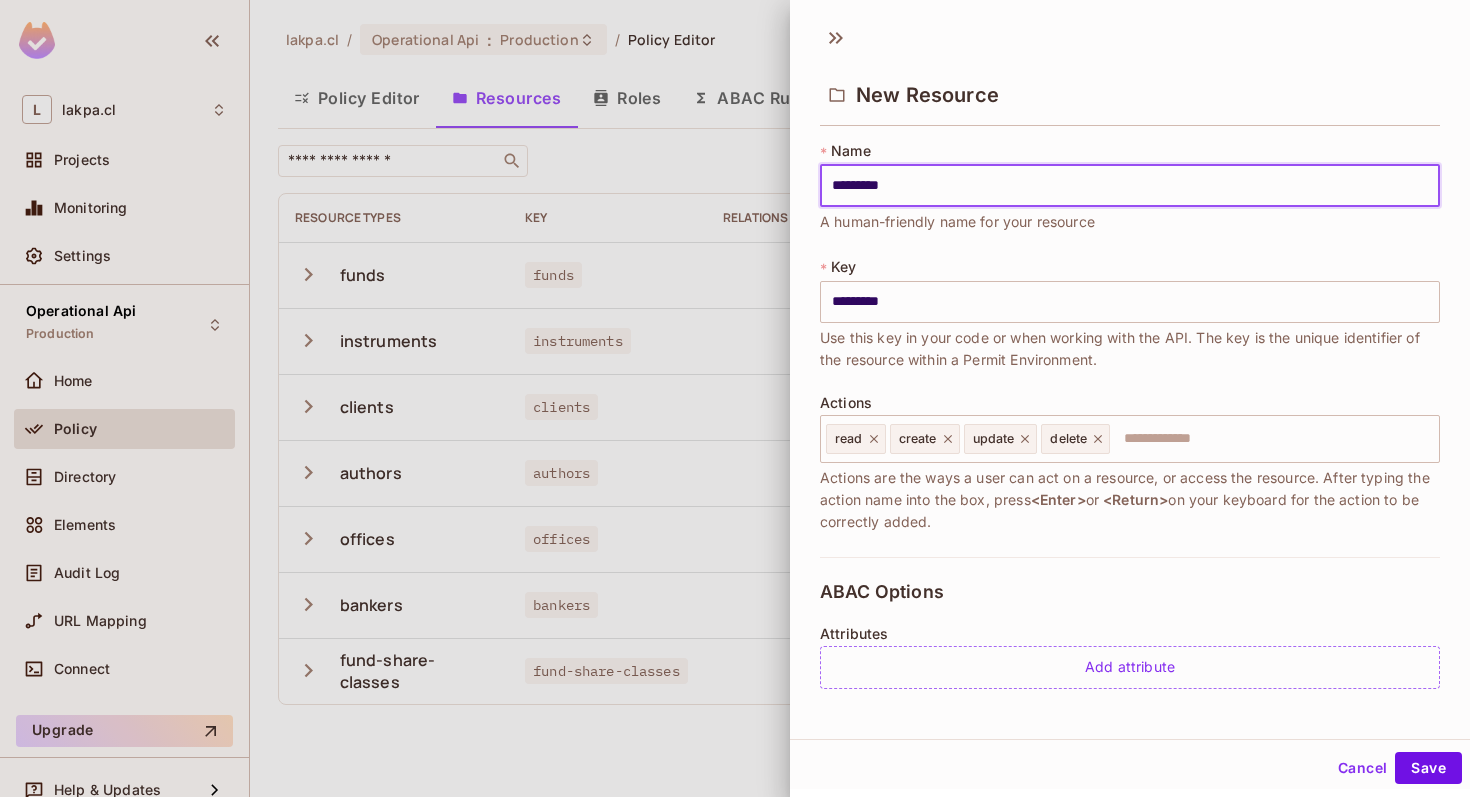 type on "**********" 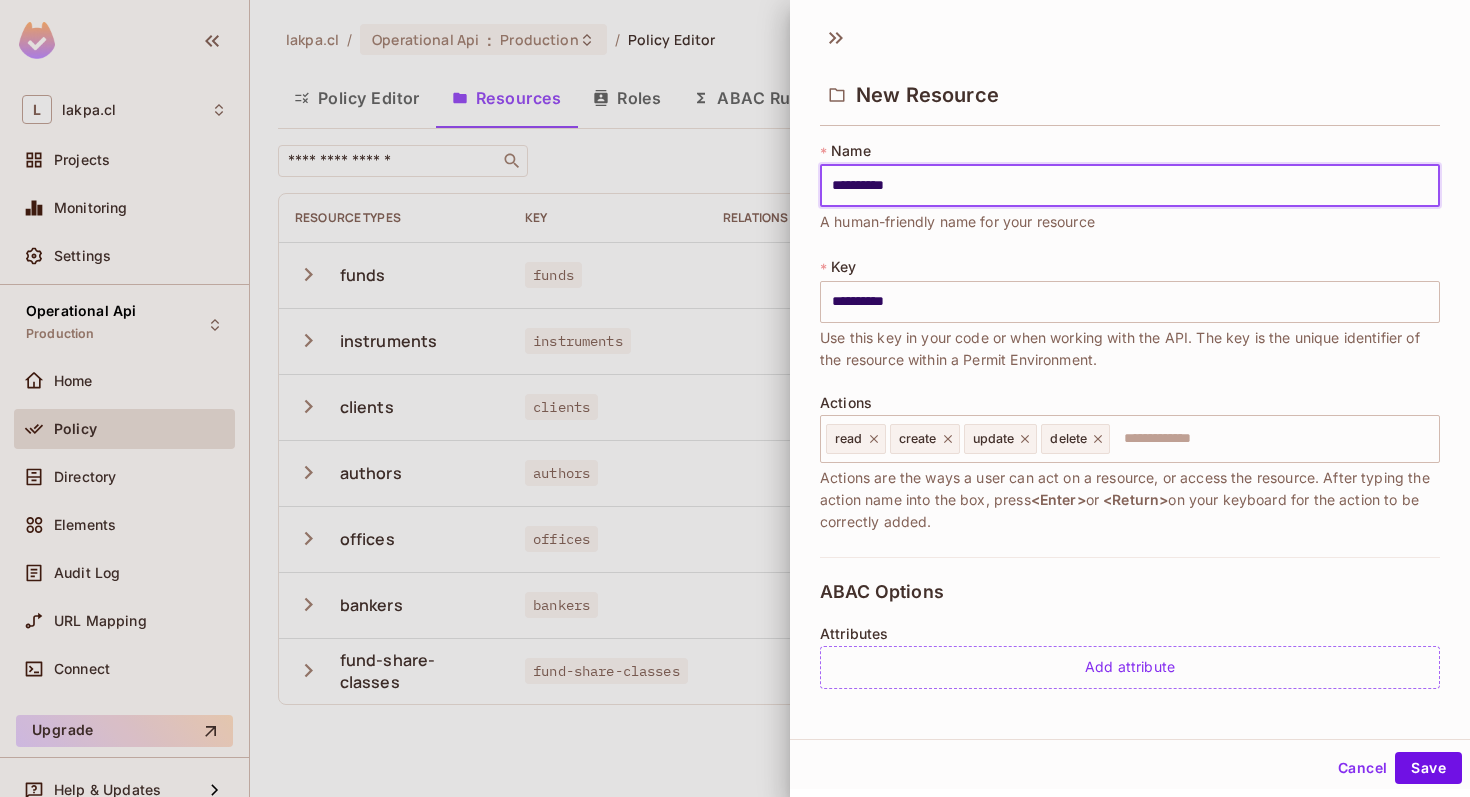 type on "**********" 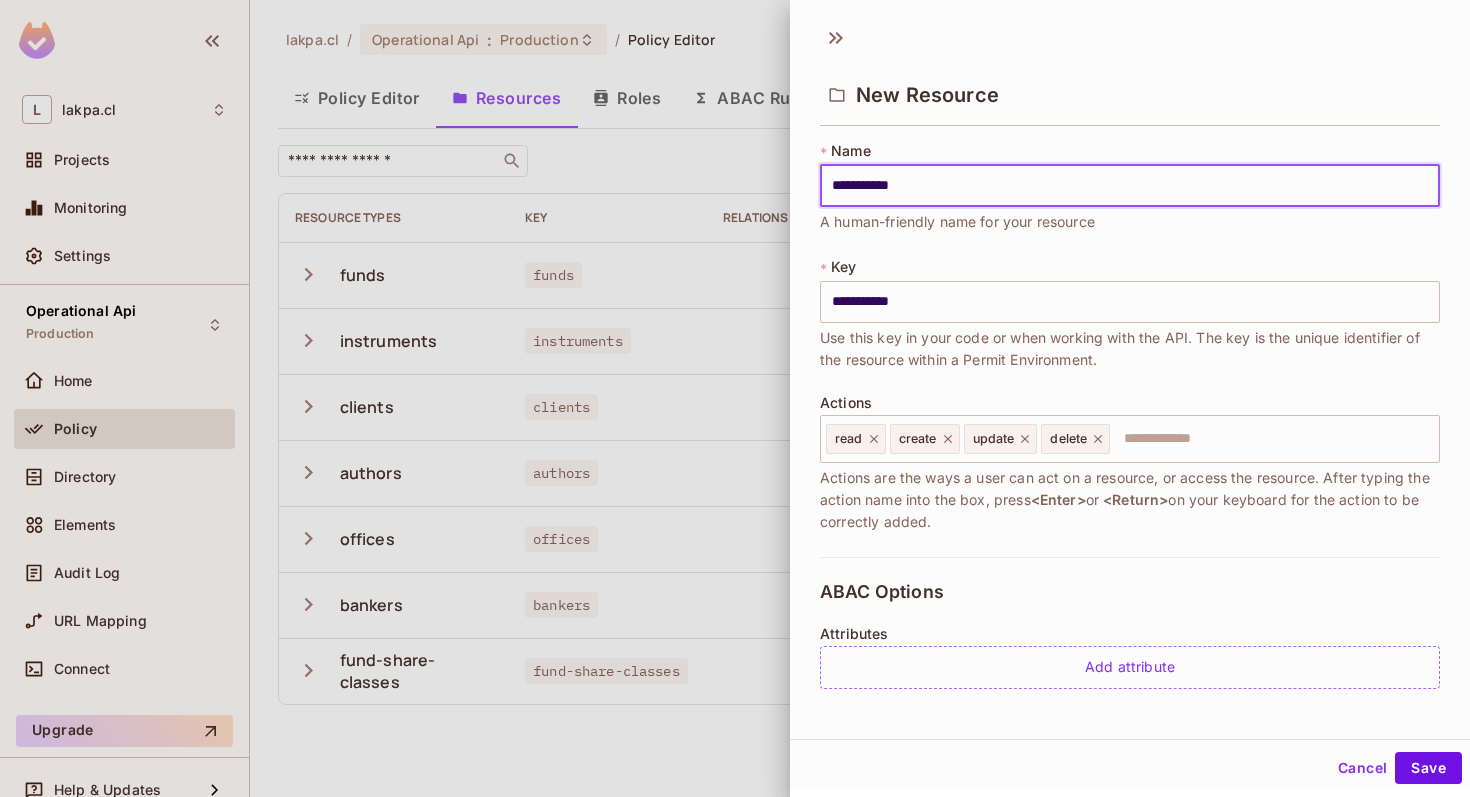 type on "**********" 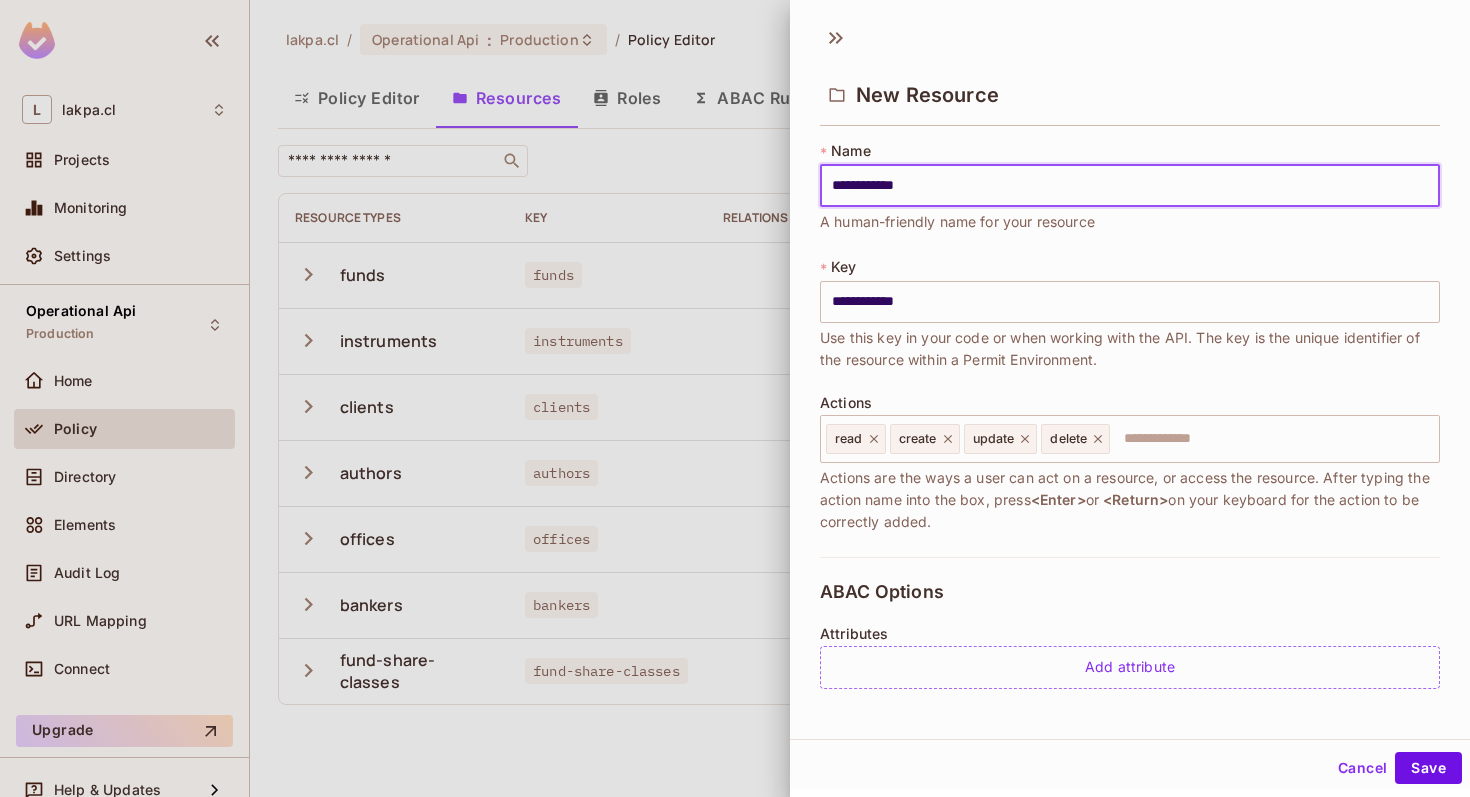 type on "**********" 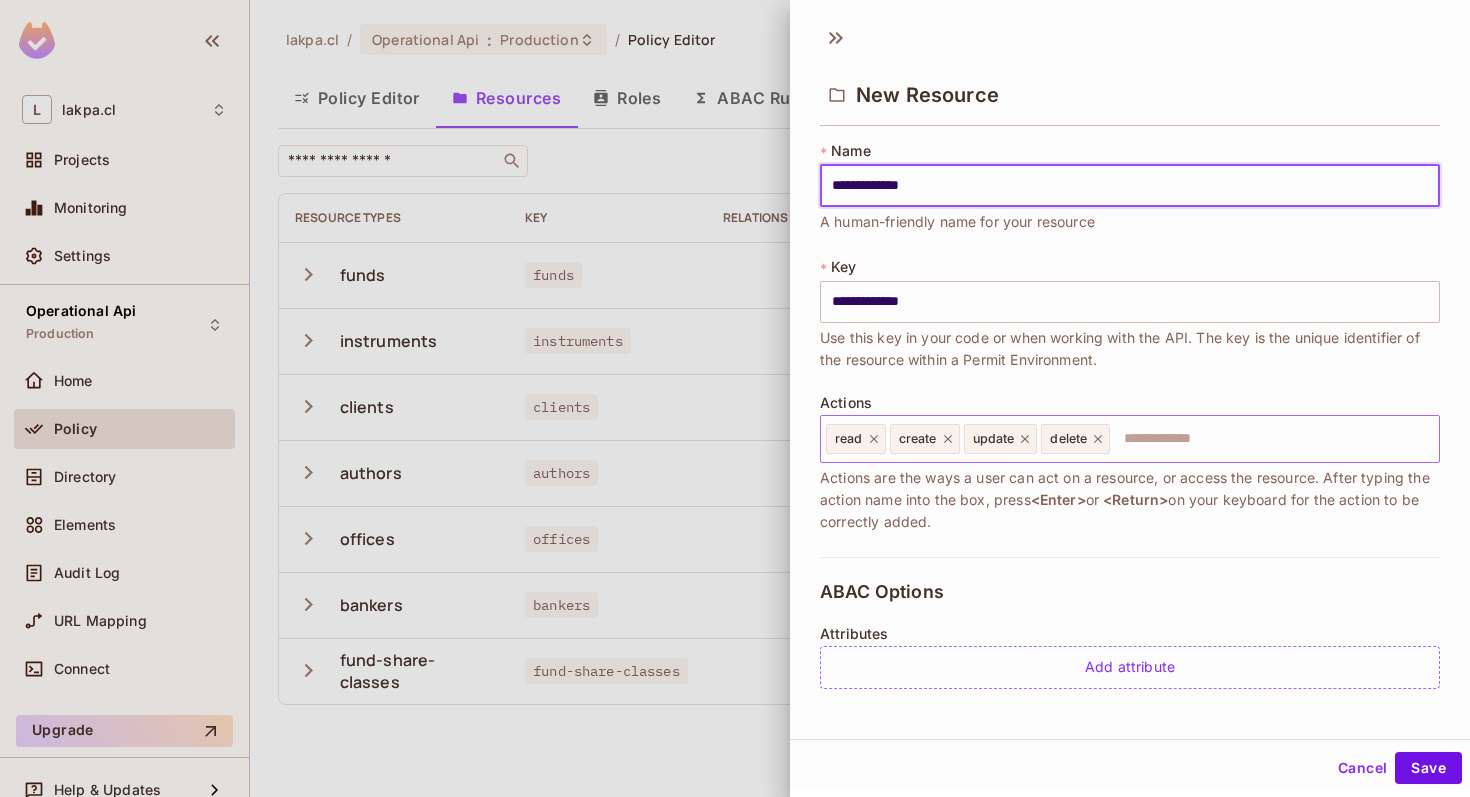 click 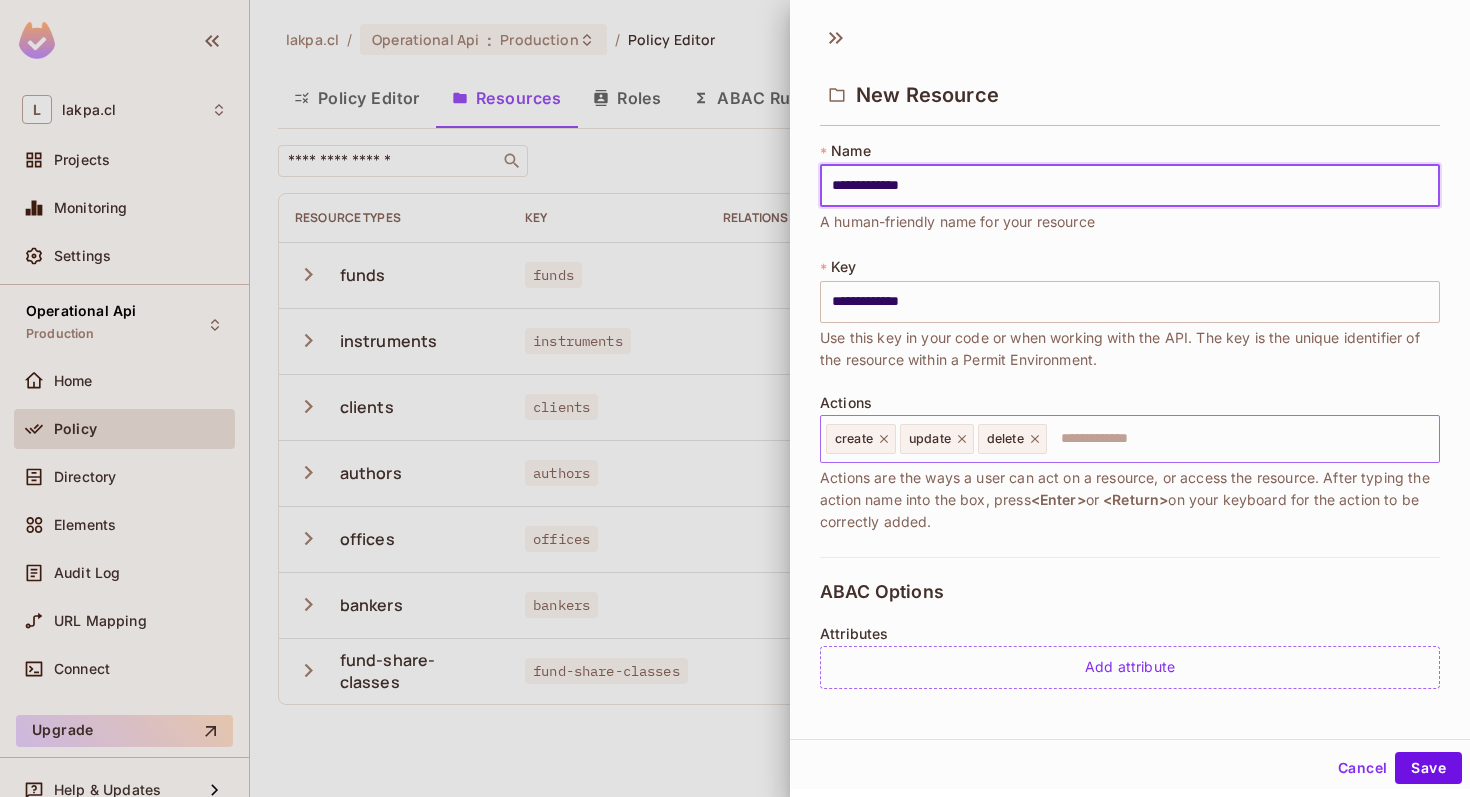 type on "**********" 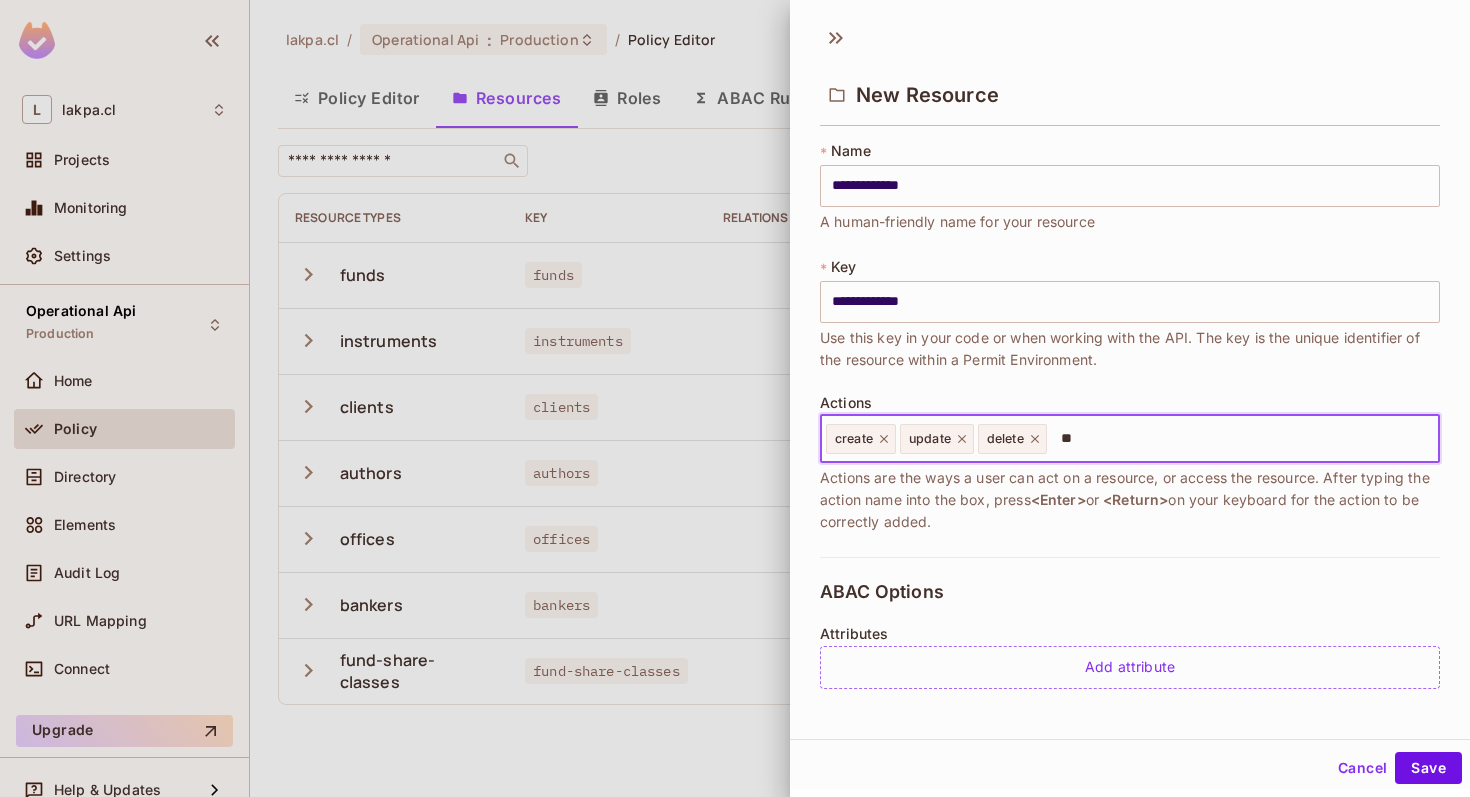 type on "***" 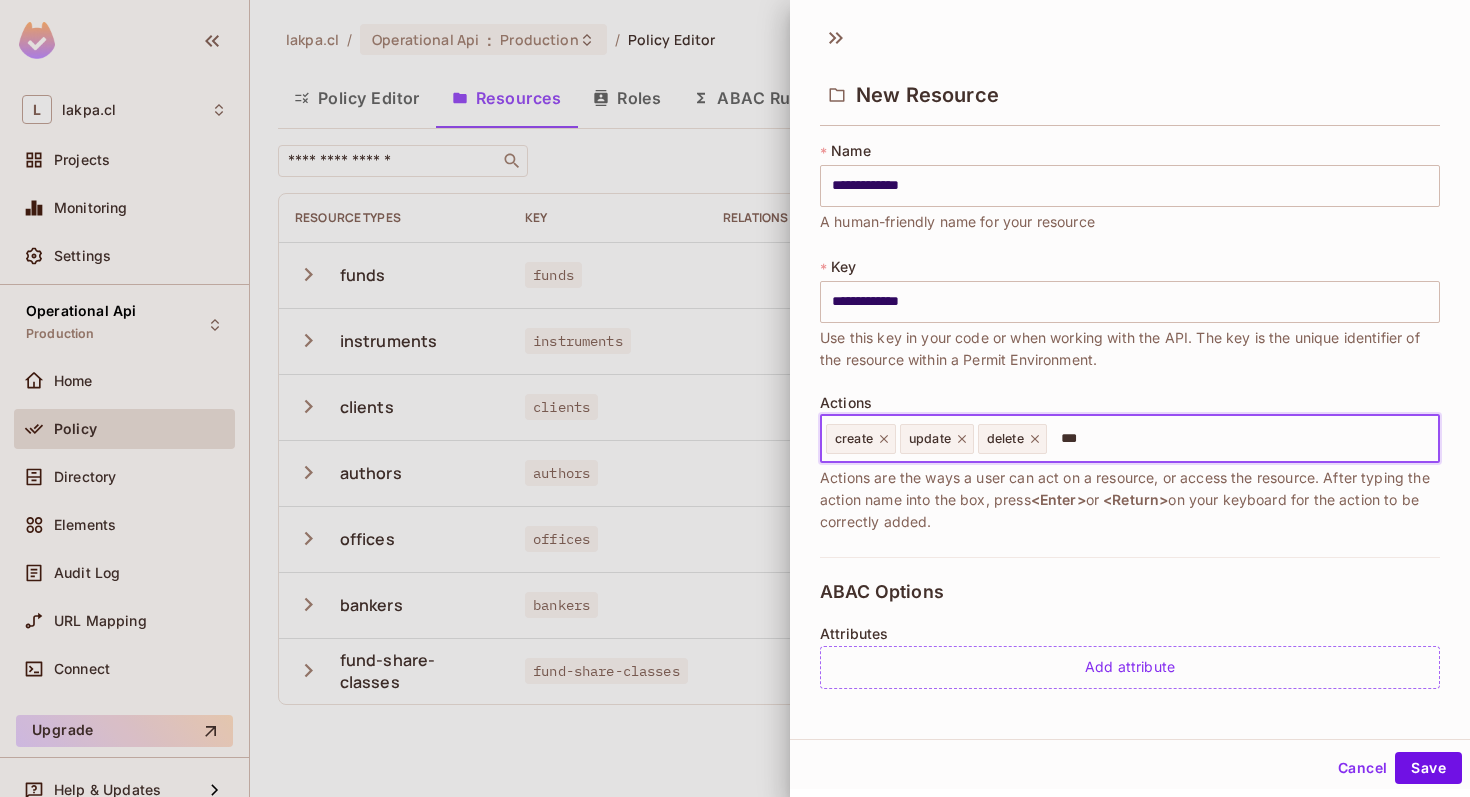 type 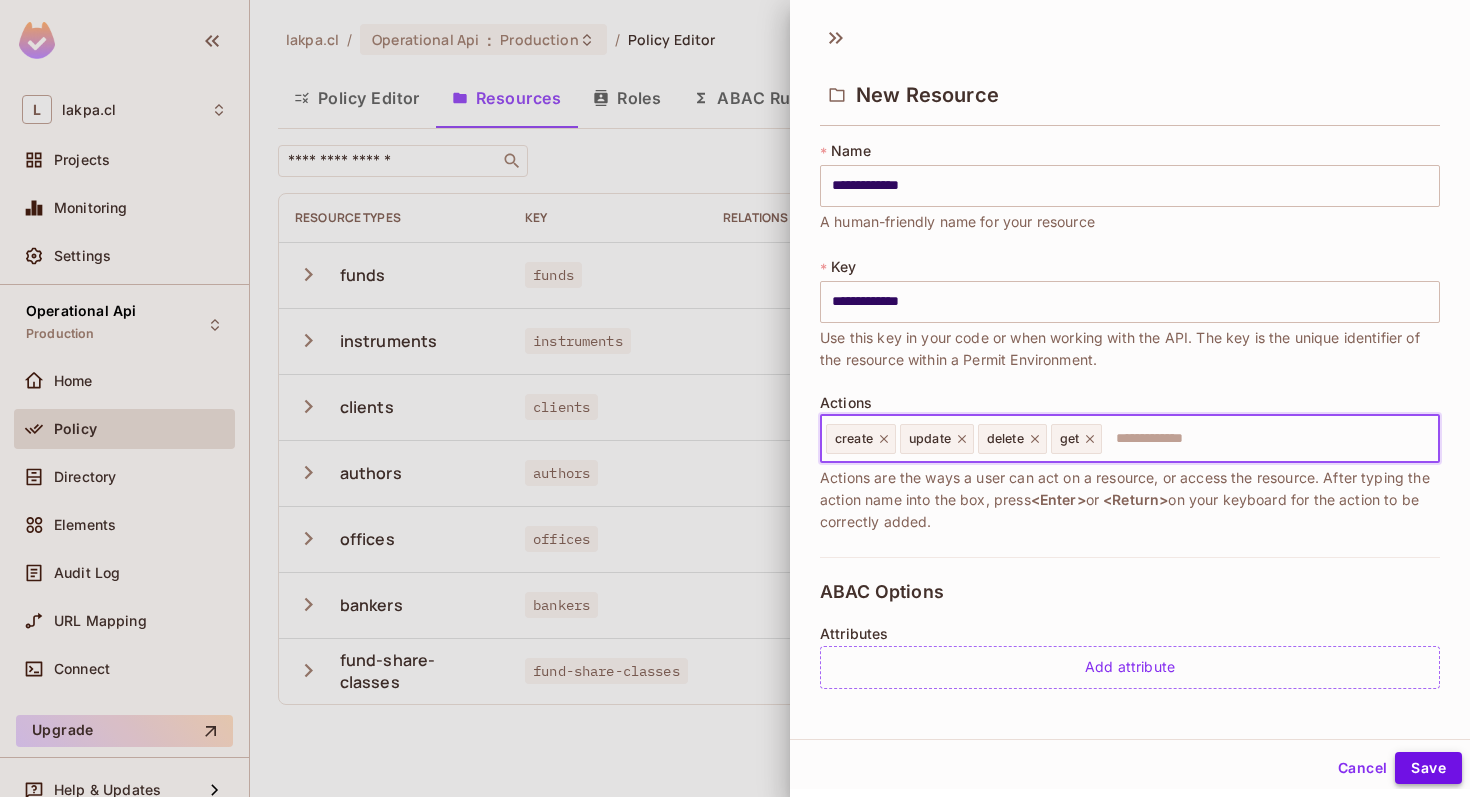 click on "Save" at bounding box center (1428, 768) 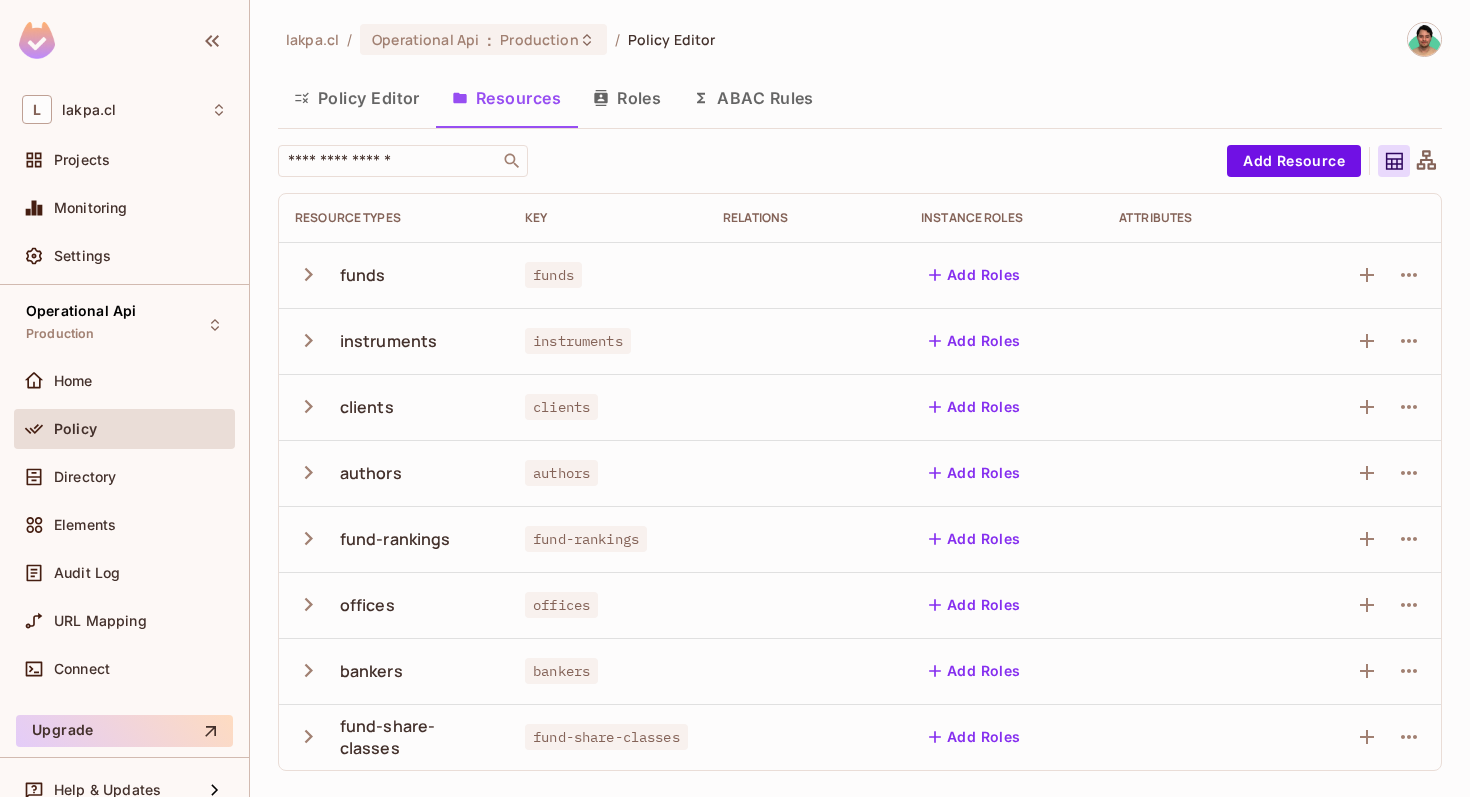 click on "Policy Editor" at bounding box center [357, 98] 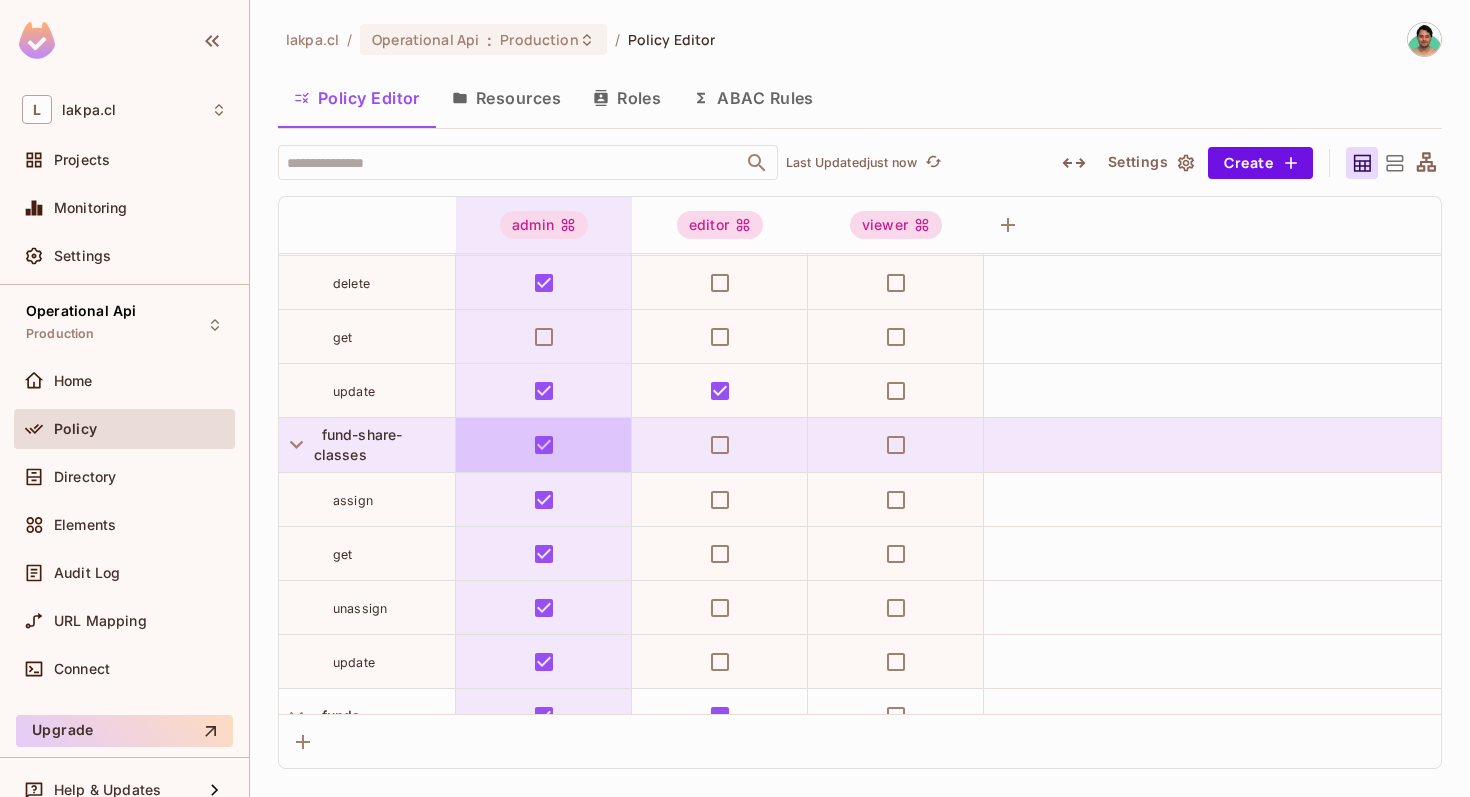 scroll, scrollTop: 584, scrollLeft: 0, axis: vertical 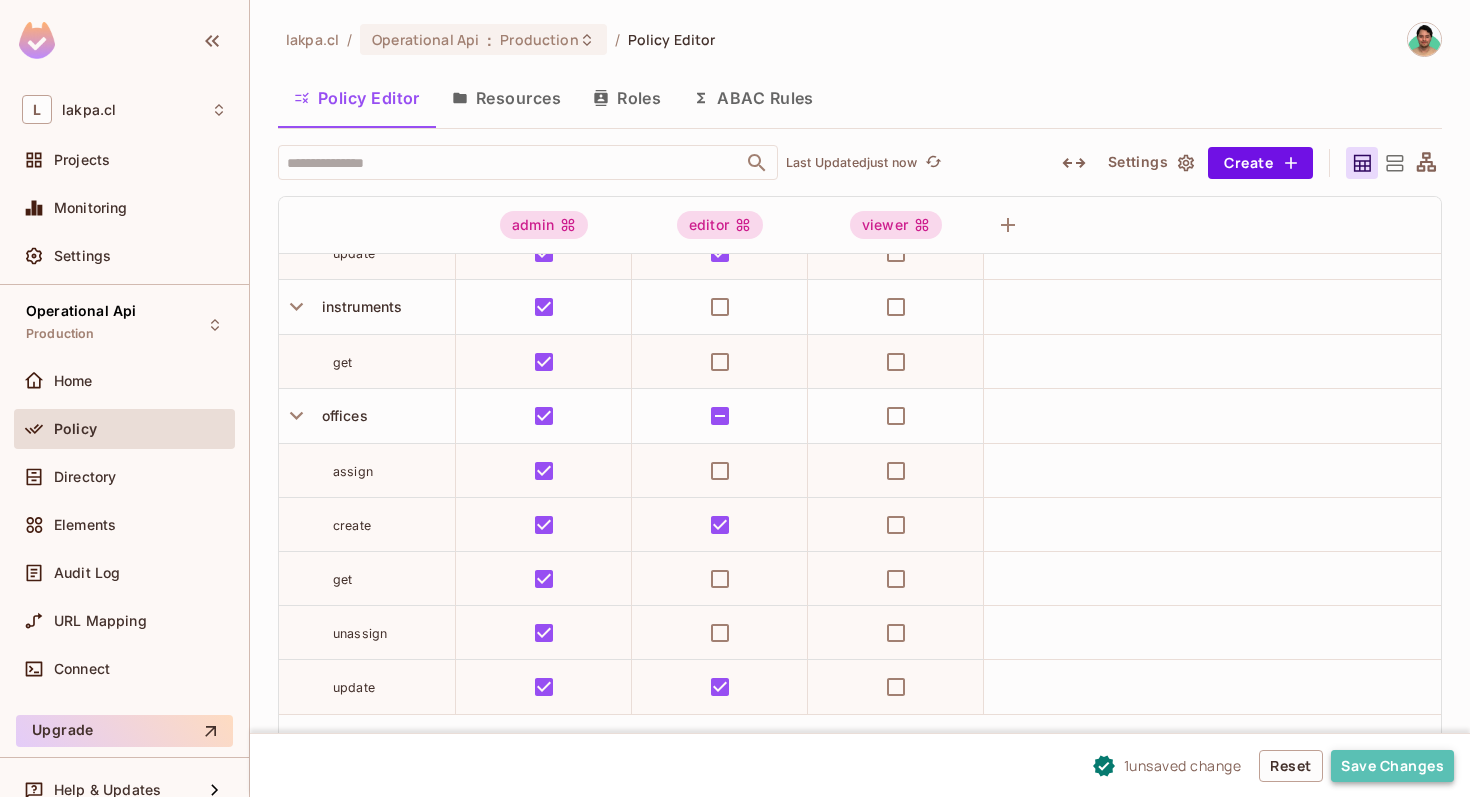 click on "Save Changes" at bounding box center (1392, 766) 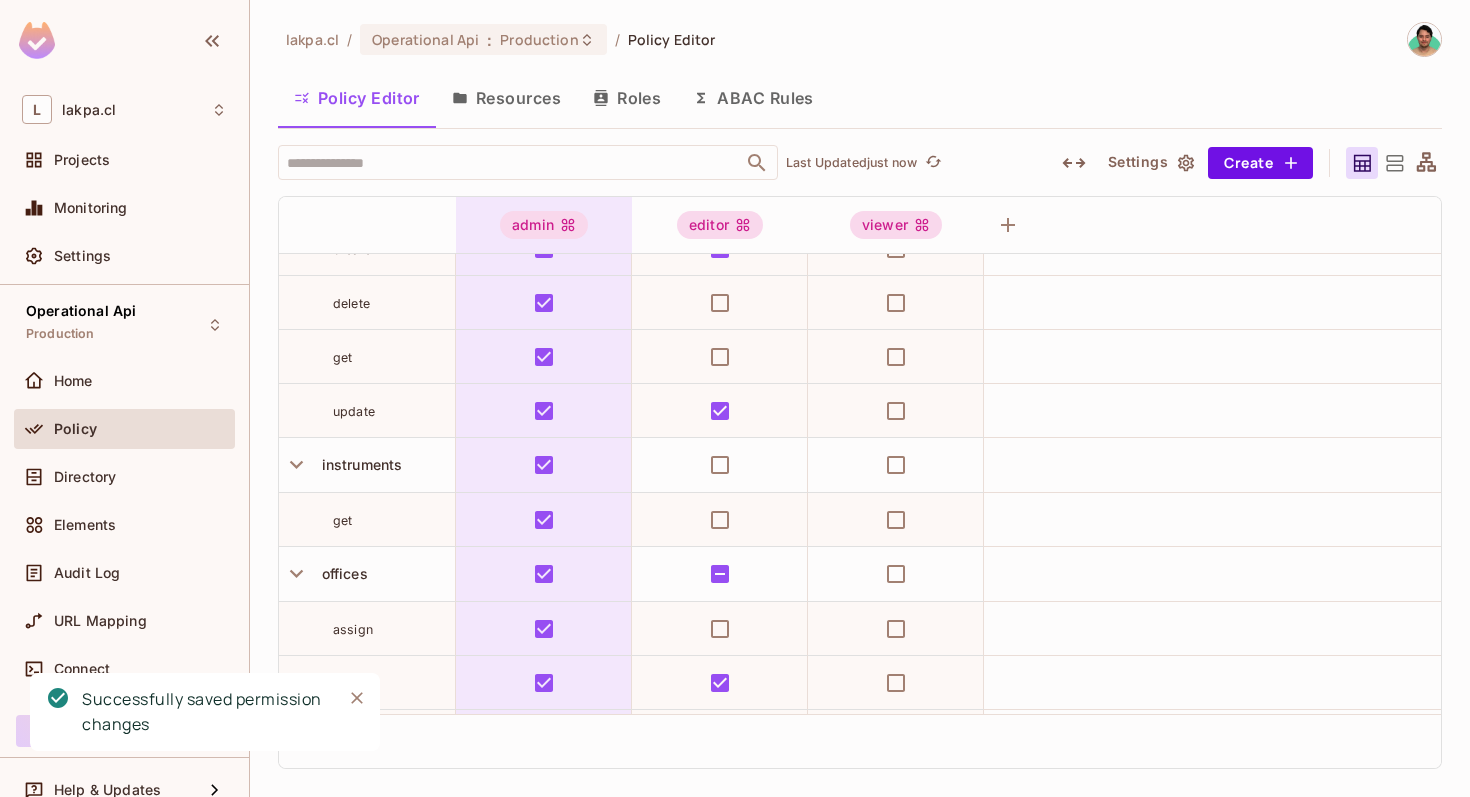 scroll, scrollTop: 1330, scrollLeft: 0, axis: vertical 